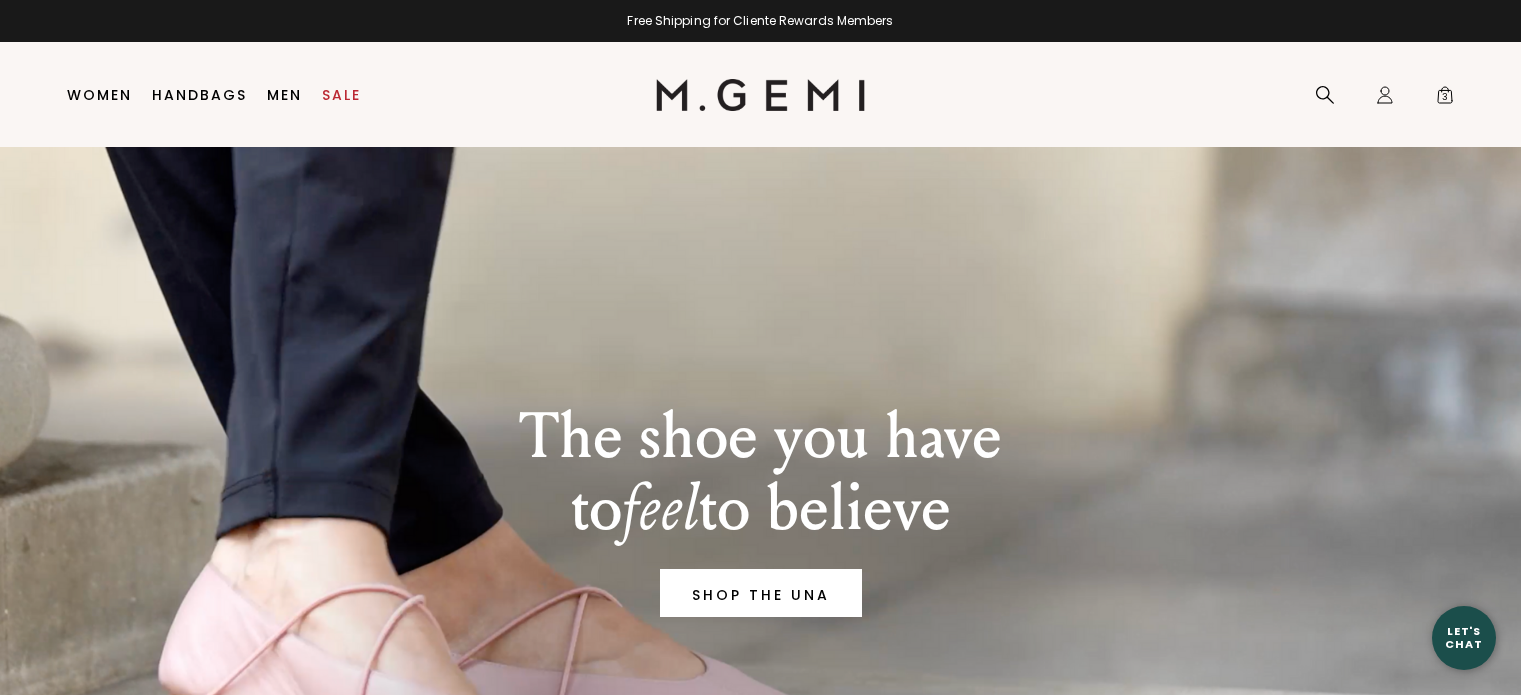 scroll, scrollTop: 0, scrollLeft: 0, axis: both 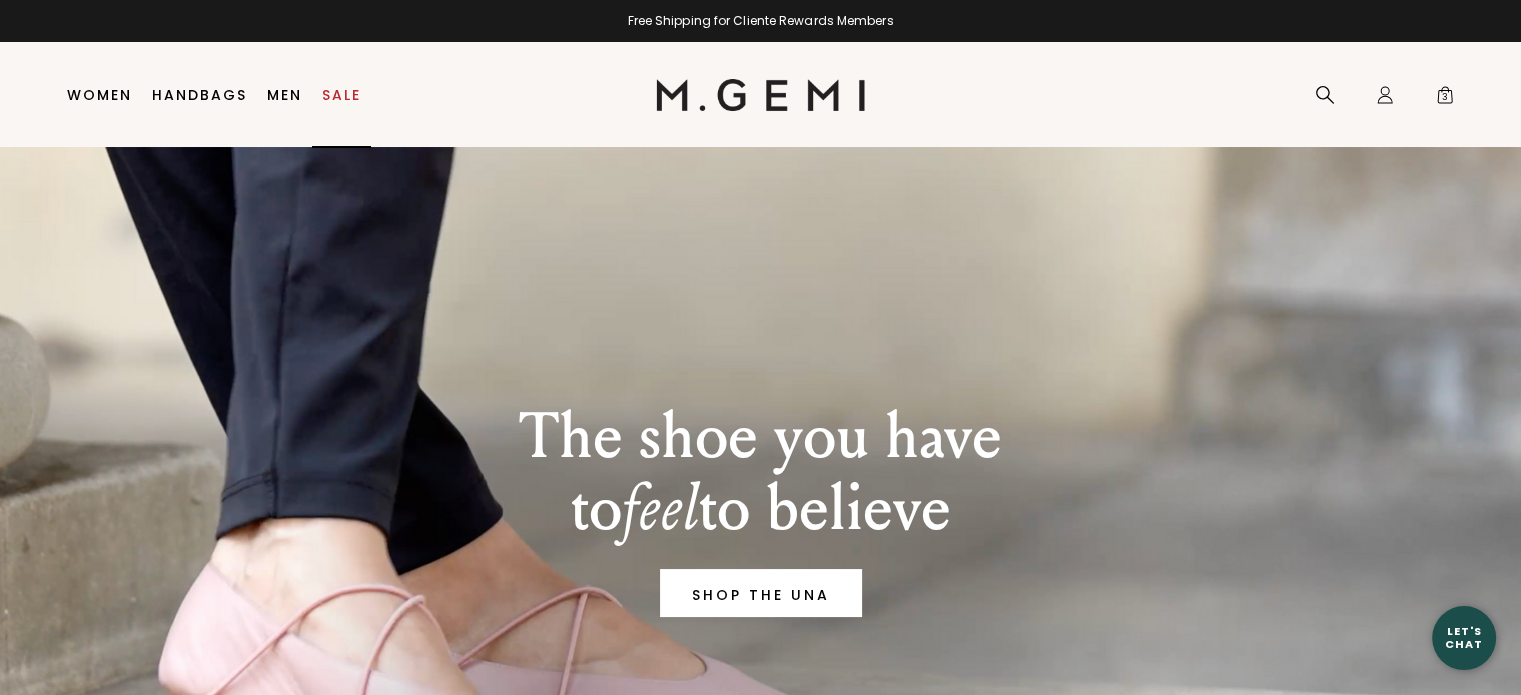 click on "Sale" at bounding box center (341, 95) 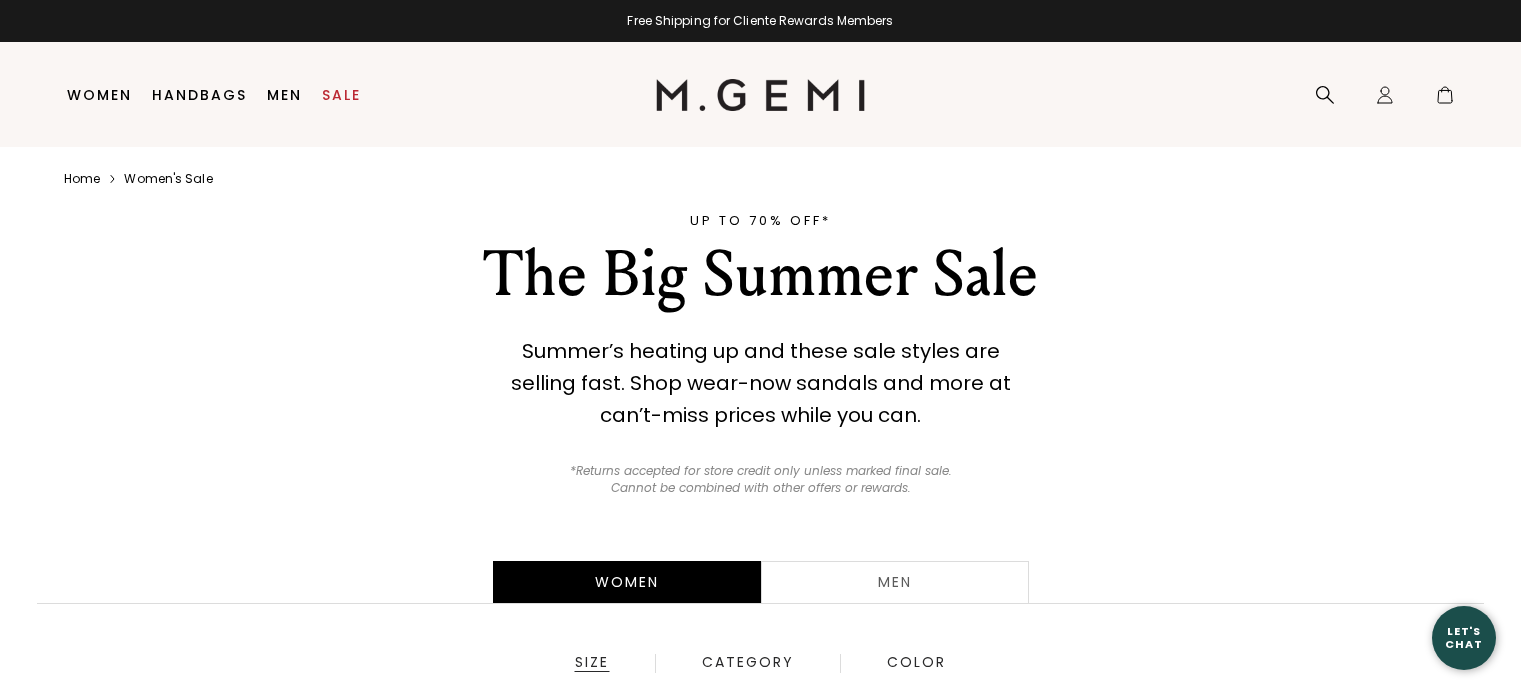 scroll, scrollTop: 0, scrollLeft: 0, axis: both 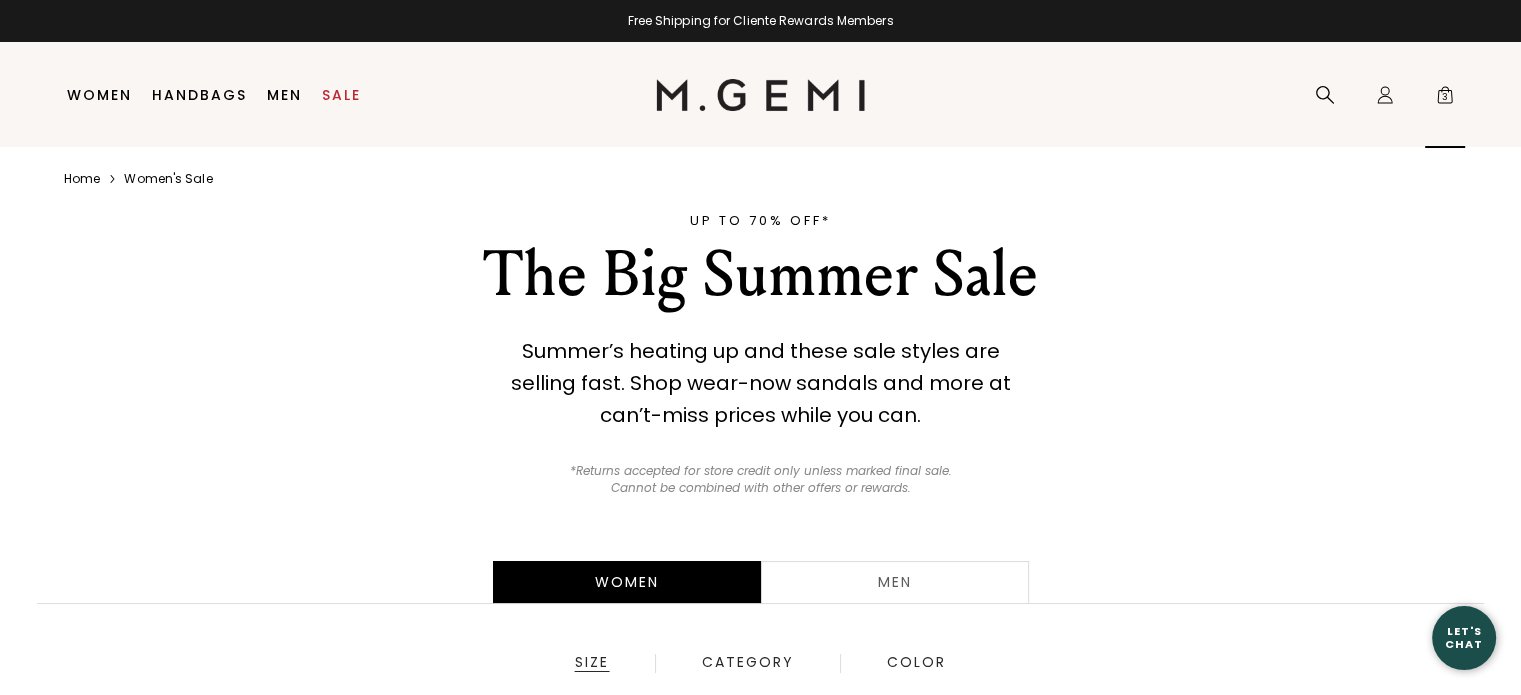 click on "3" at bounding box center (1445, 99) 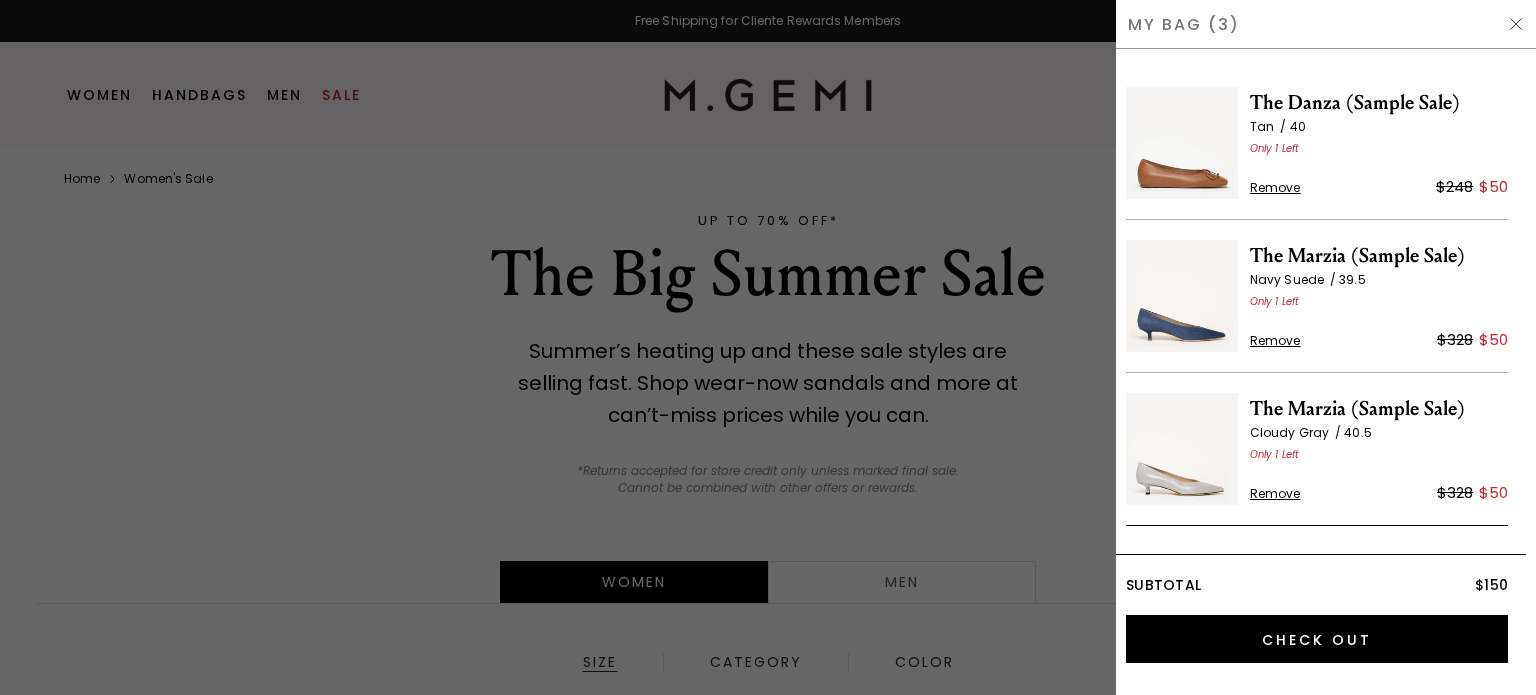 click at bounding box center (1182, 143) 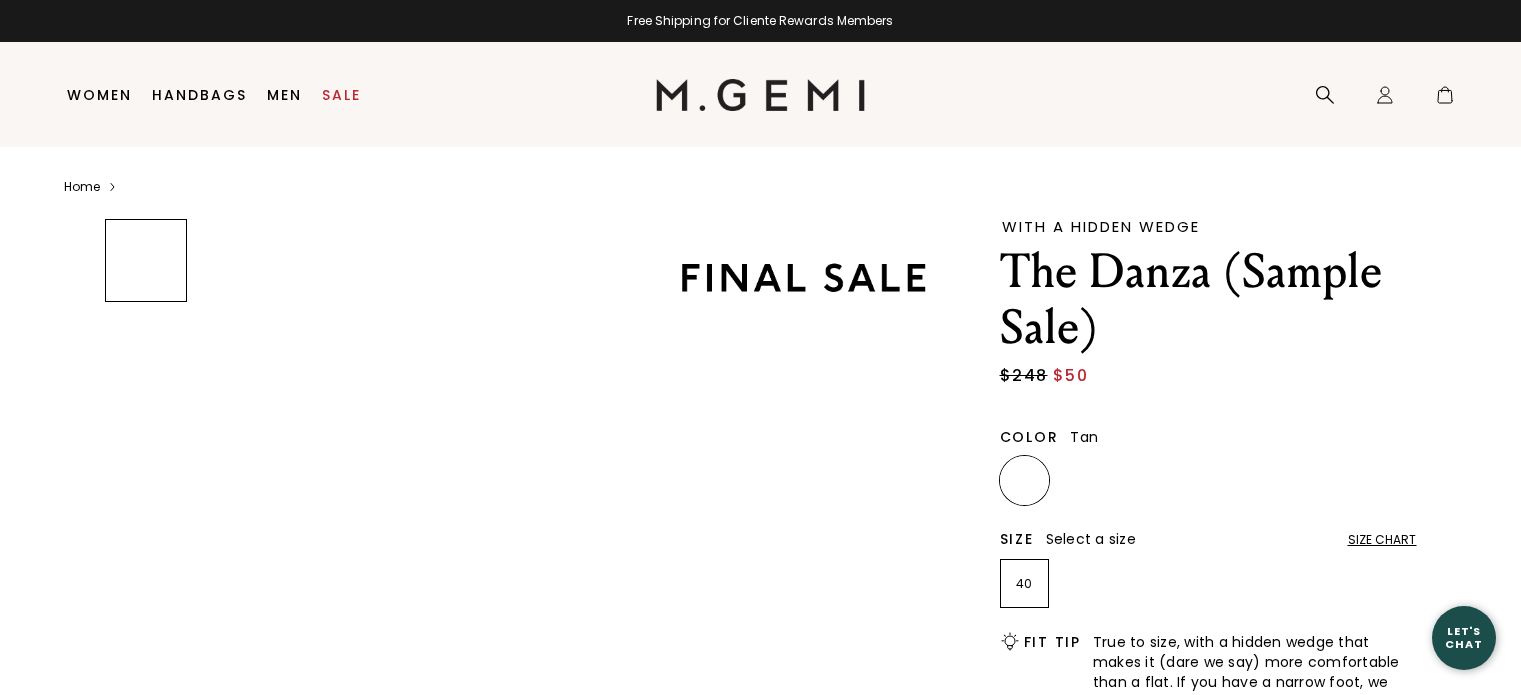 scroll, scrollTop: 0, scrollLeft: 0, axis: both 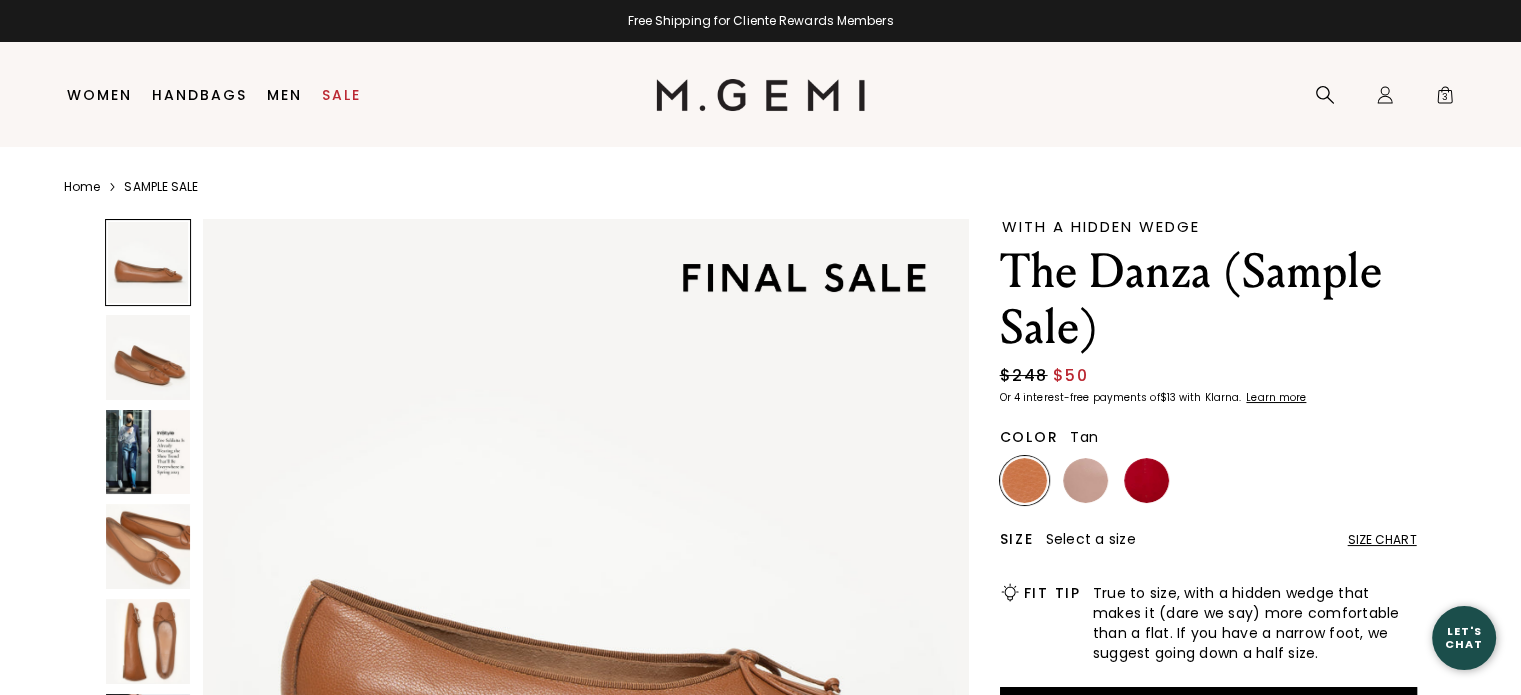 click on "SAMPLE SALE" at bounding box center (161, 187) 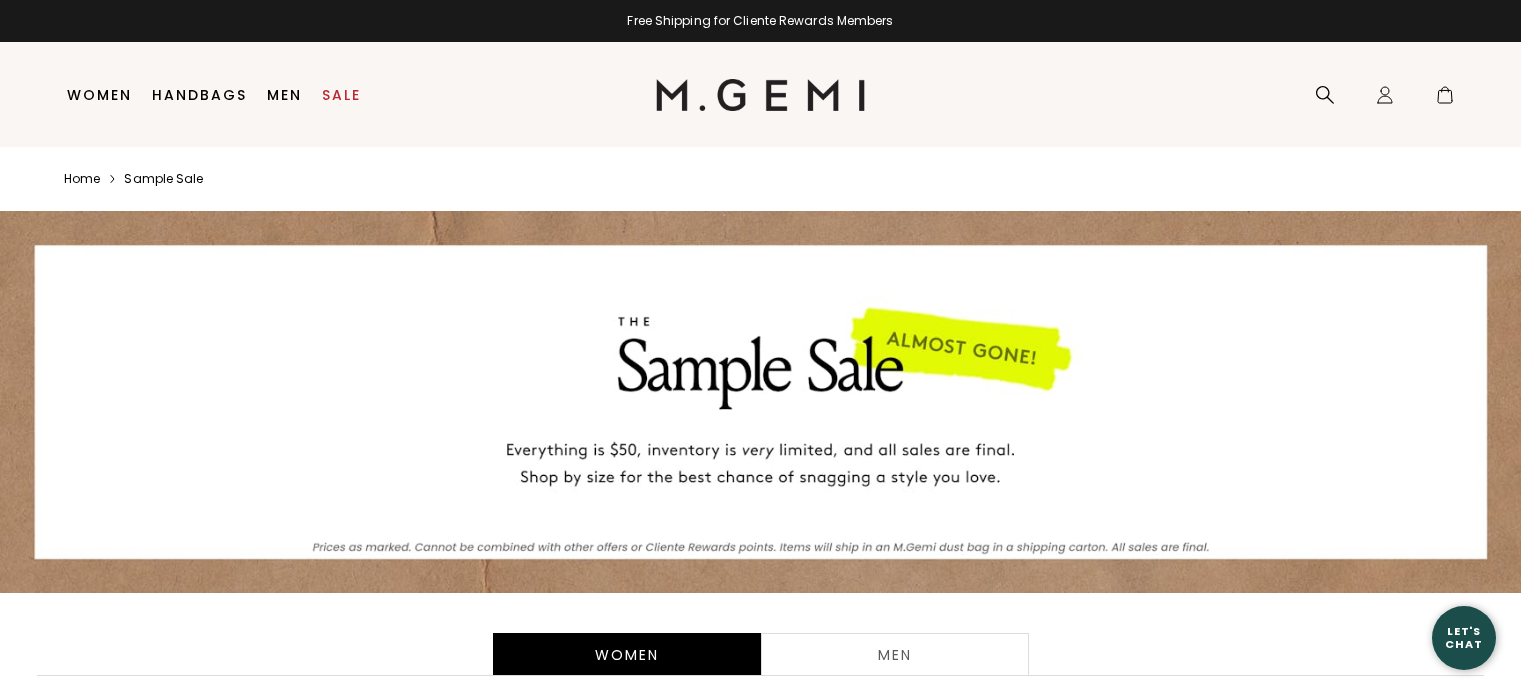 scroll, scrollTop: 0, scrollLeft: 0, axis: both 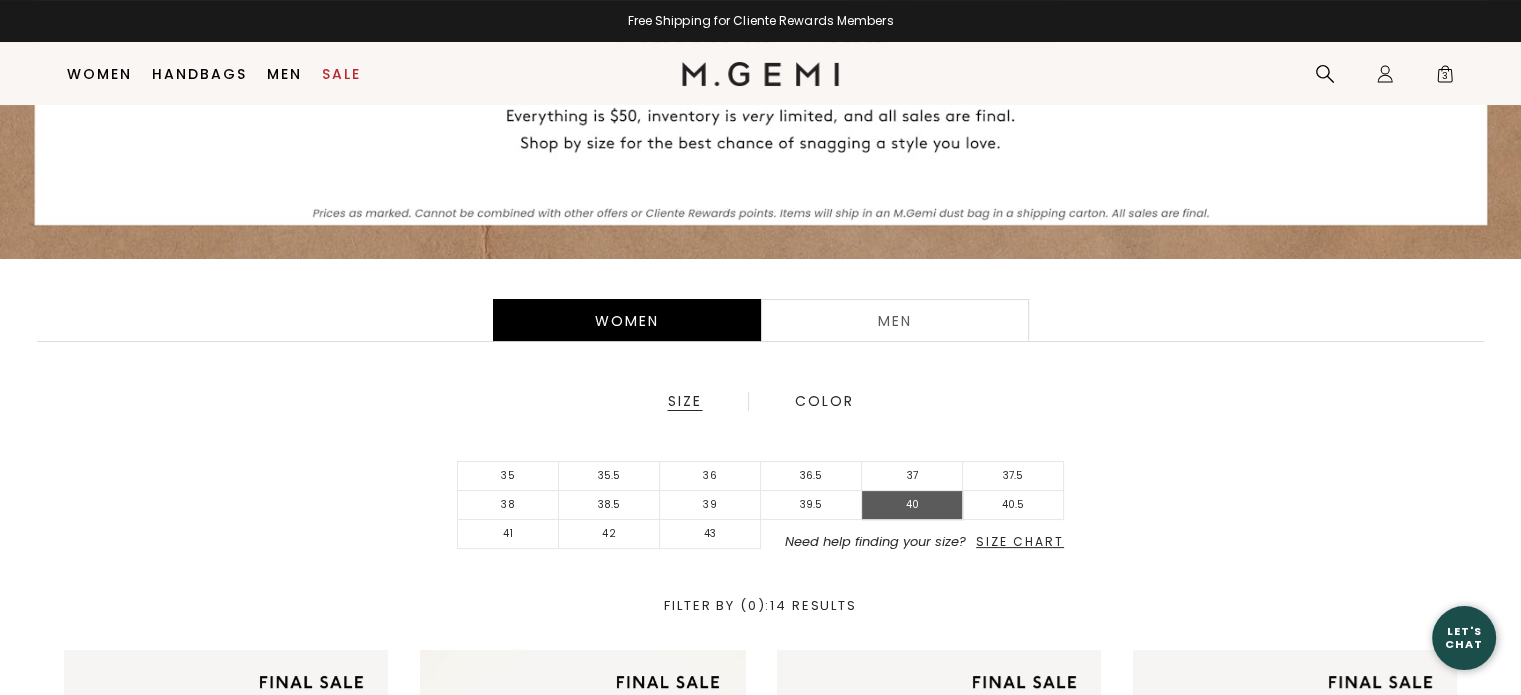 click on "40" at bounding box center (912, 505) 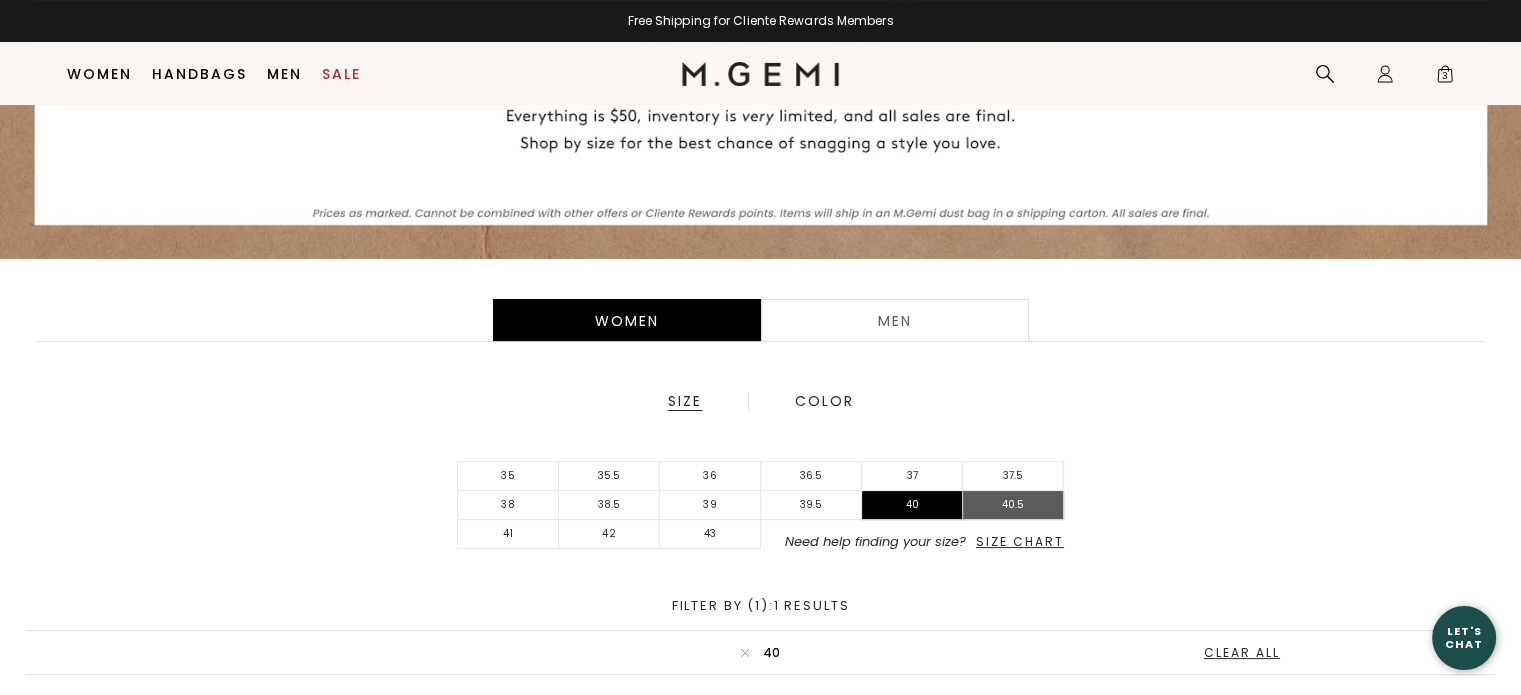 click on "40.5" at bounding box center [1013, 505] 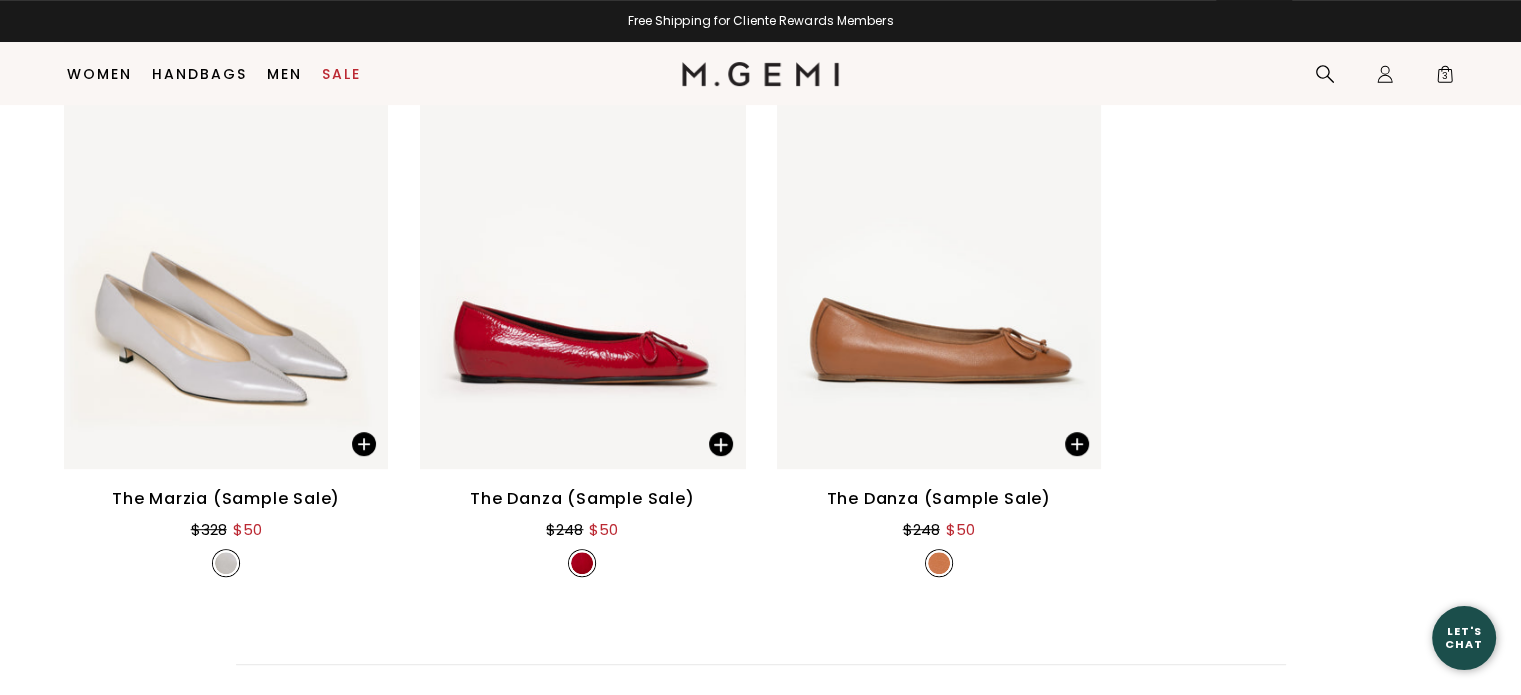 scroll, scrollTop: 953, scrollLeft: 0, axis: vertical 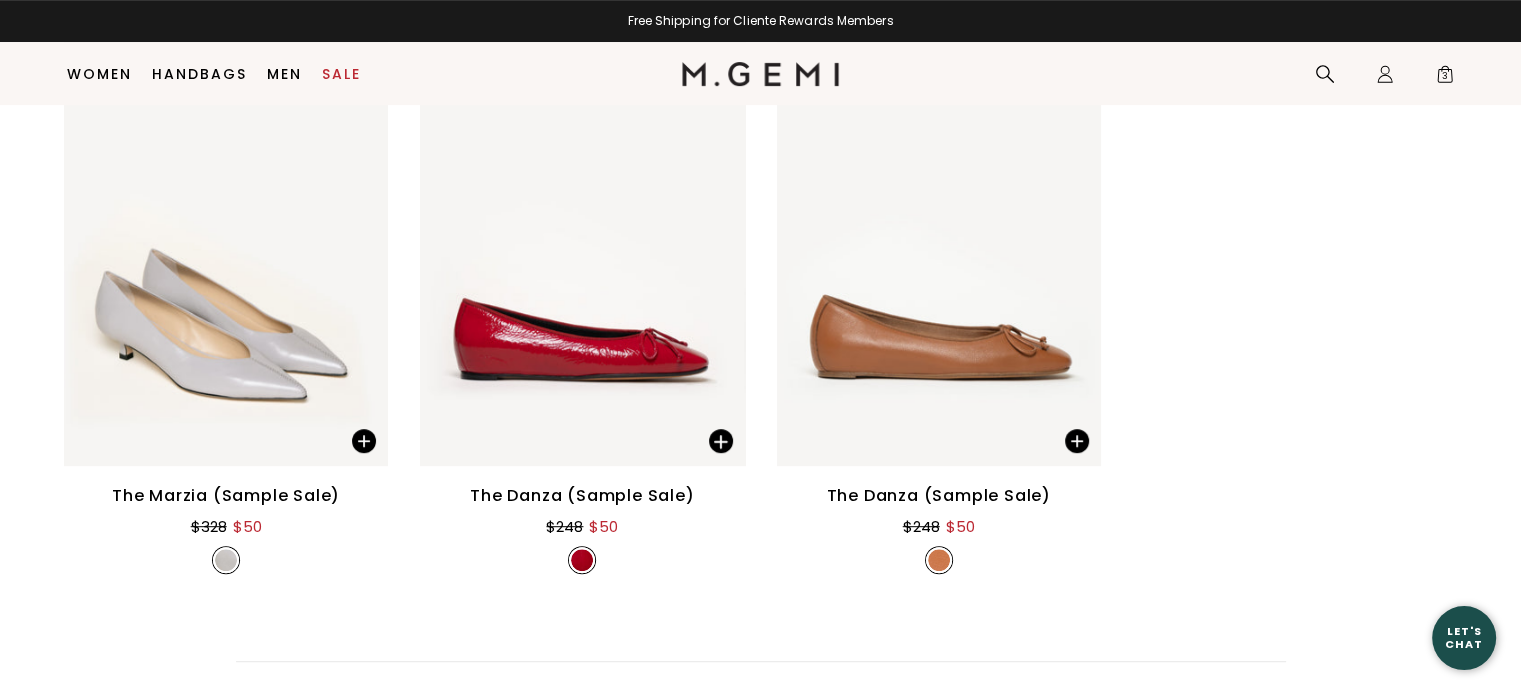 drag, startPoint x: 1528, startPoint y: 186, endPoint x: 1530, endPoint y: 347, distance: 161.01242 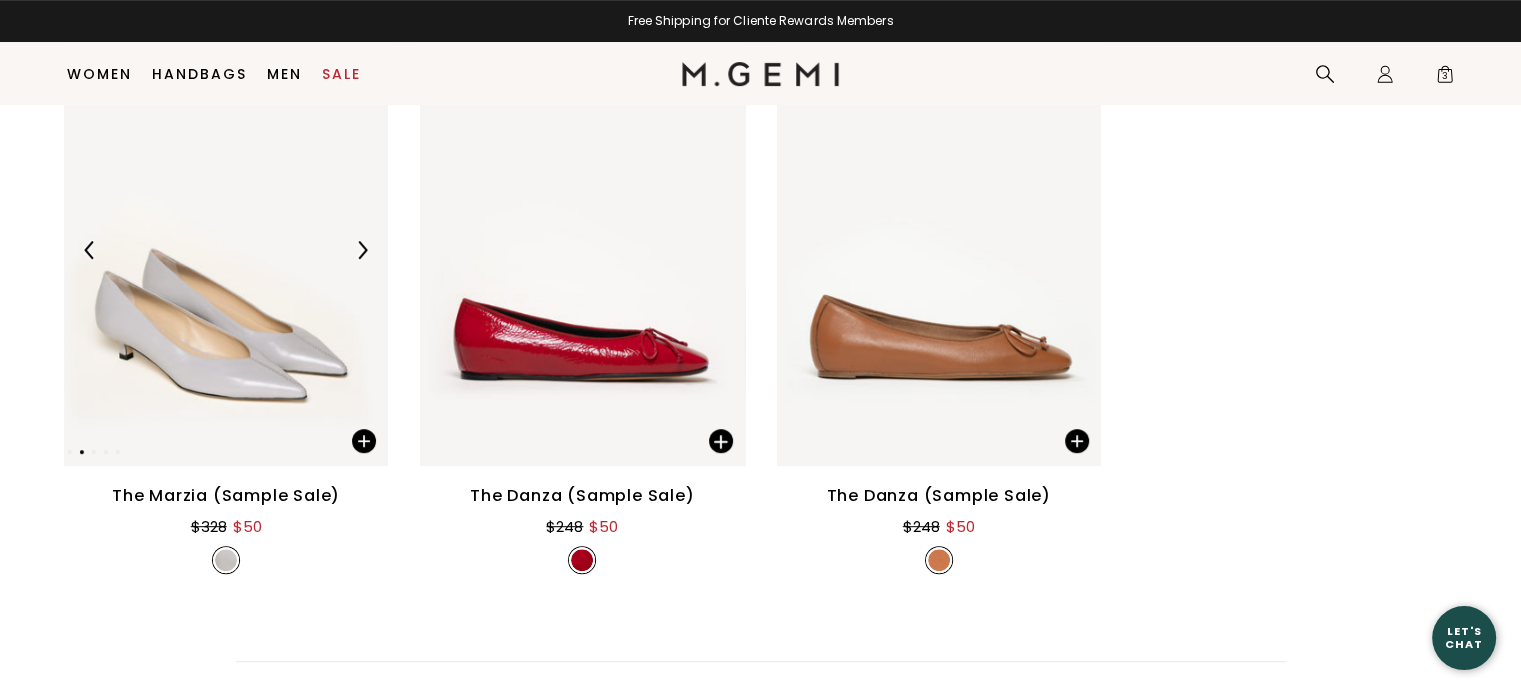 click at bounding box center (226, 250) 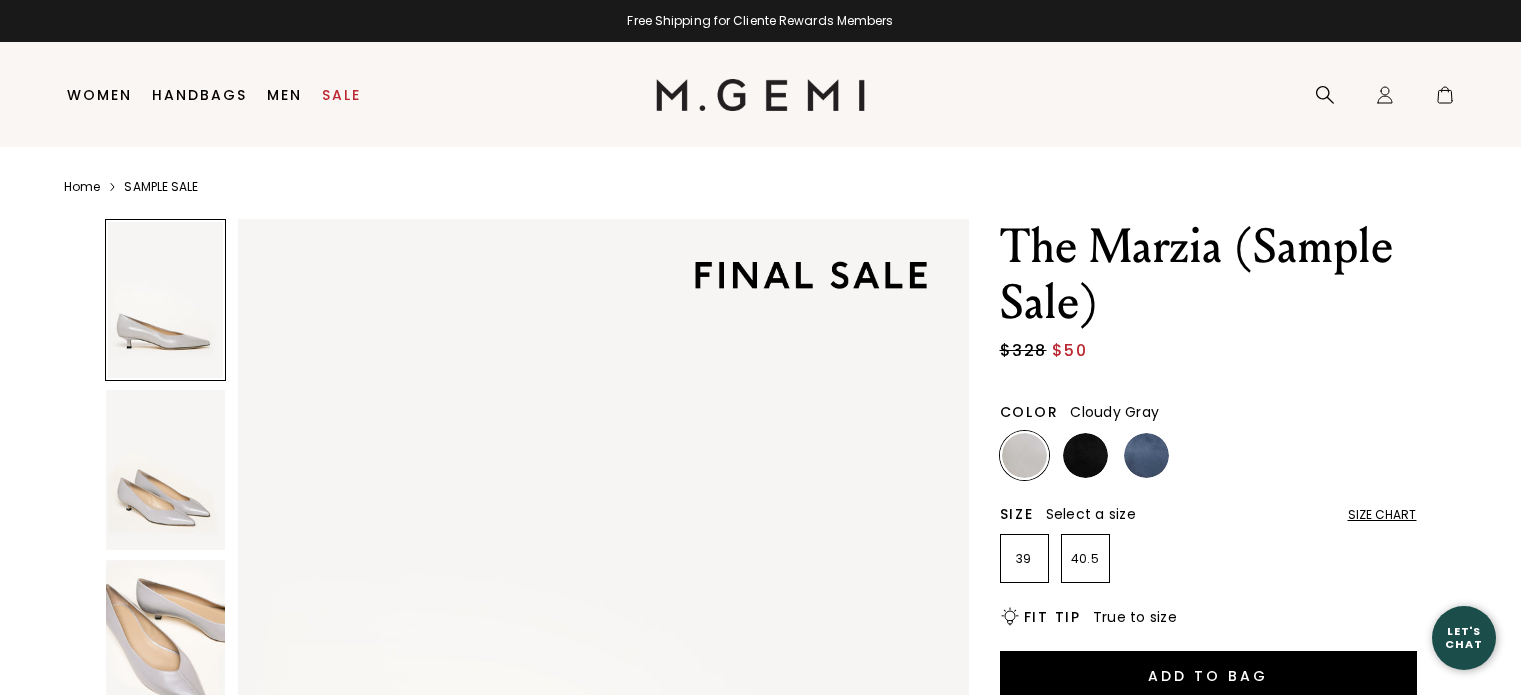 scroll, scrollTop: 0, scrollLeft: 0, axis: both 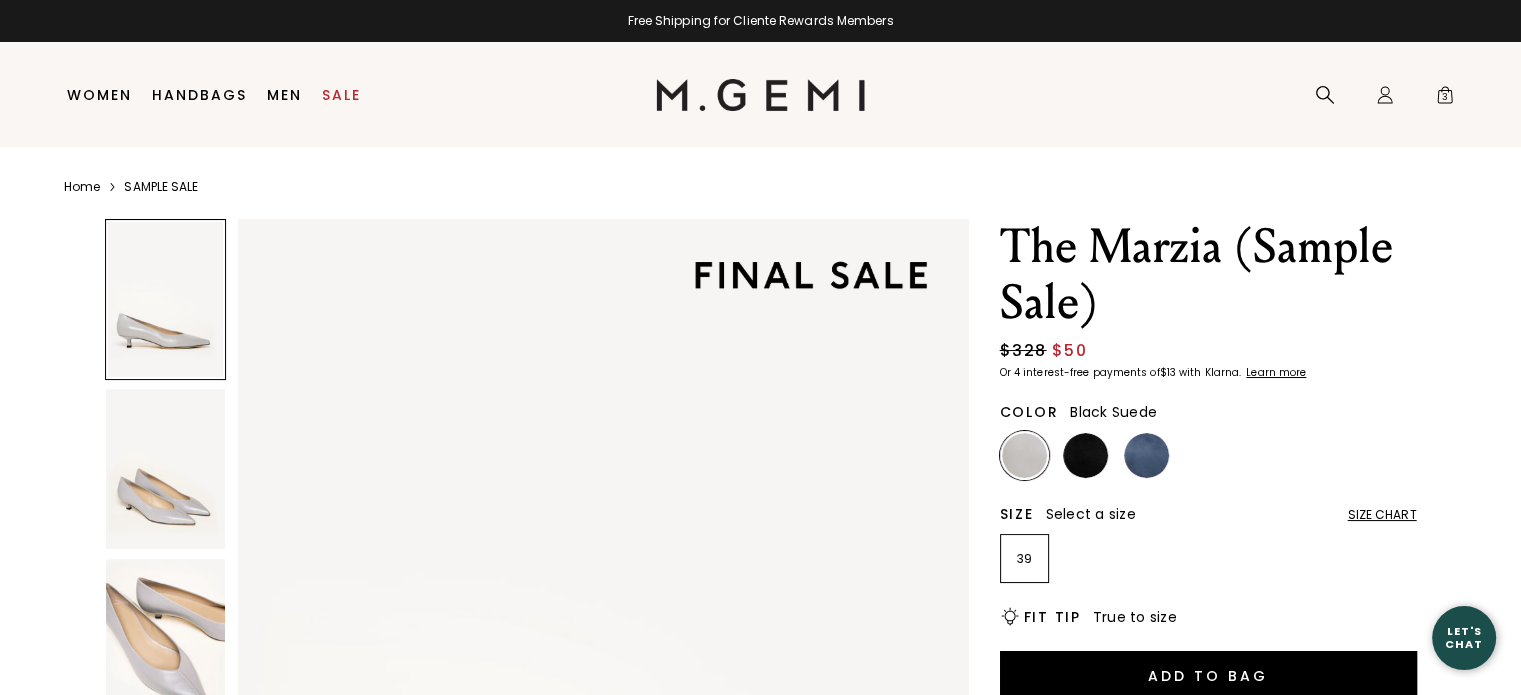 click at bounding box center (1085, 455) 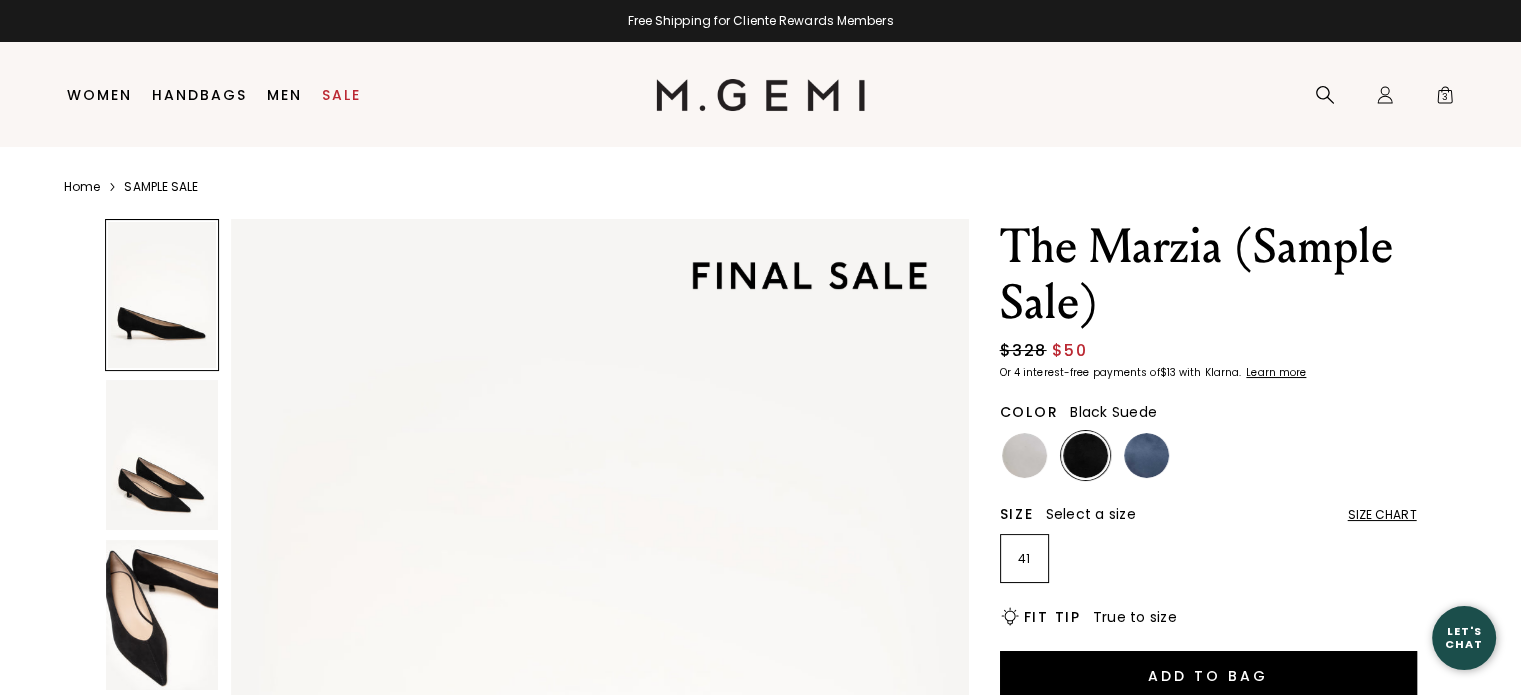 scroll, scrollTop: 0, scrollLeft: 0, axis: both 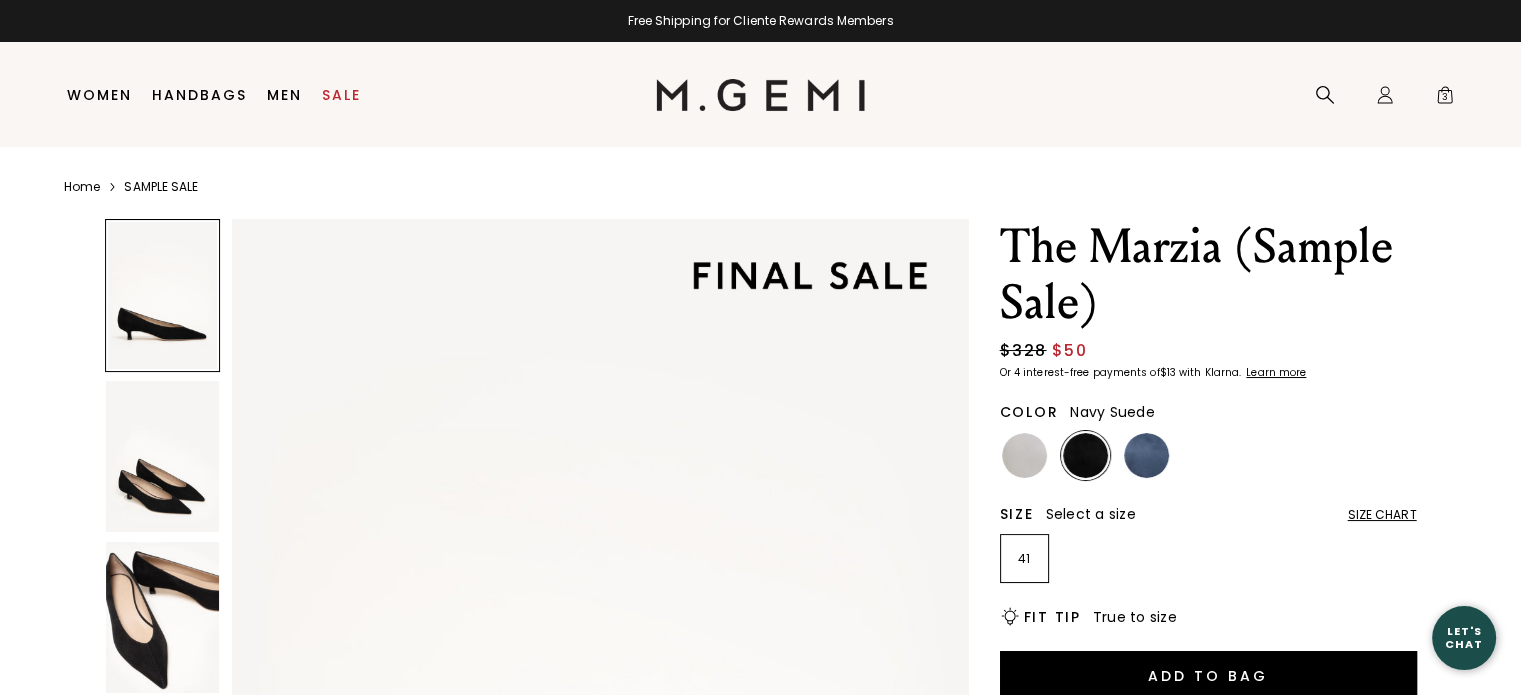 click at bounding box center (1146, 455) 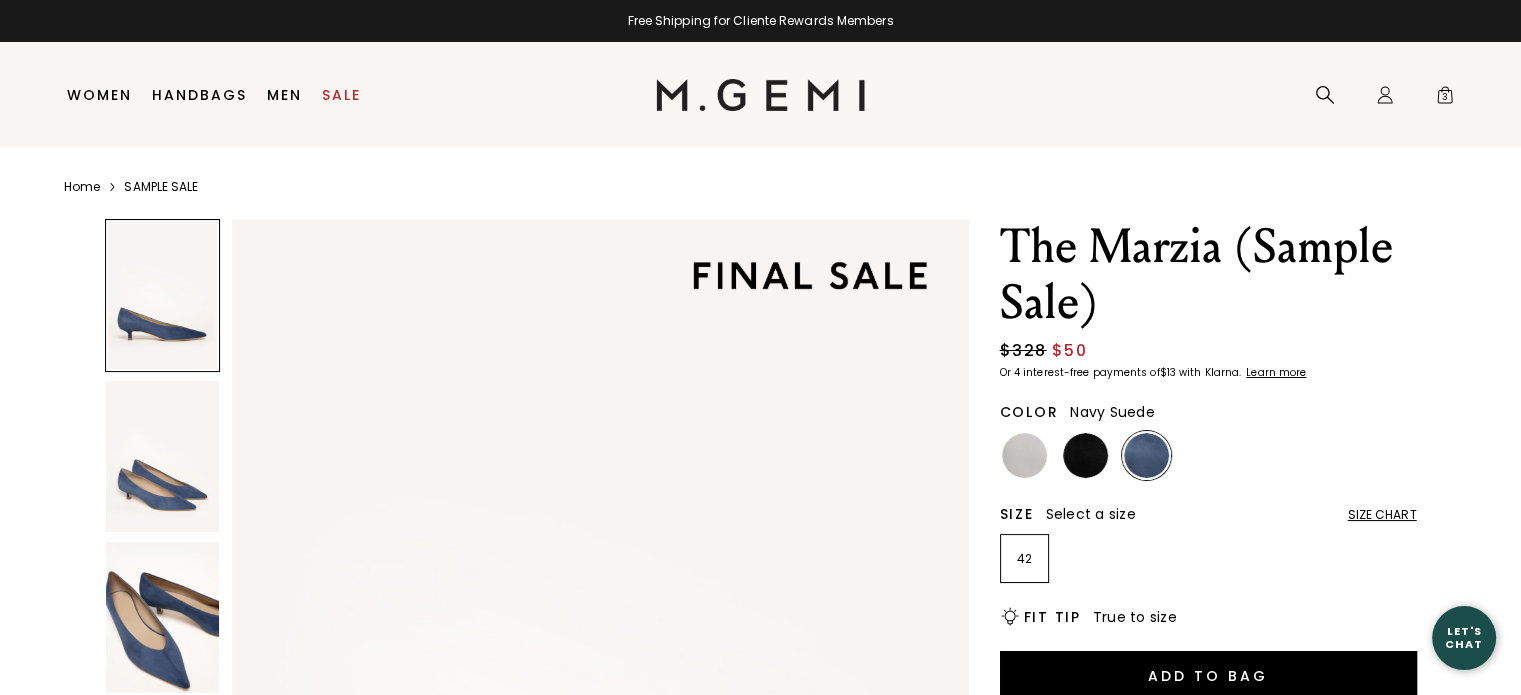 scroll, scrollTop: 0, scrollLeft: 0, axis: both 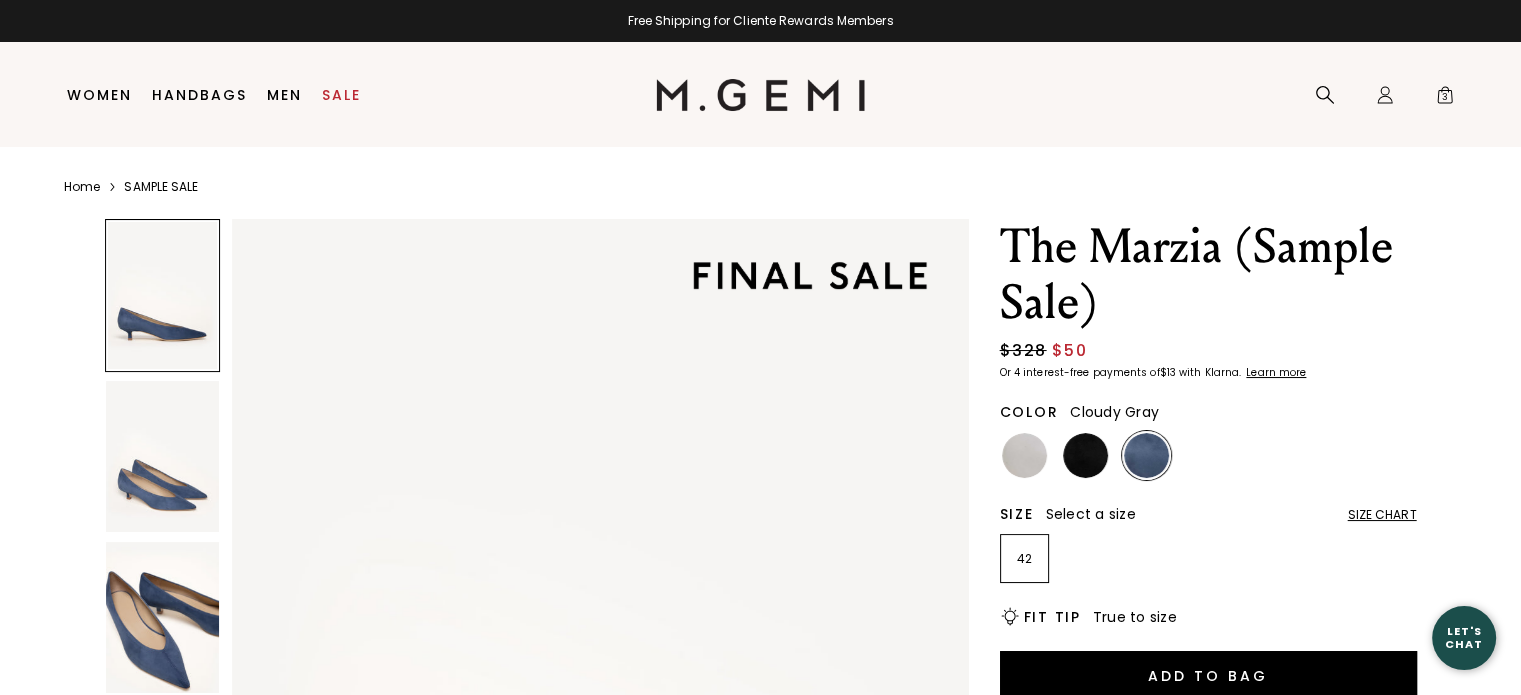 click at bounding box center (1024, 455) 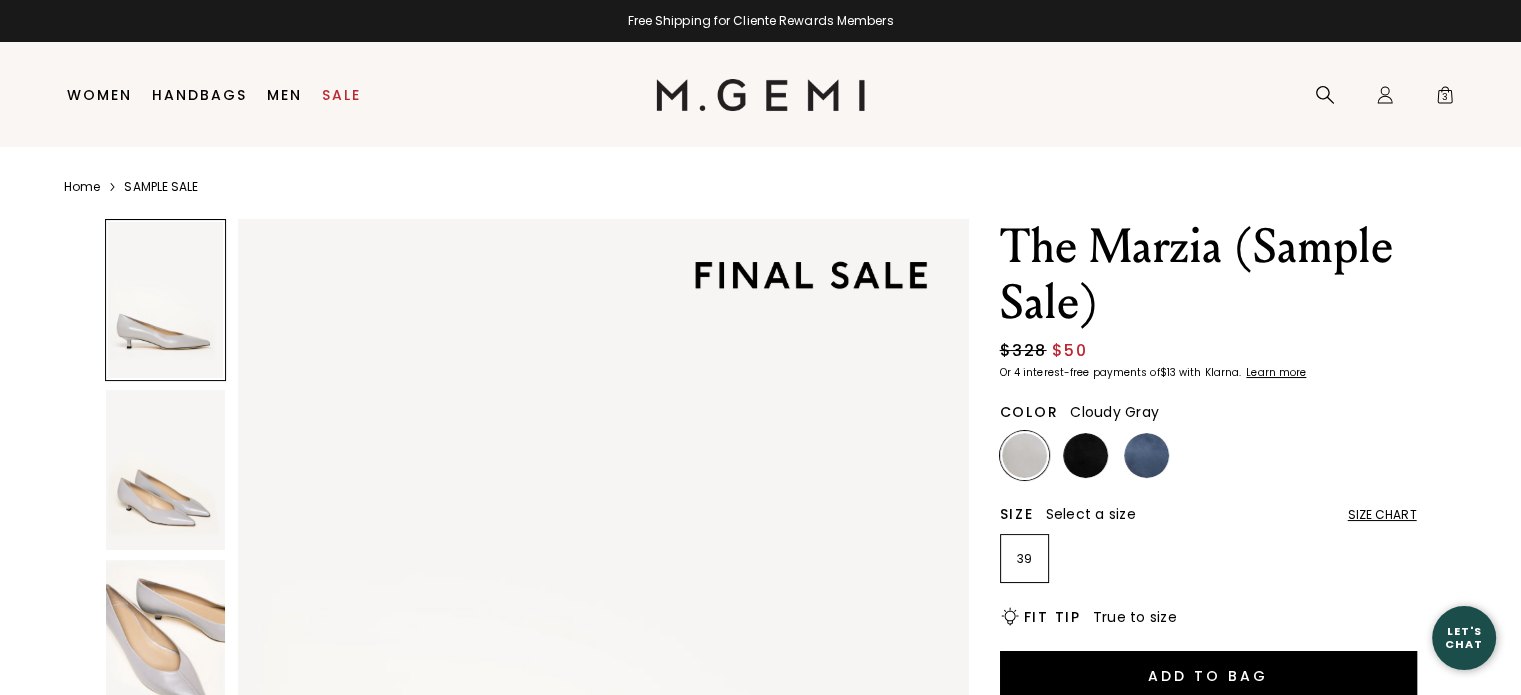scroll, scrollTop: 0, scrollLeft: 0, axis: both 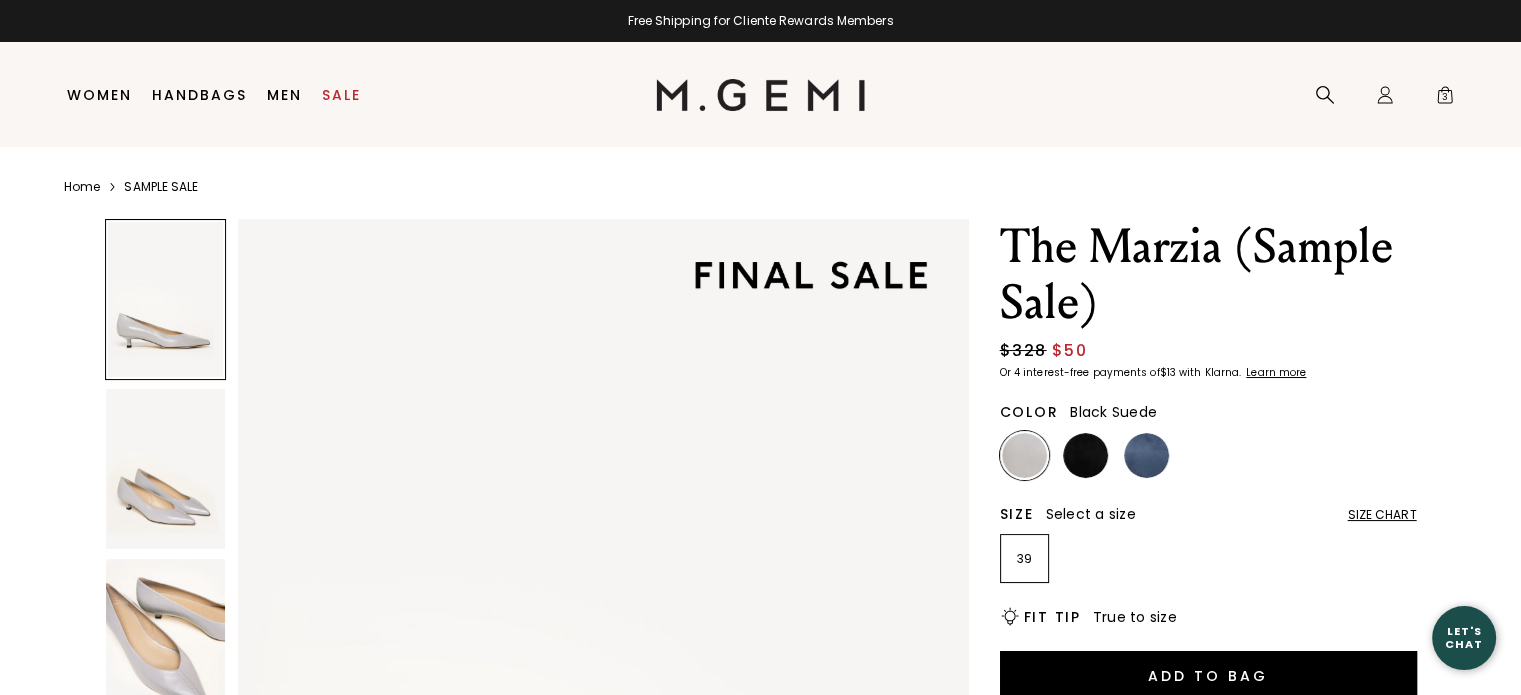 click at bounding box center (1085, 455) 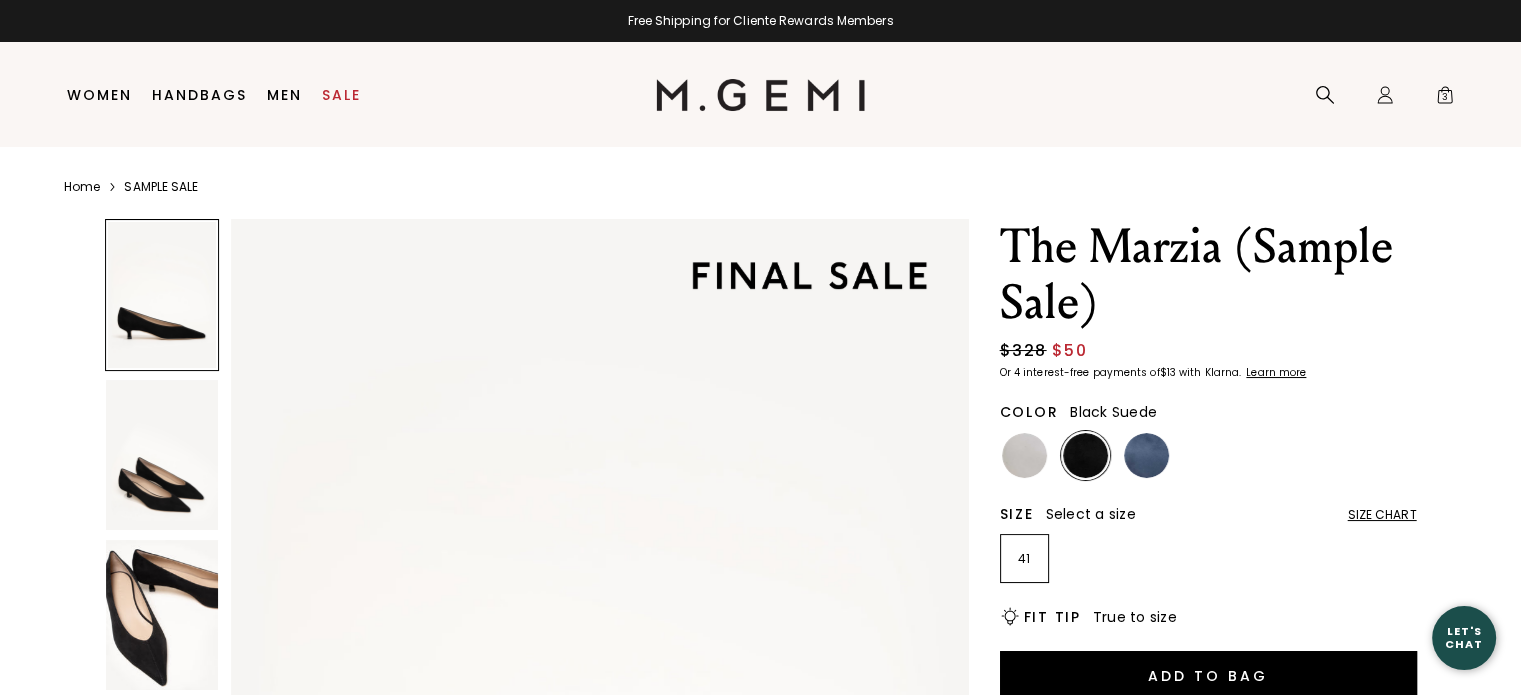 scroll, scrollTop: 0, scrollLeft: 0, axis: both 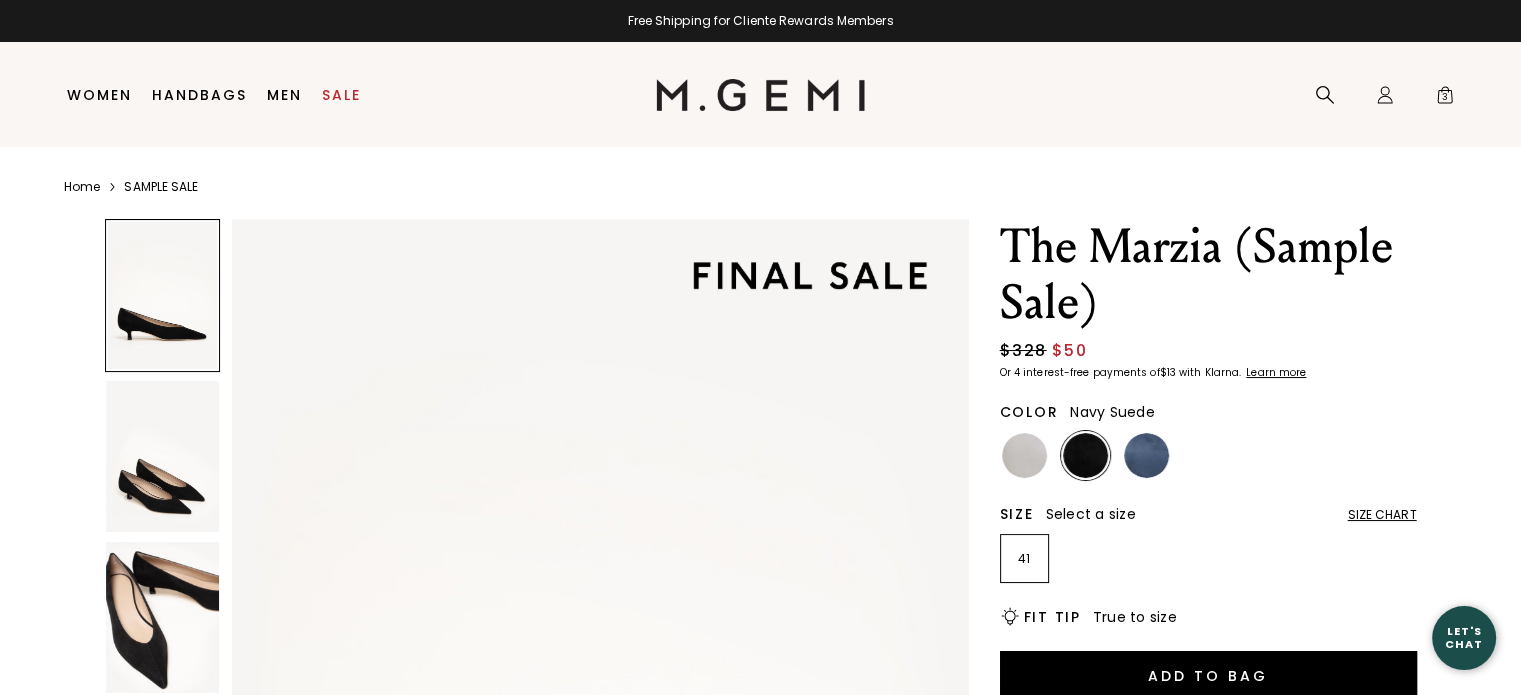 click at bounding box center [1146, 455] 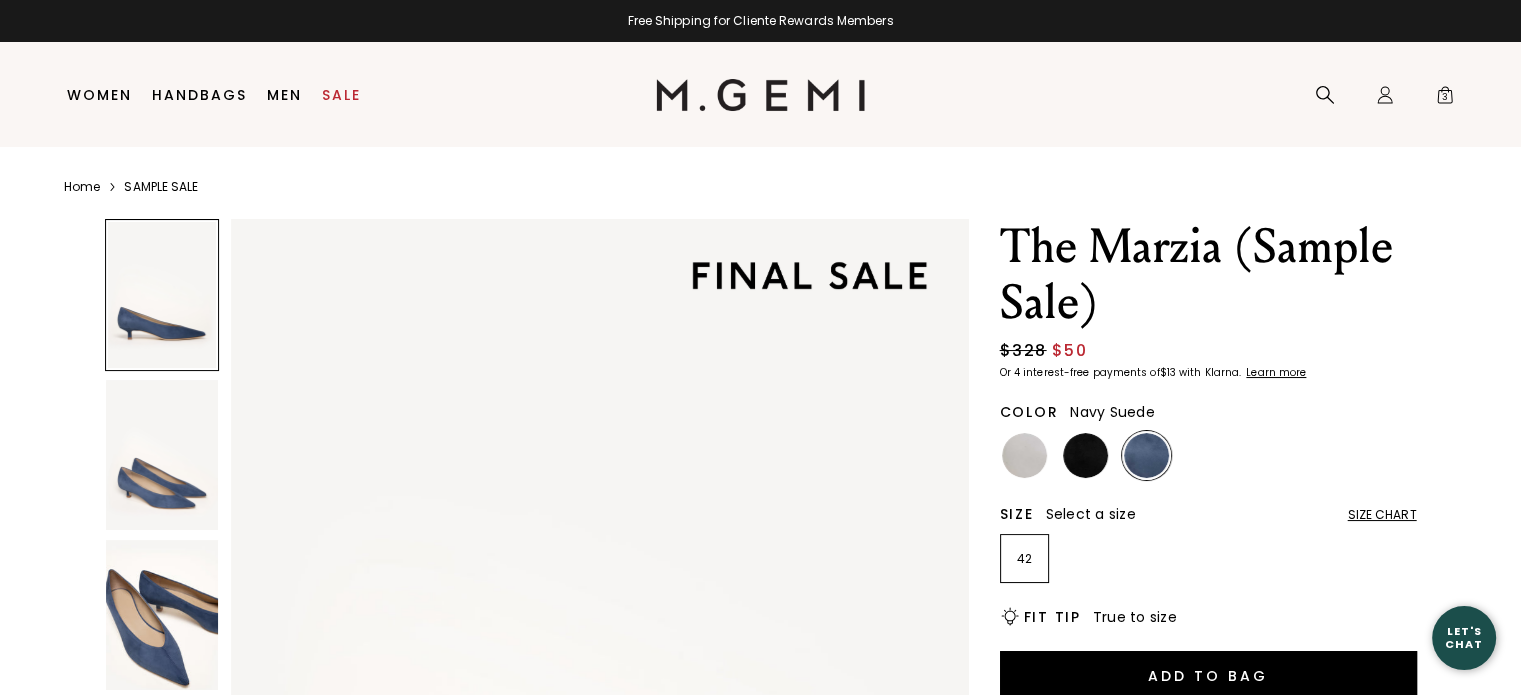 scroll, scrollTop: 0, scrollLeft: 0, axis: both 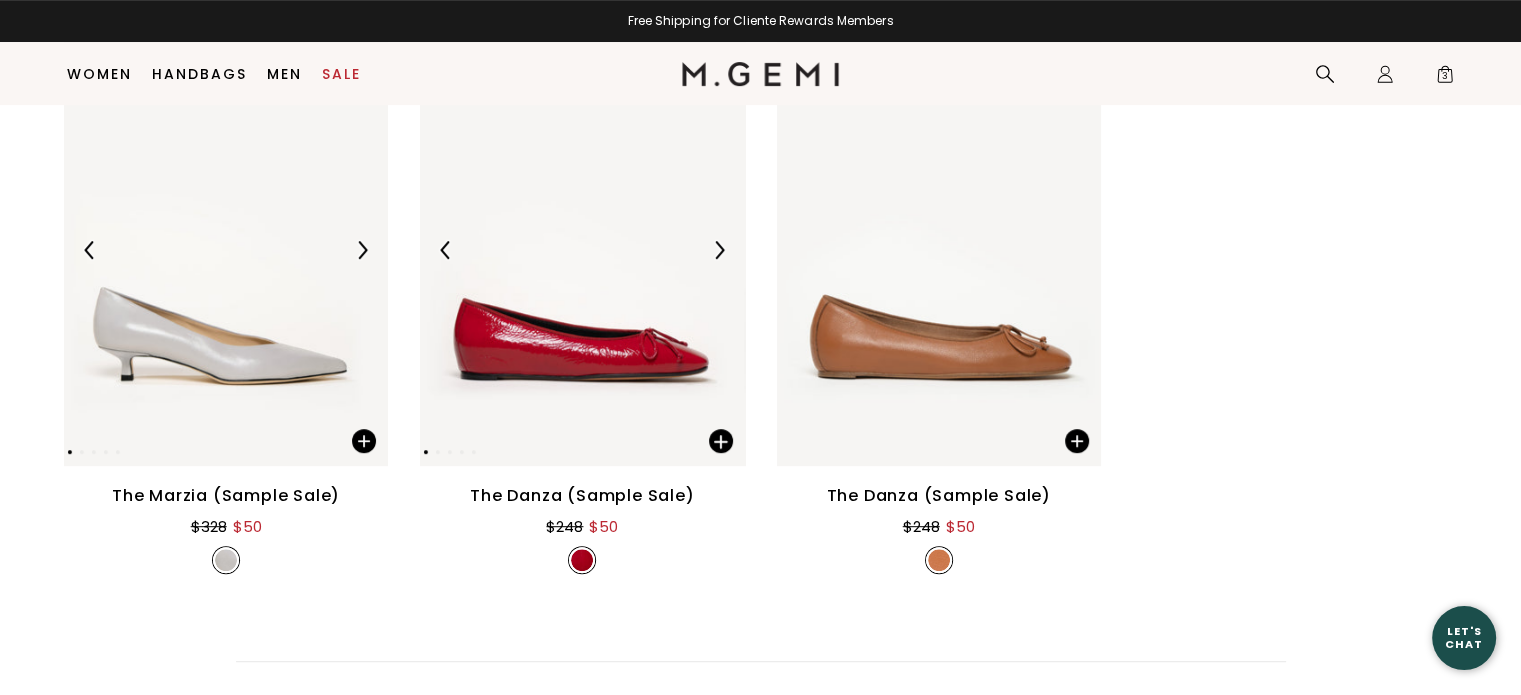 click at bounding box center [582, 250] 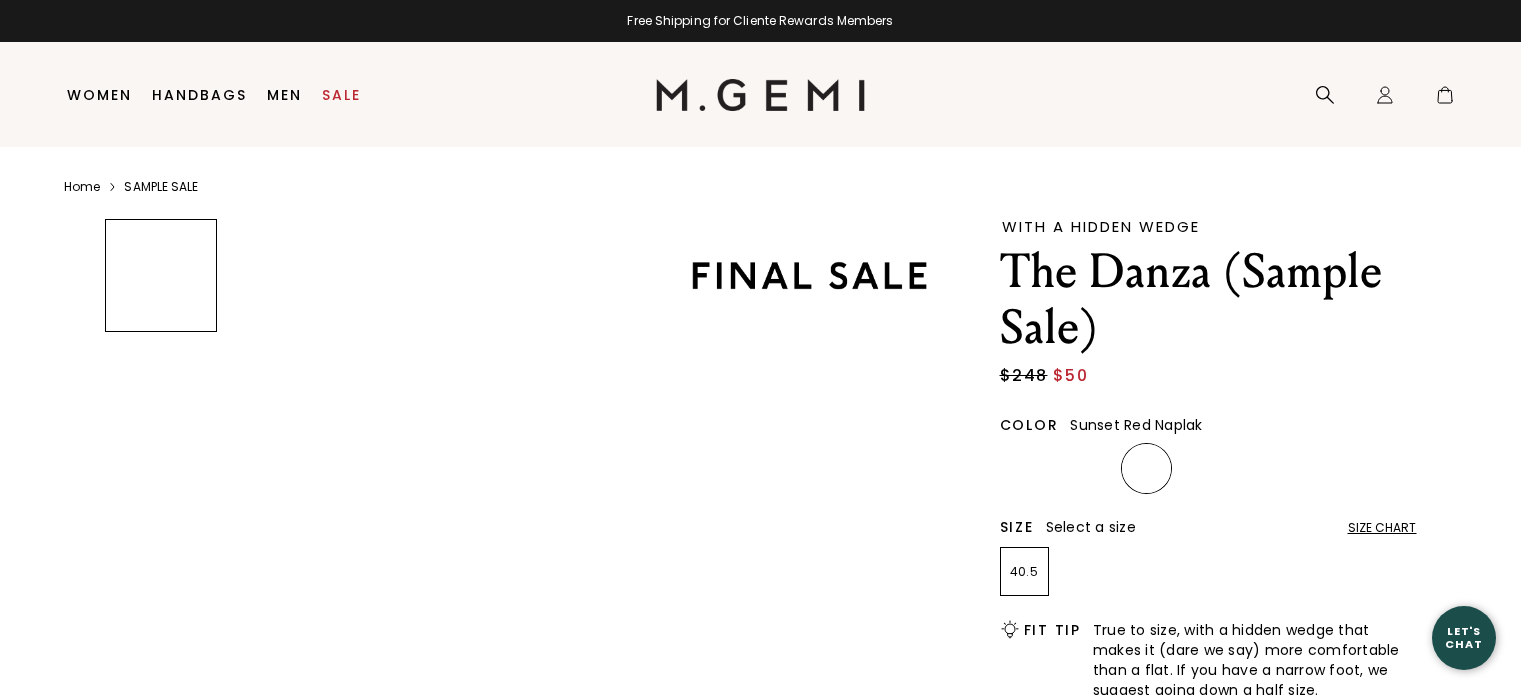 scroll, scrollTop: 0, scrollLeft: 0, axis: both 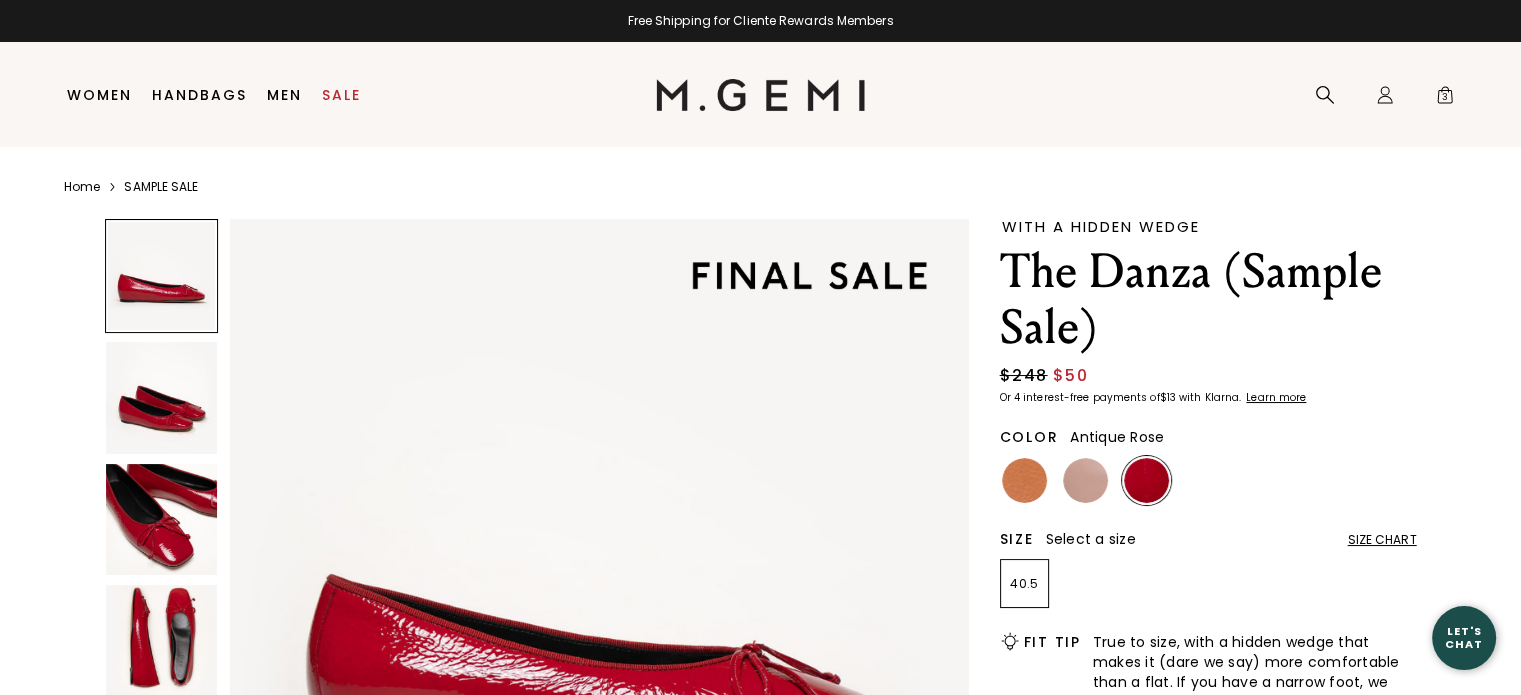 click at bounding box center (1085, 480) 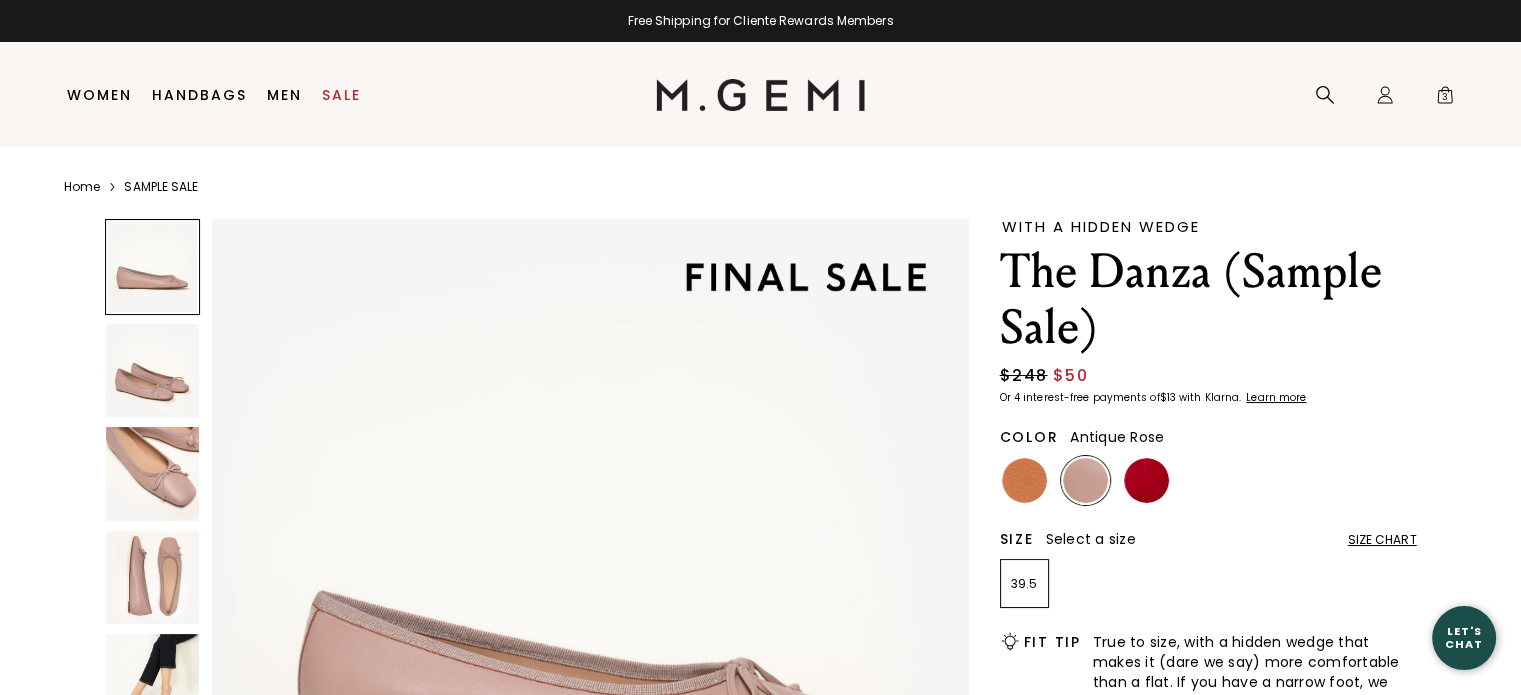 scroll, scrollTop: 0, scrollLeft: 0, axis: both 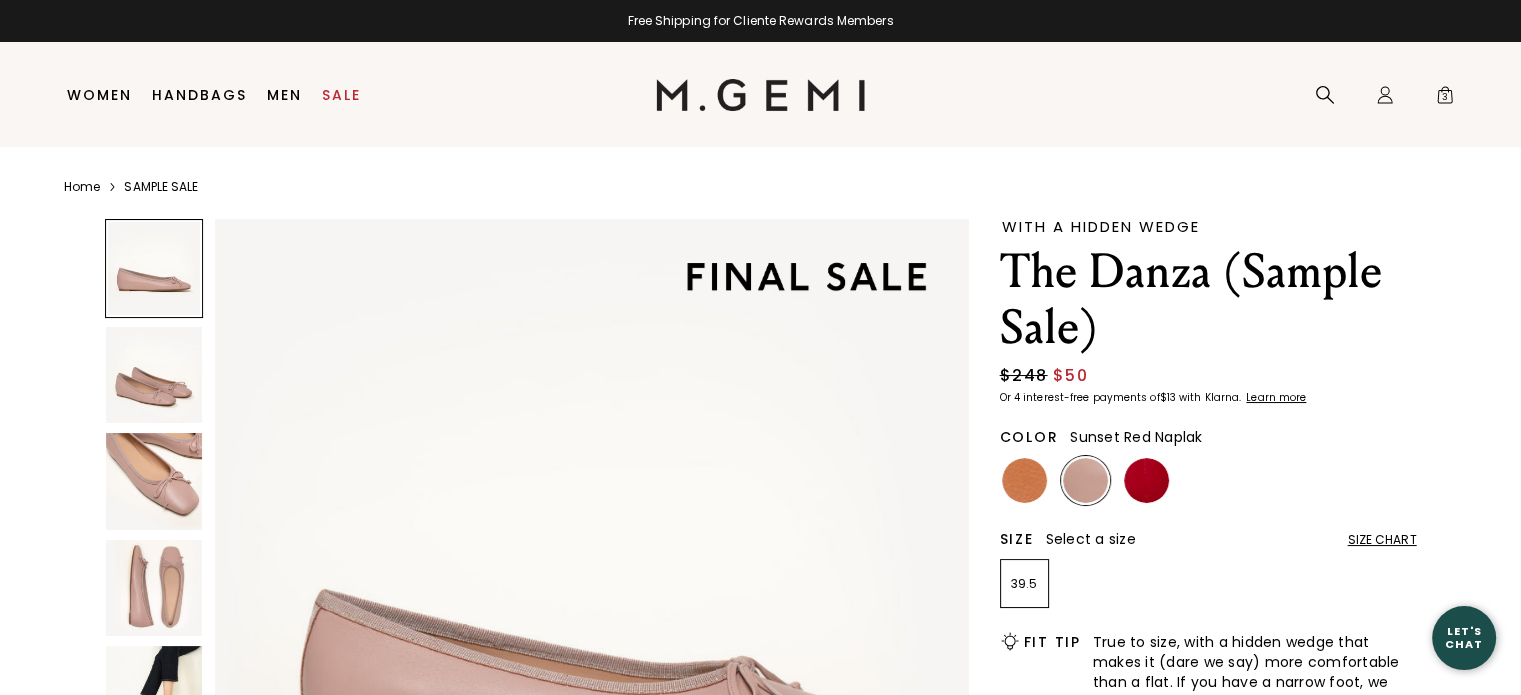 click at bounding box center [1146, 480] 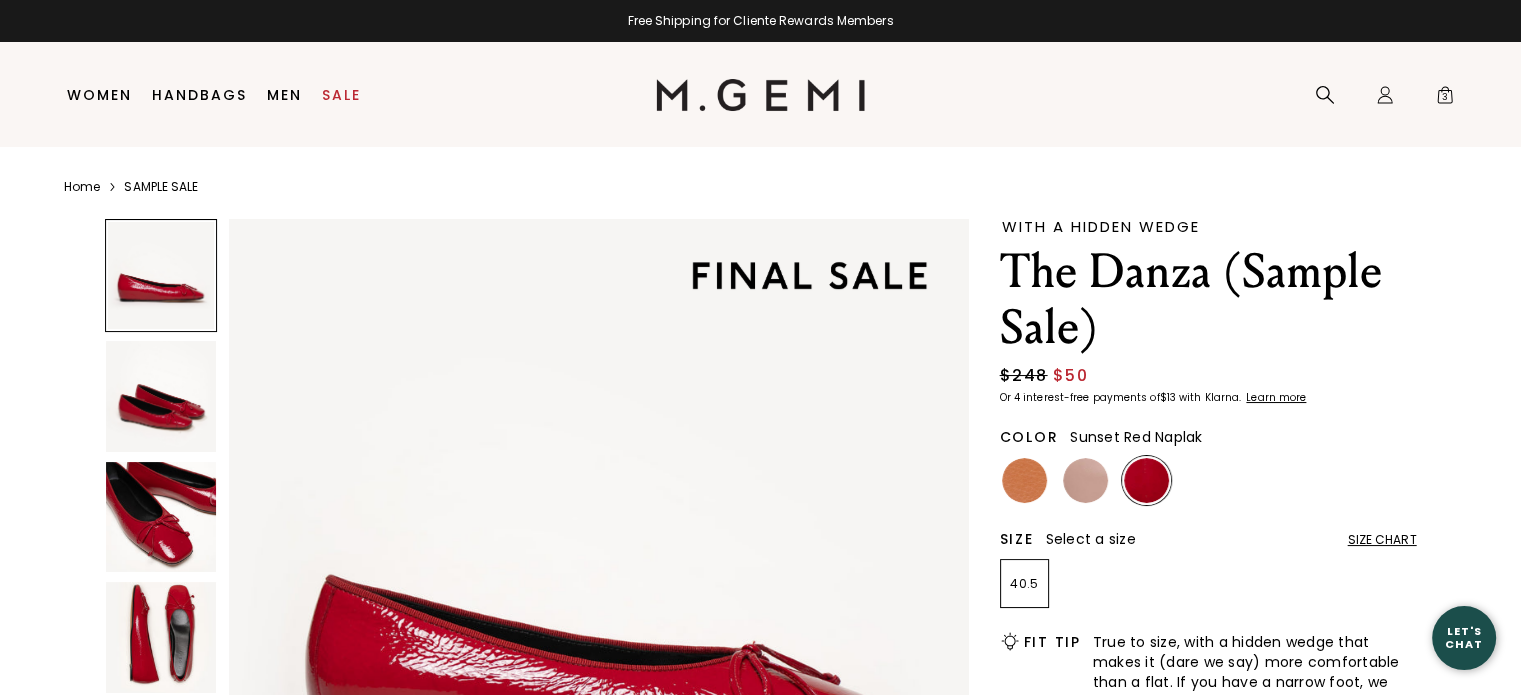 scroll, scrollTop: 0, scrollLeft: 0, axis: both 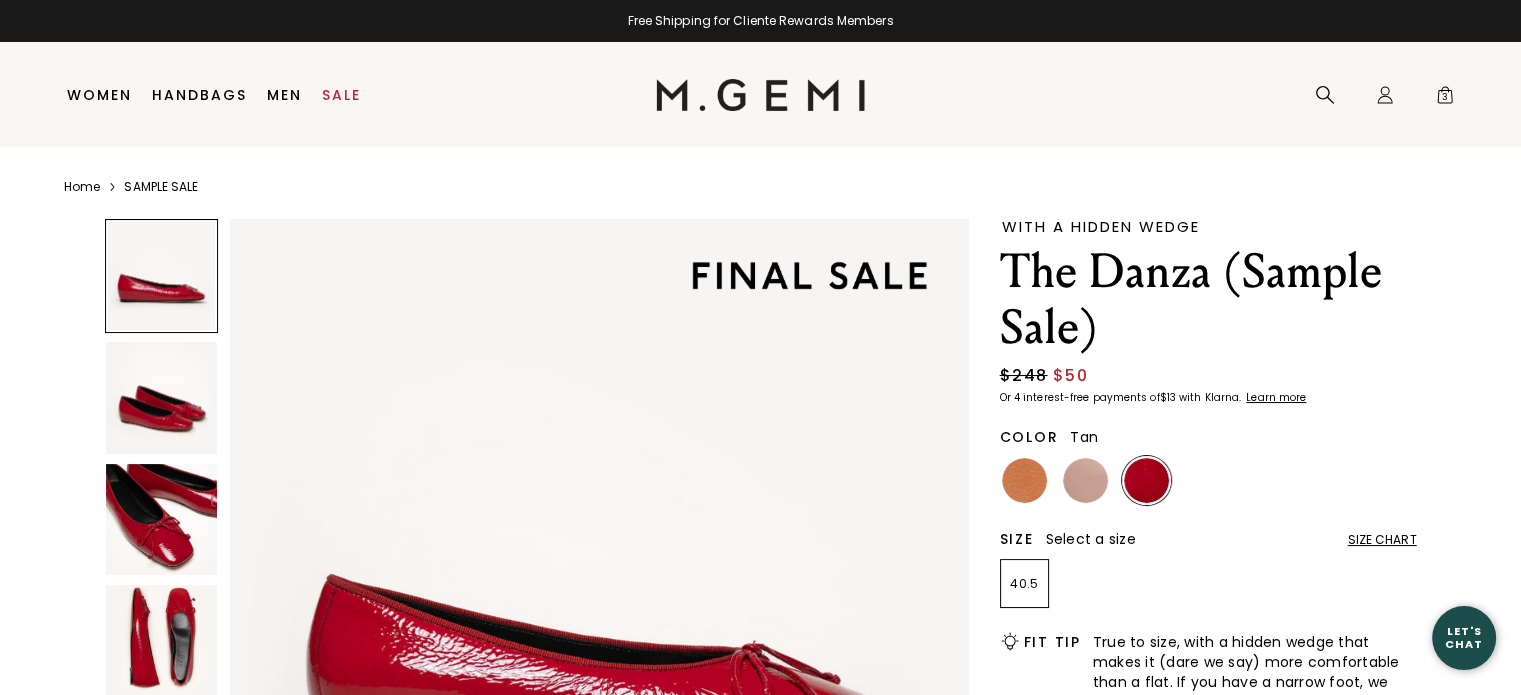 click at bounding box center [1024, 480] 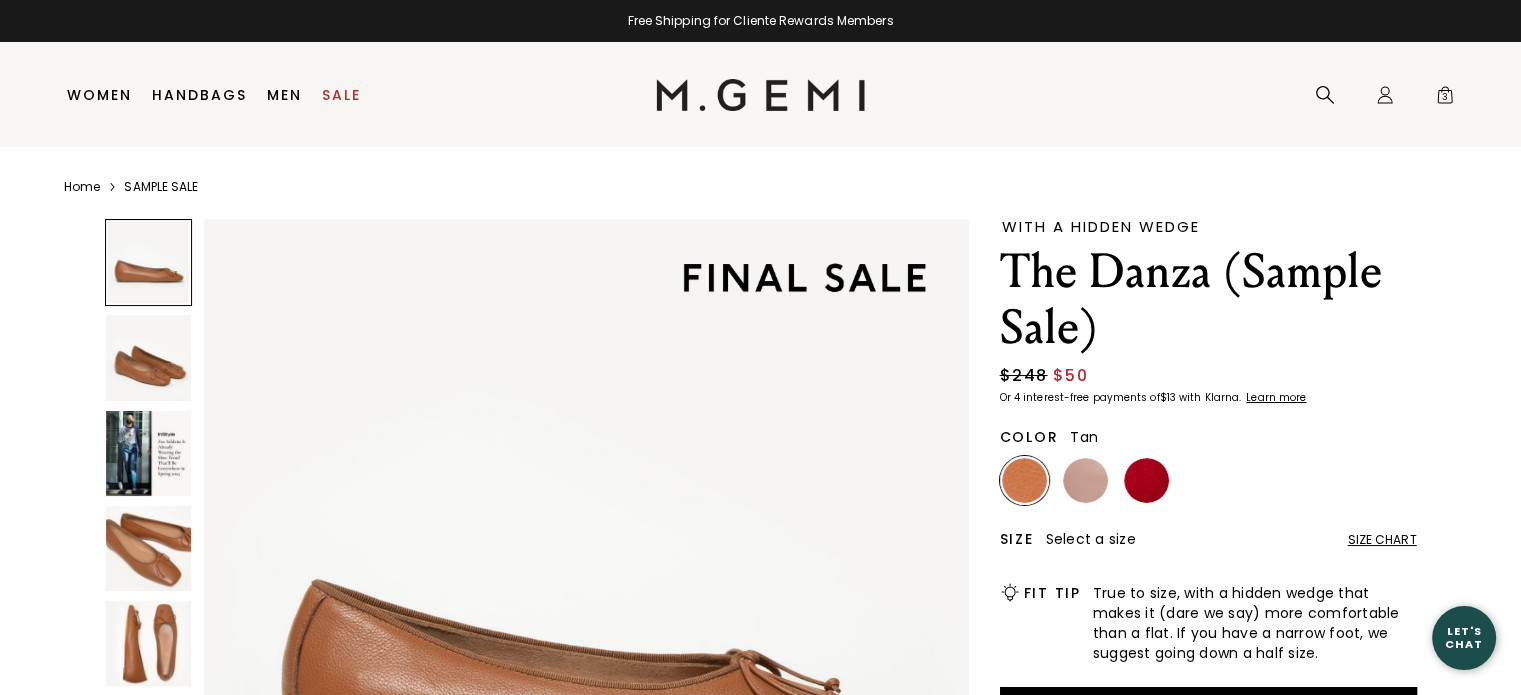 scroll, scrollTop: 0, scrollLeft: 0, axis: both 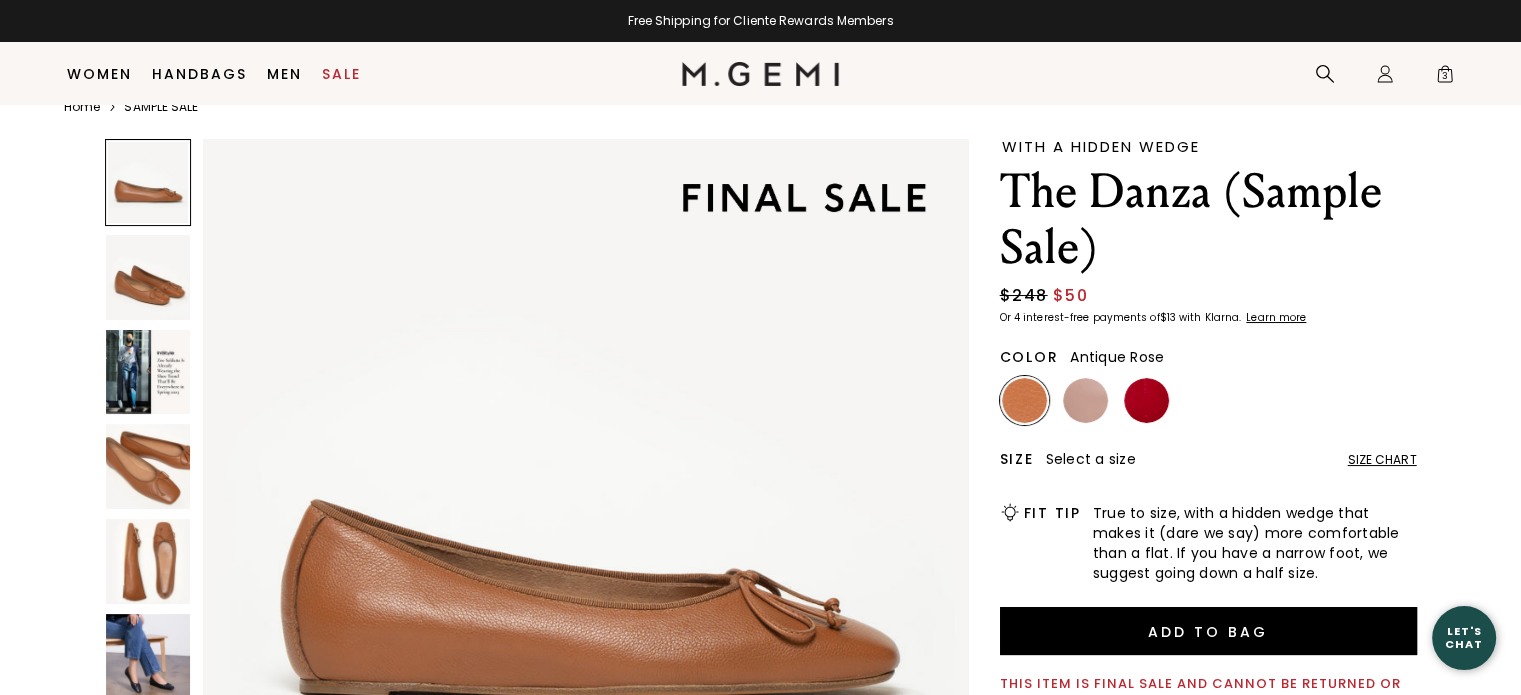 click at bounding box center (1085, 400) 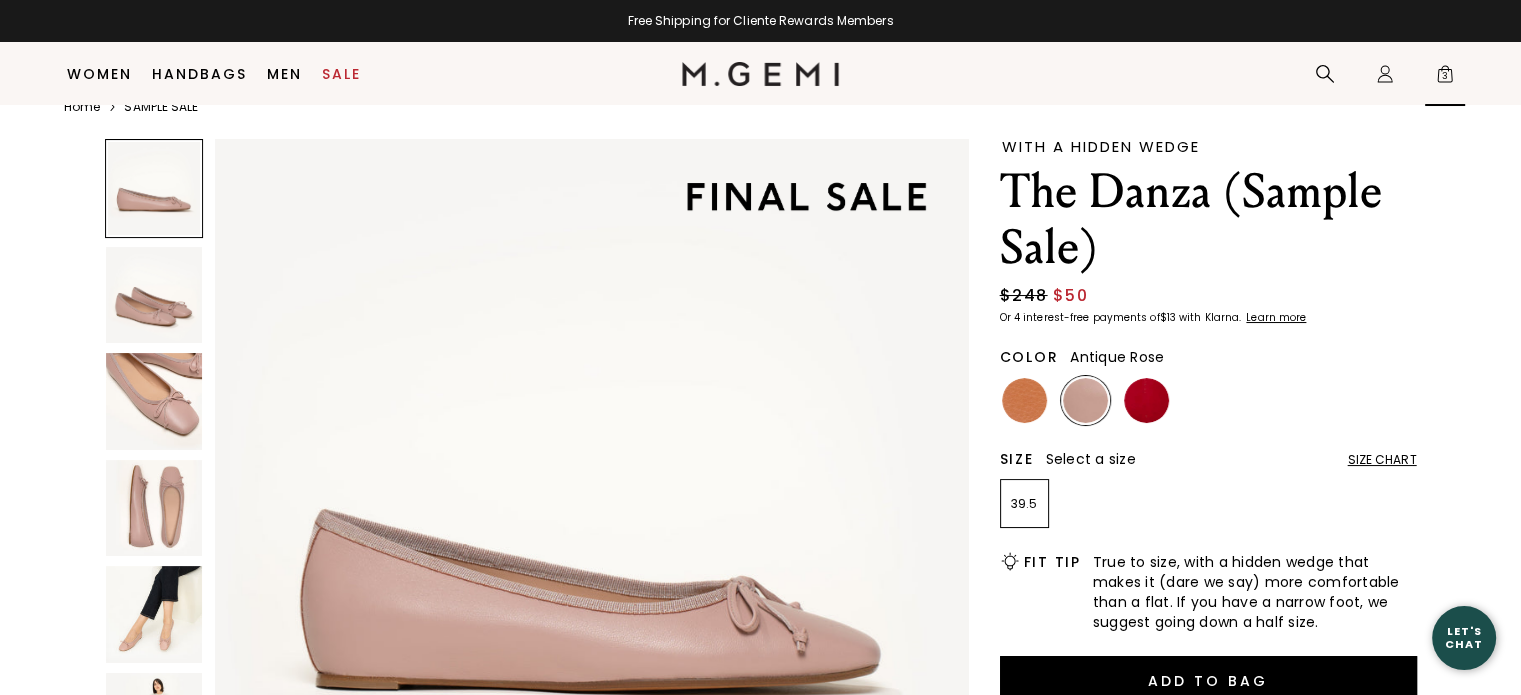 click on "3" at bounding box center [1445, 78] 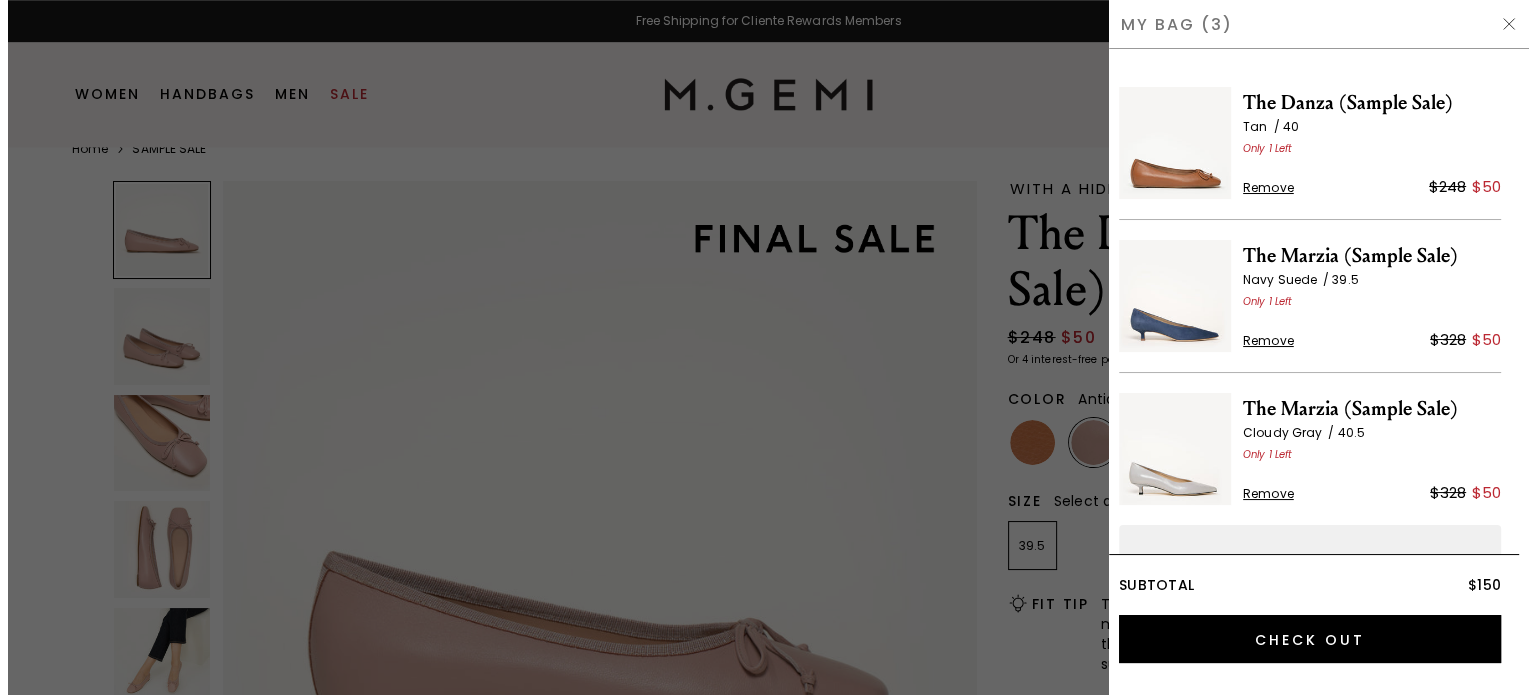 scroll, scrollTop: 0, scrollLeft: 0, axis: both 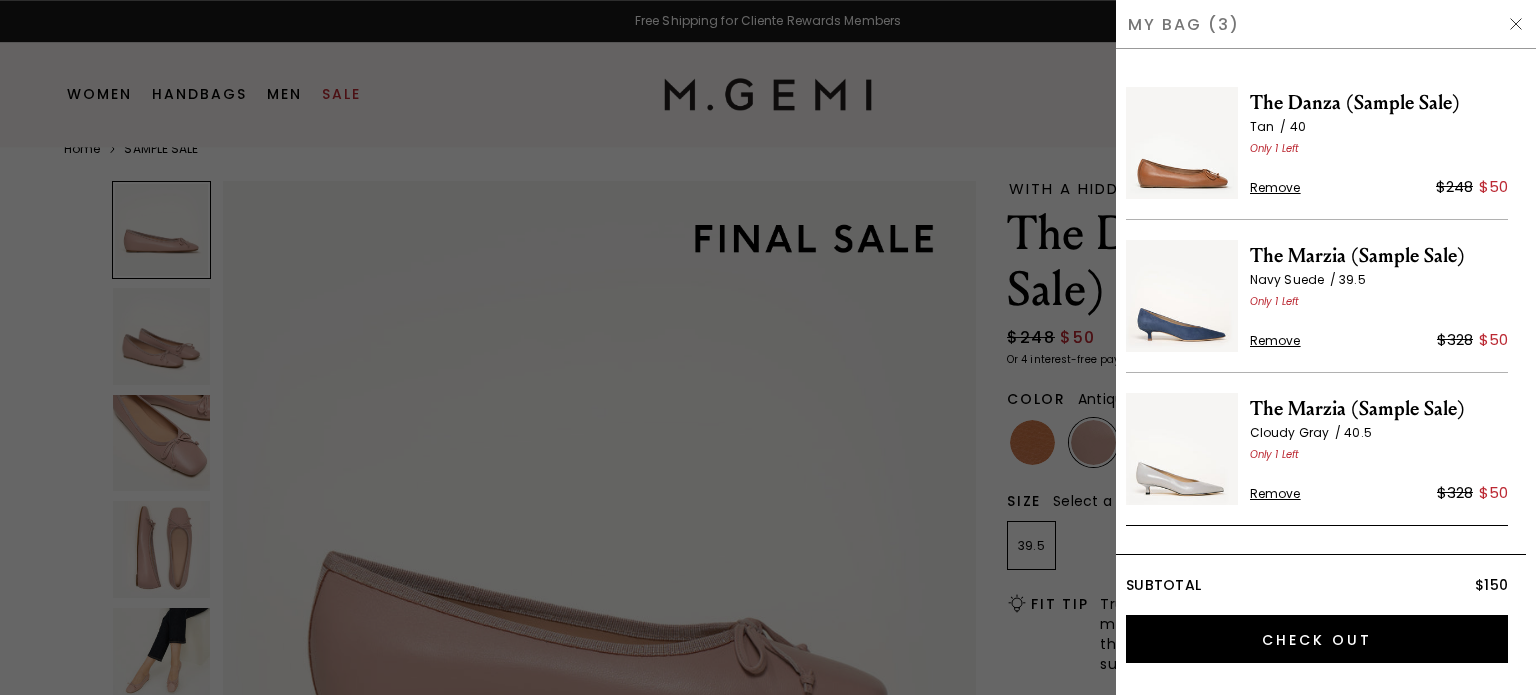 click at bounding box center (1182, 296) 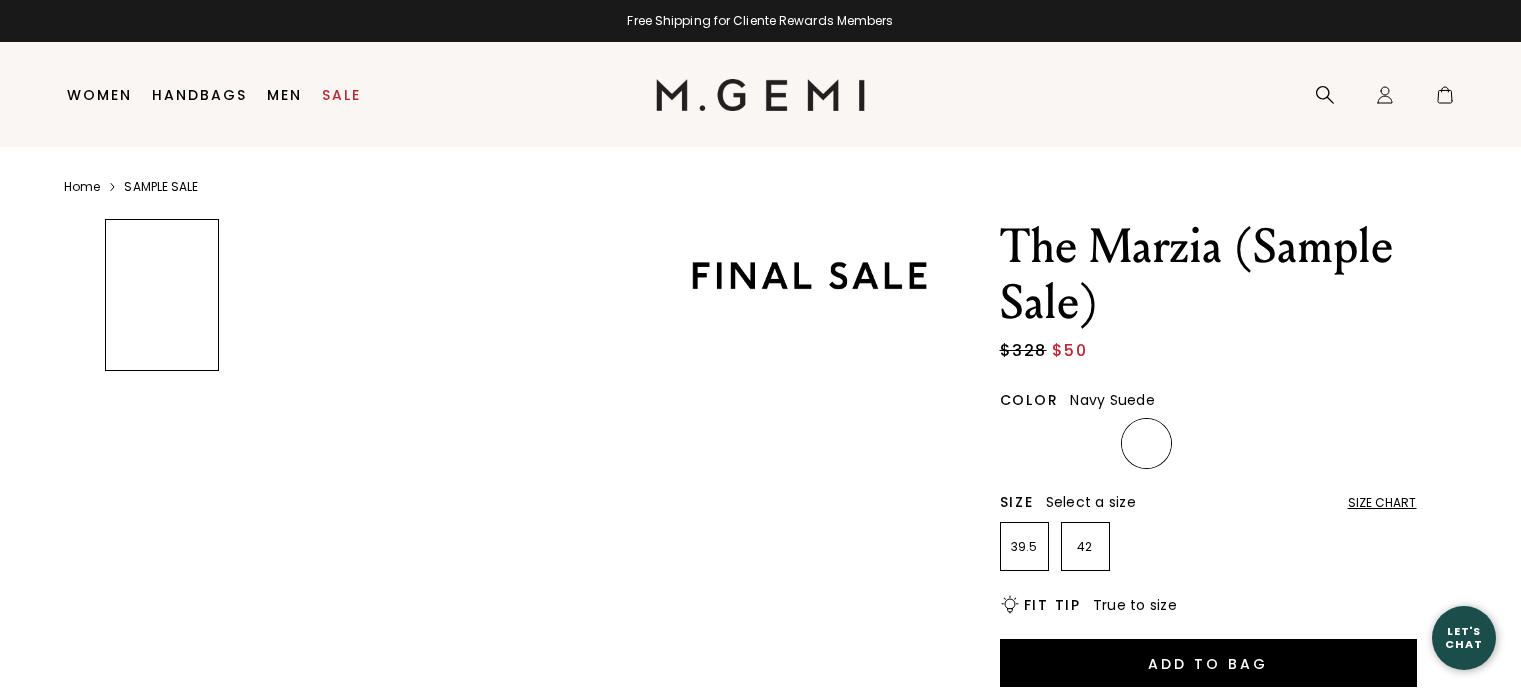 scroll, scrollTop: 0, scrollLeft: 0, axis: both 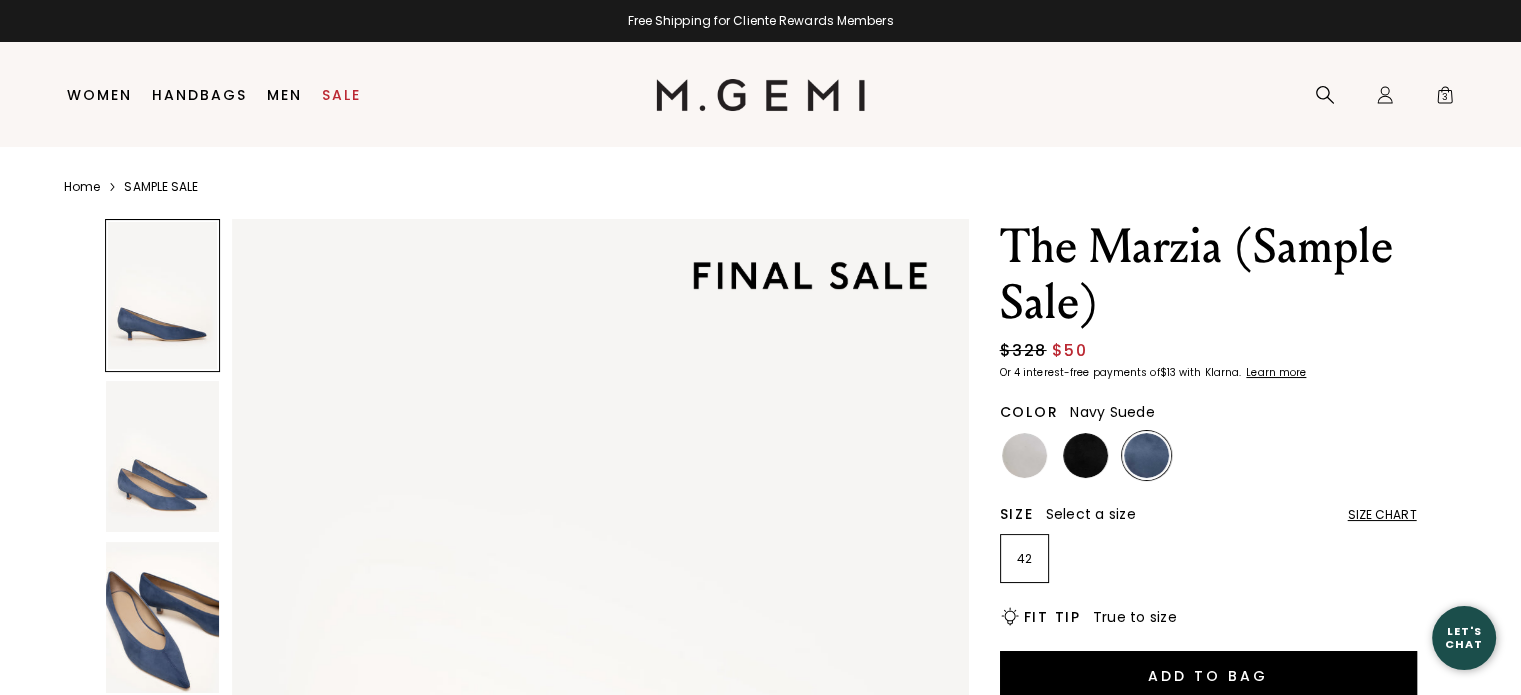 click at bounding box center [1146, 455] 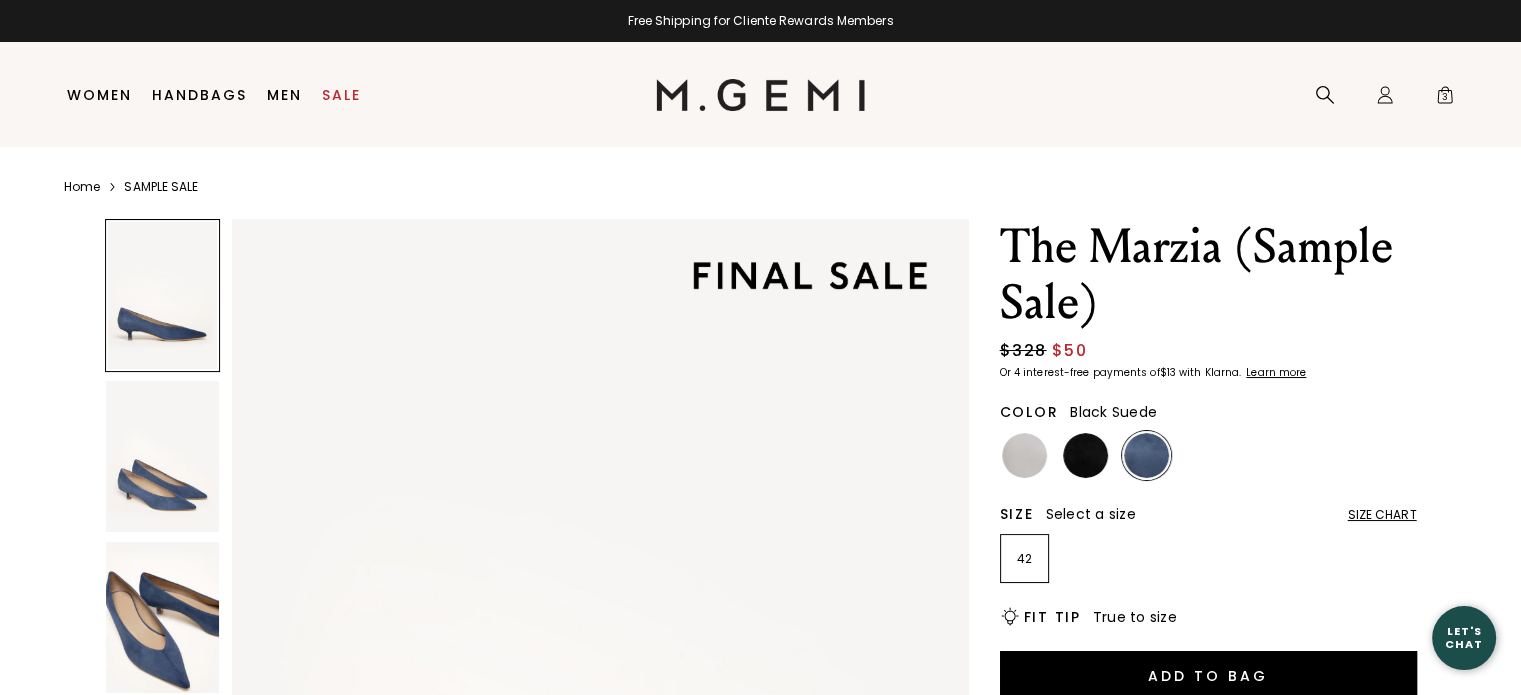 click at bounding box center (1085, 455) 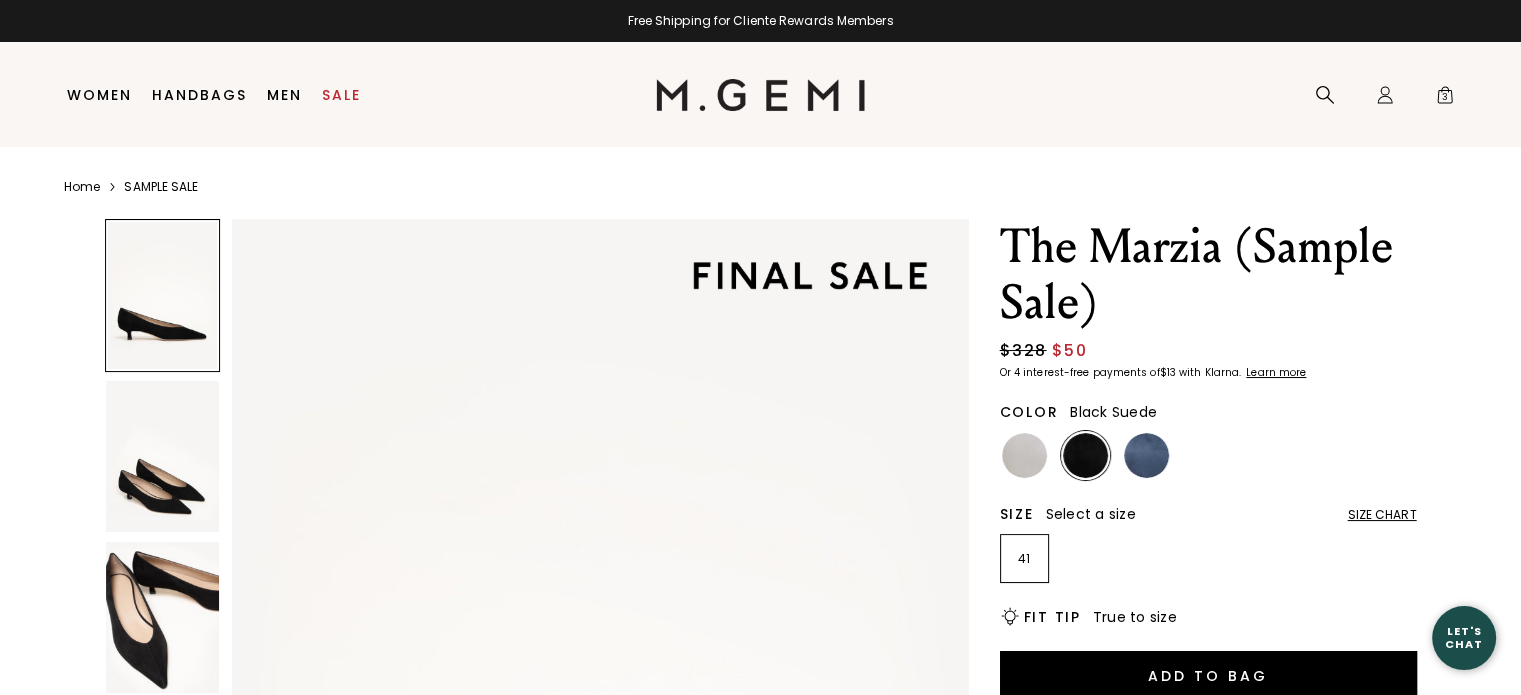 scroll, scrollTop: 0, scrollLeft: 0, axis: both 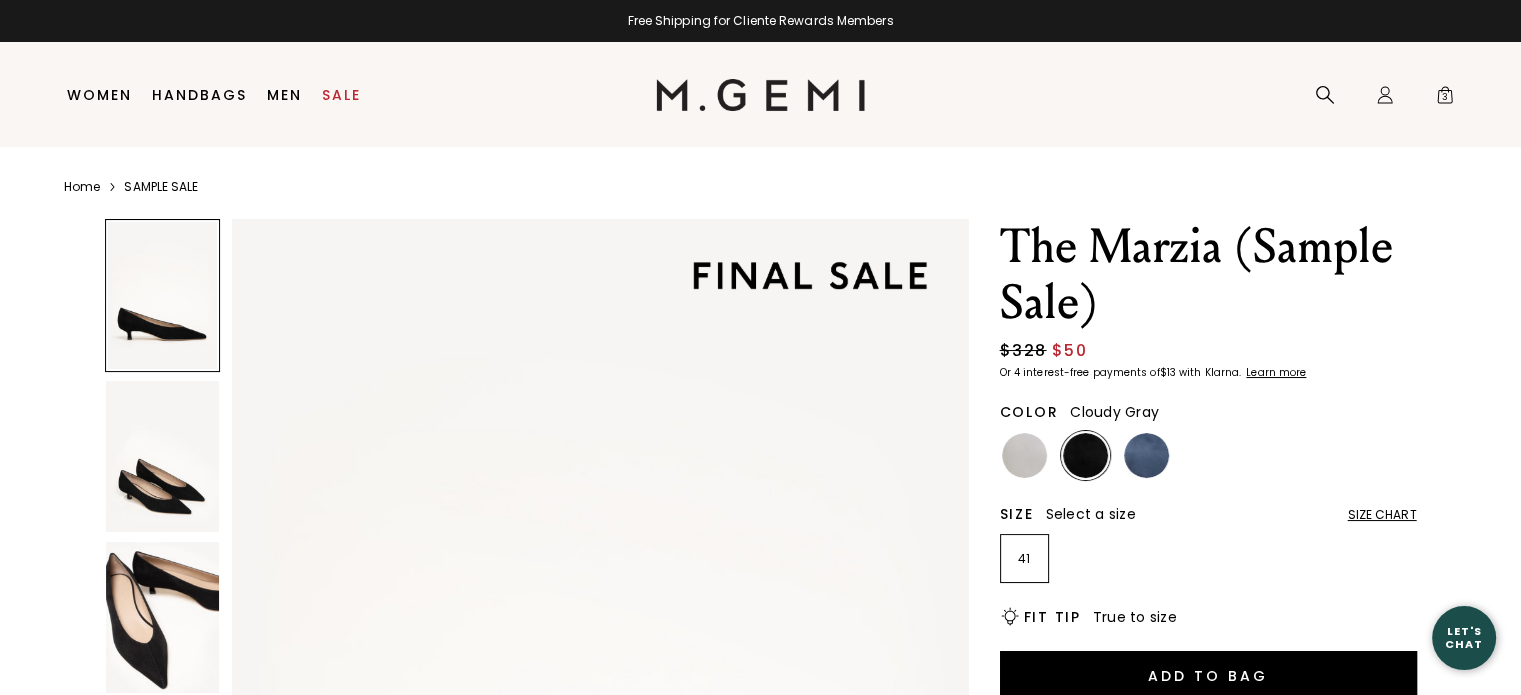 click at bounding box center (1024, 455) 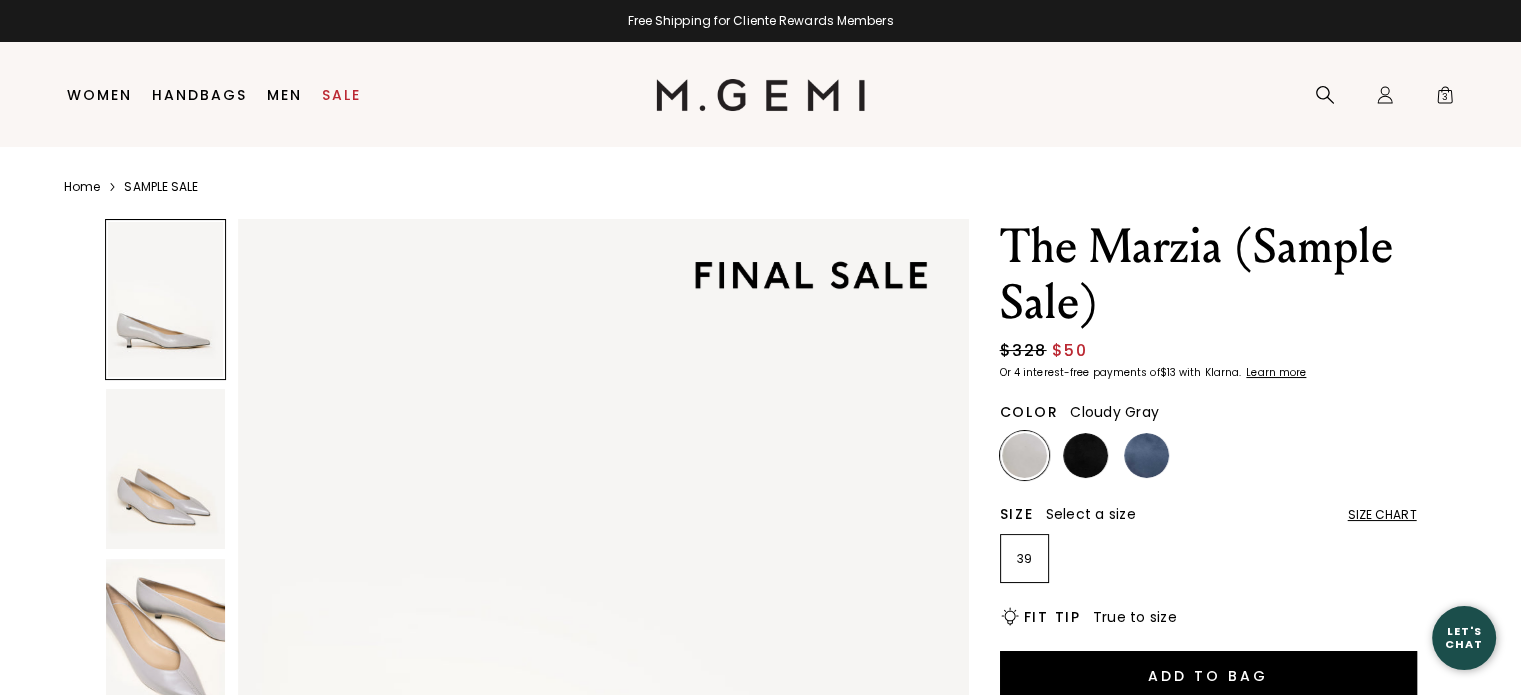 click on "SAMPLE SALE" at bounding box center [161, 187] 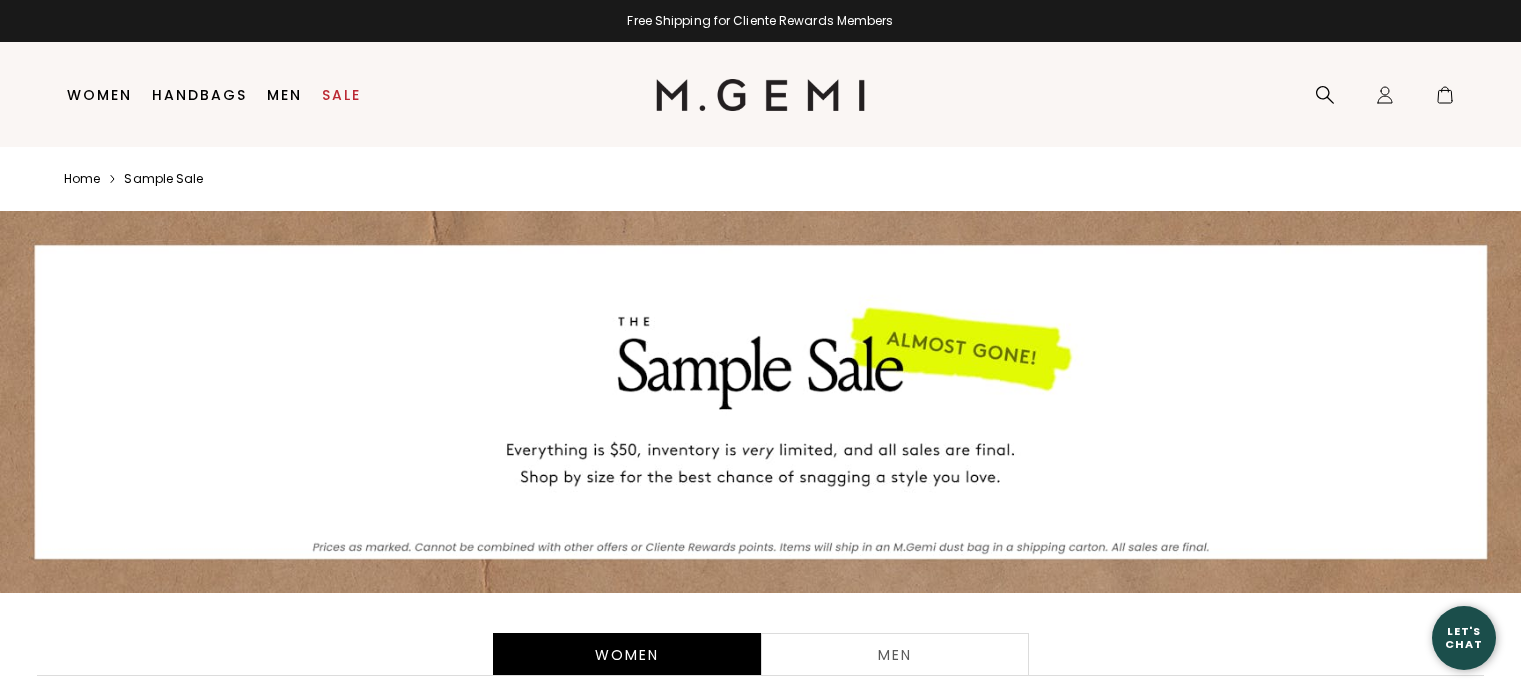 scroll, scrollTop: 0, scrollLeft: 0, axis: both 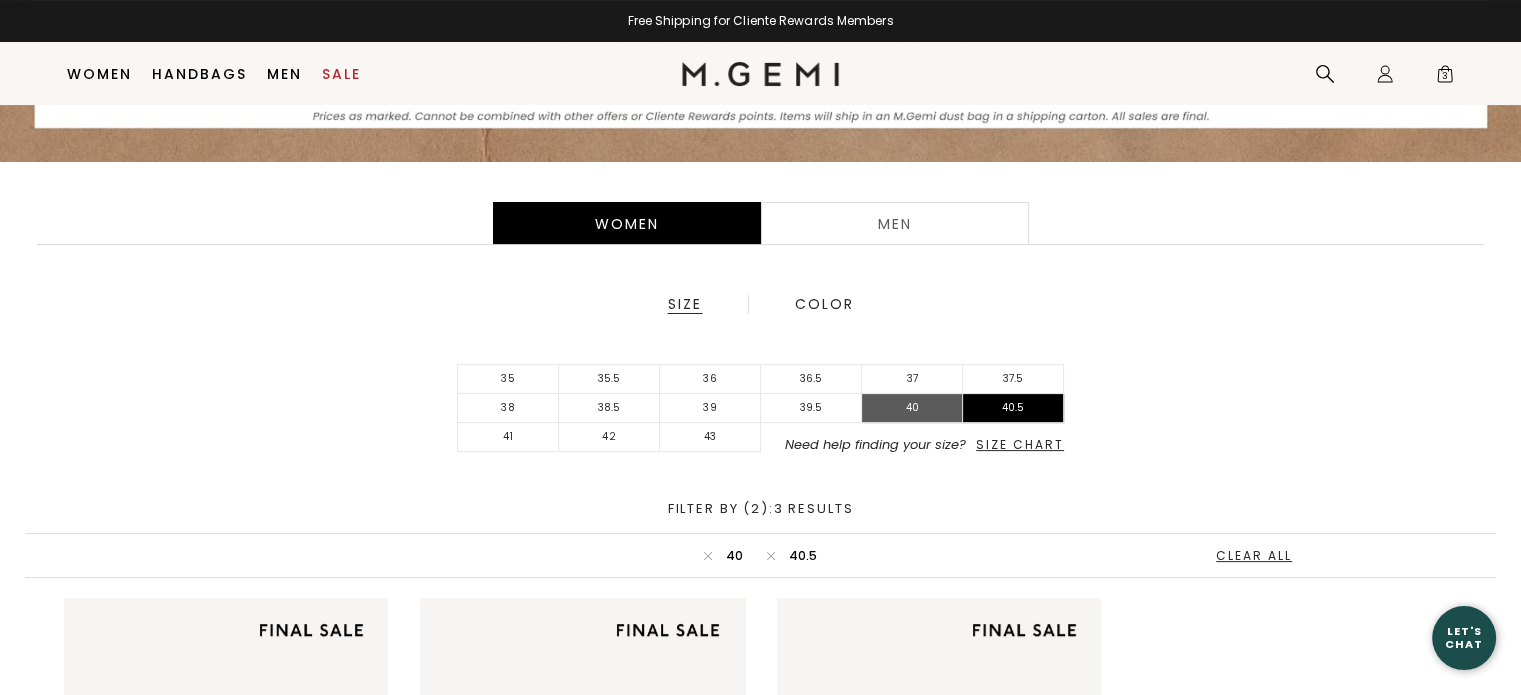 click on "40" at bounding box center [912, 408] 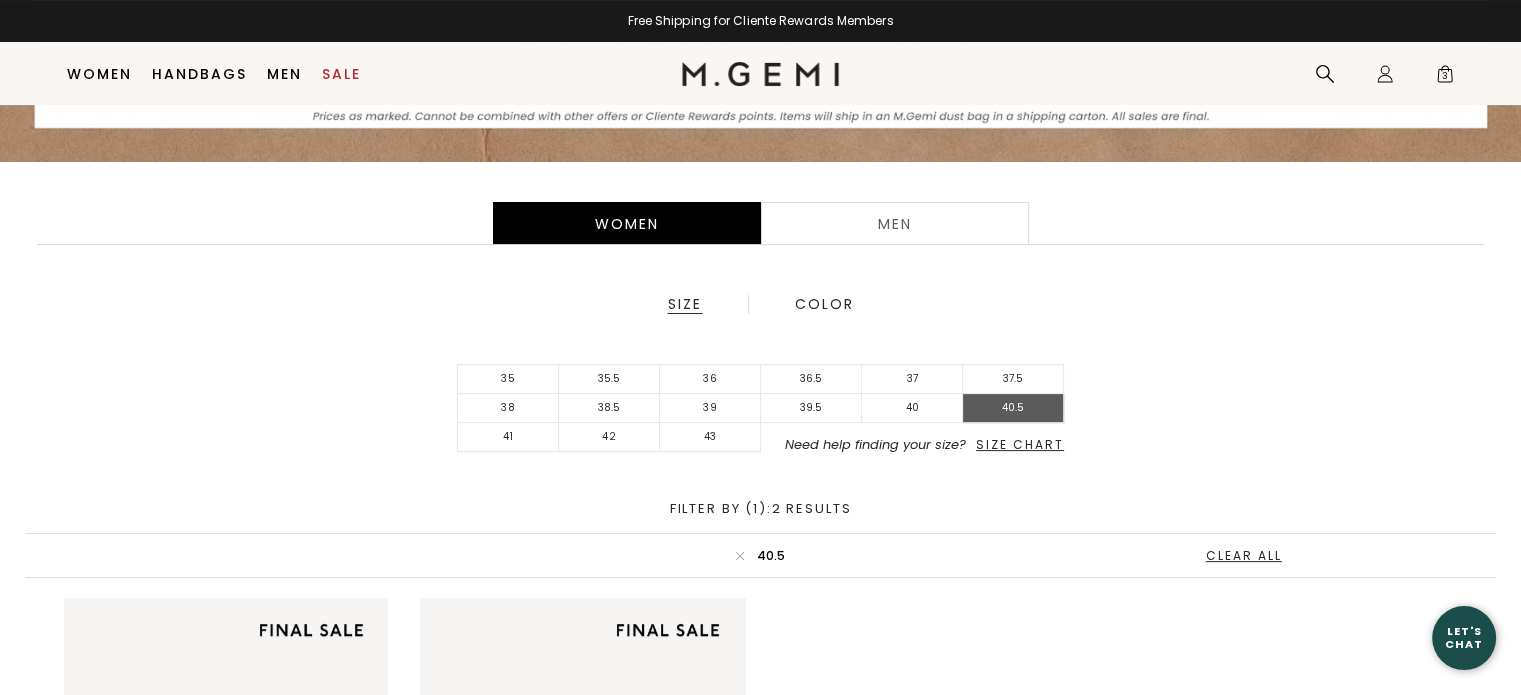 click on "40.5" at bounding box center (1013, 408) 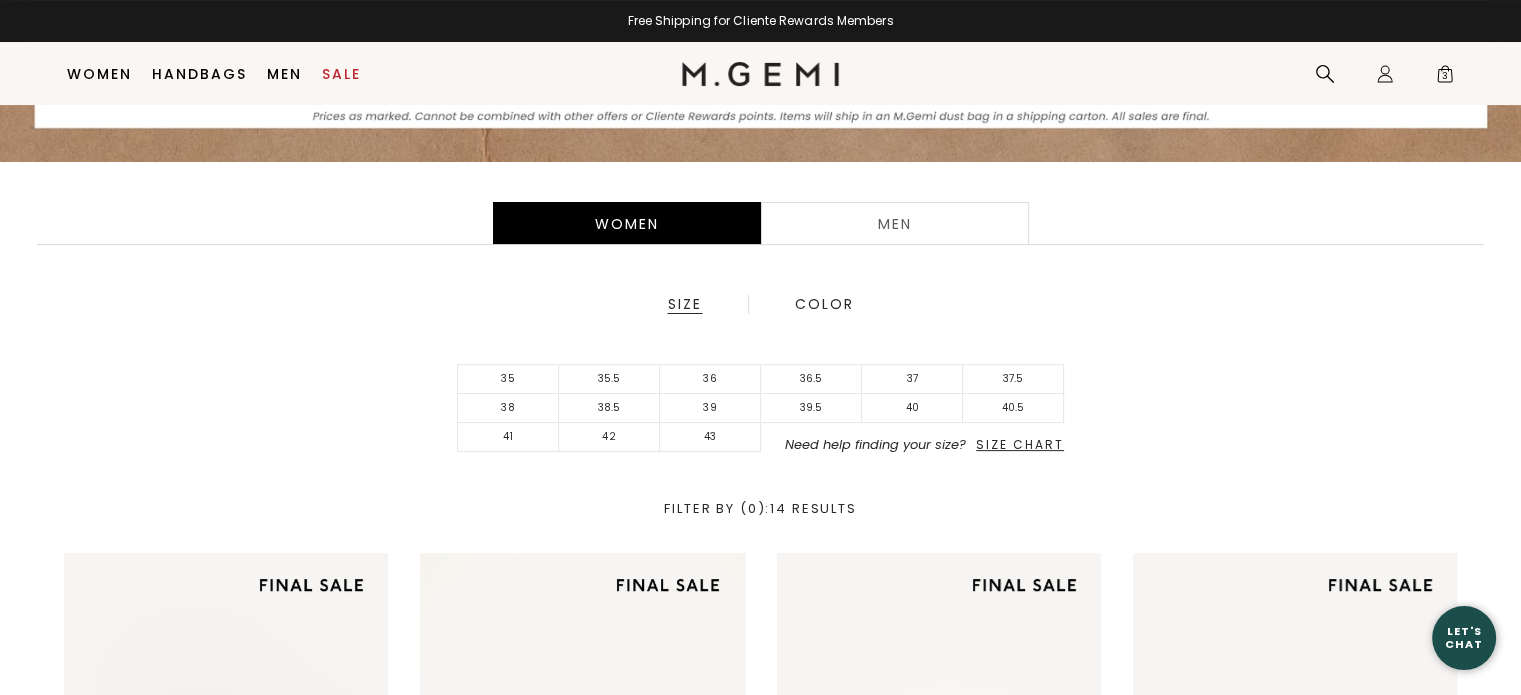 scroll, scrollTop: 0, scrollLeft: 0, axis: both 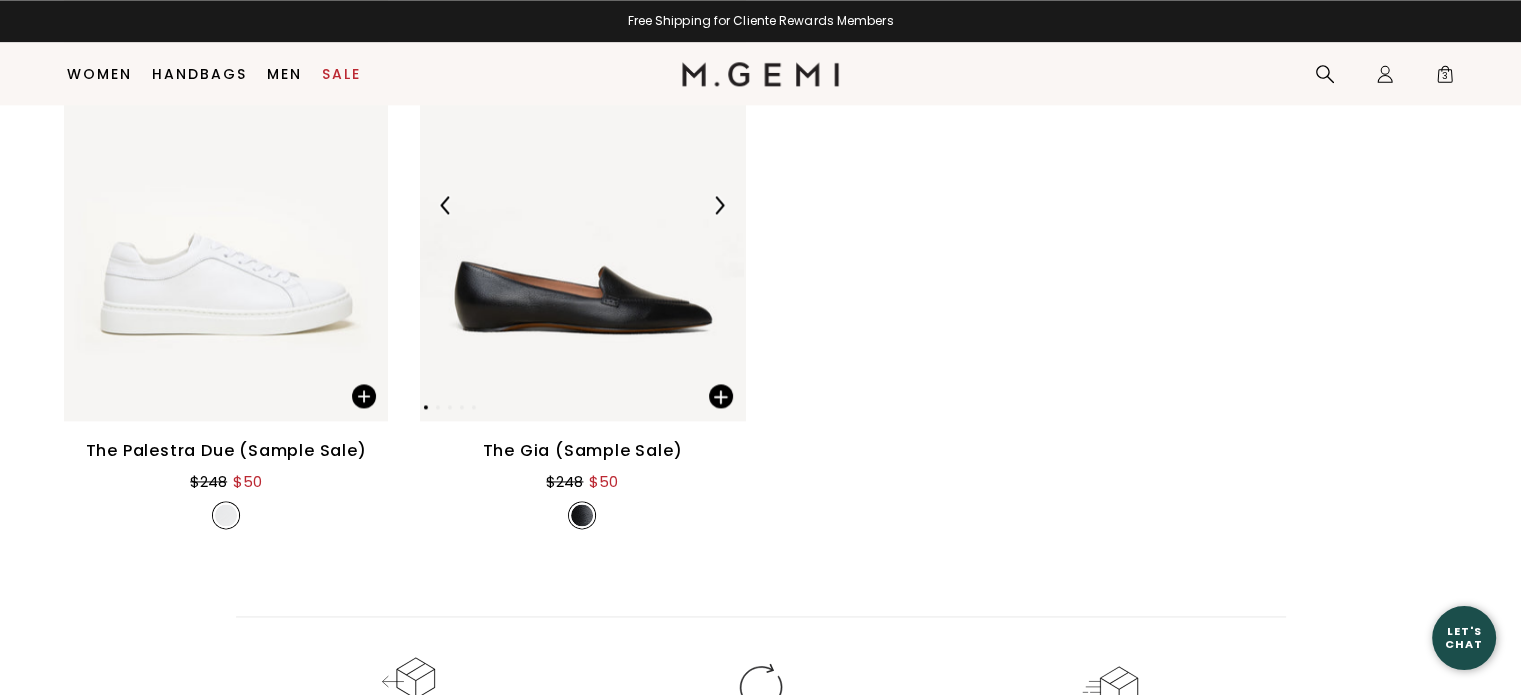 click at bounding box center [582, 205] 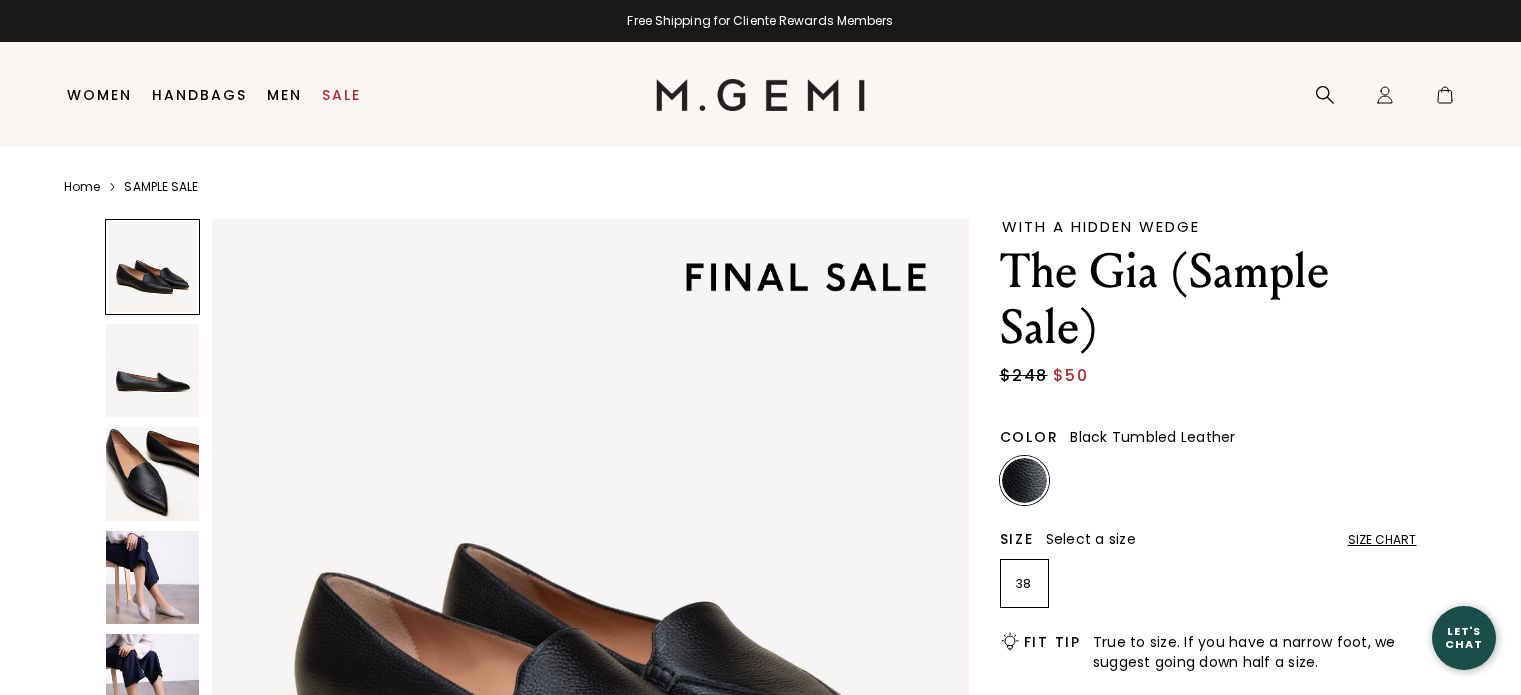scroll, scrollTop: 0, scrollLeft: 0, axis: both 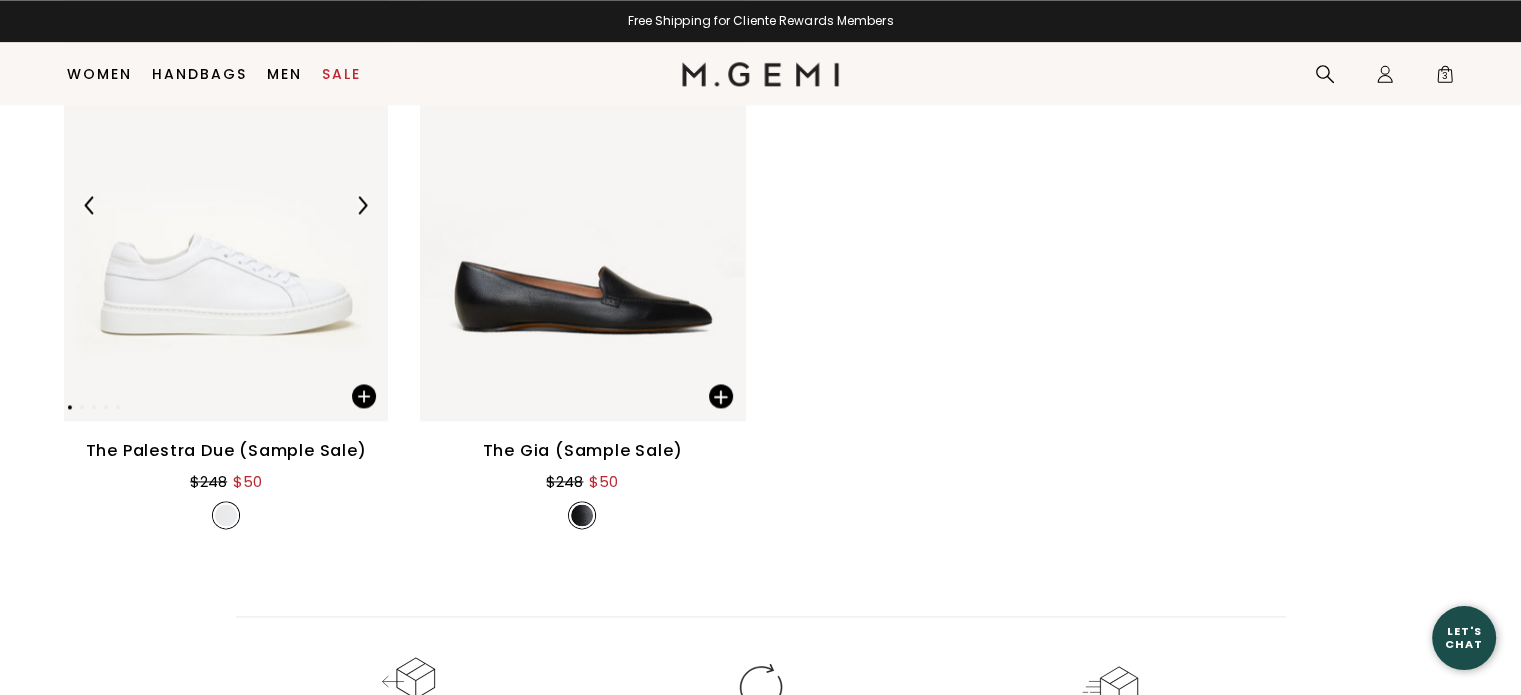 click at bounding box center [226, 205] 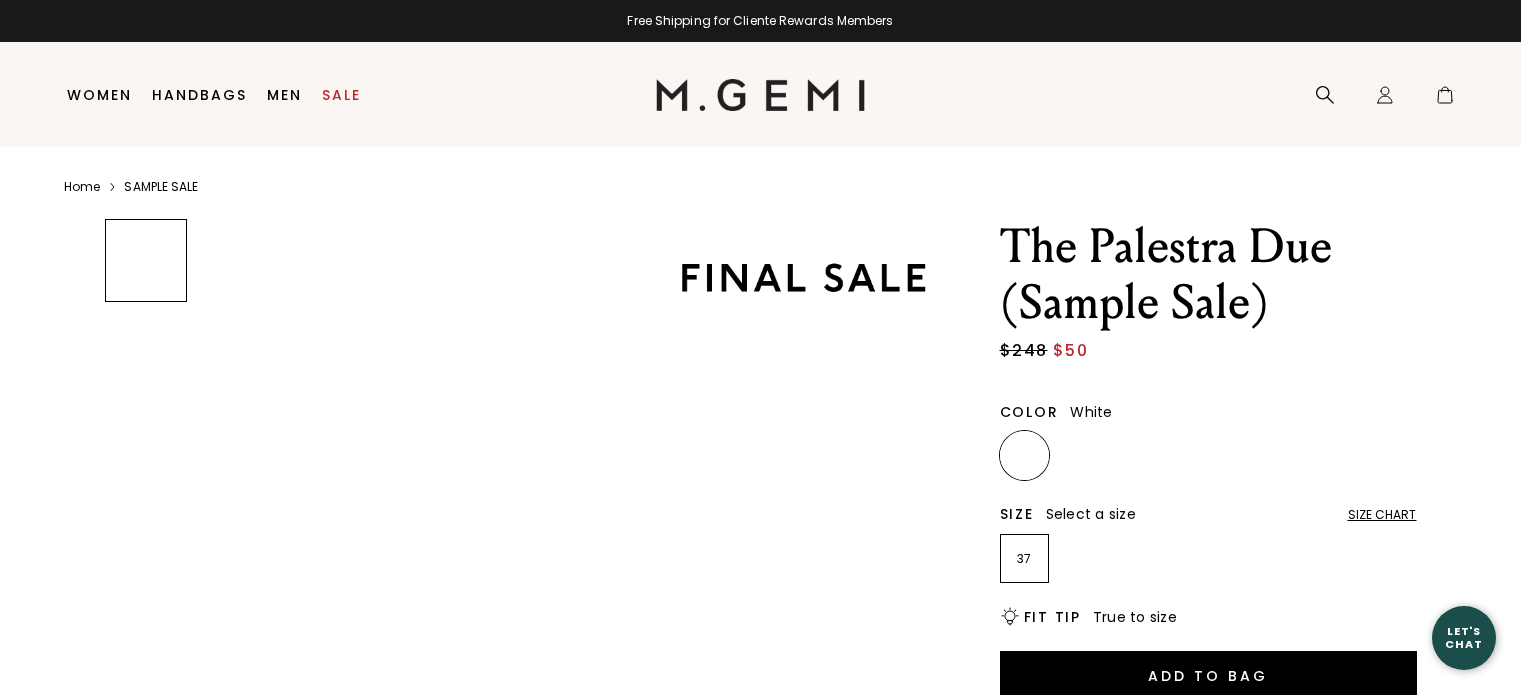scroll, scrollTop: 0, scrollLeft: 0, axis: both 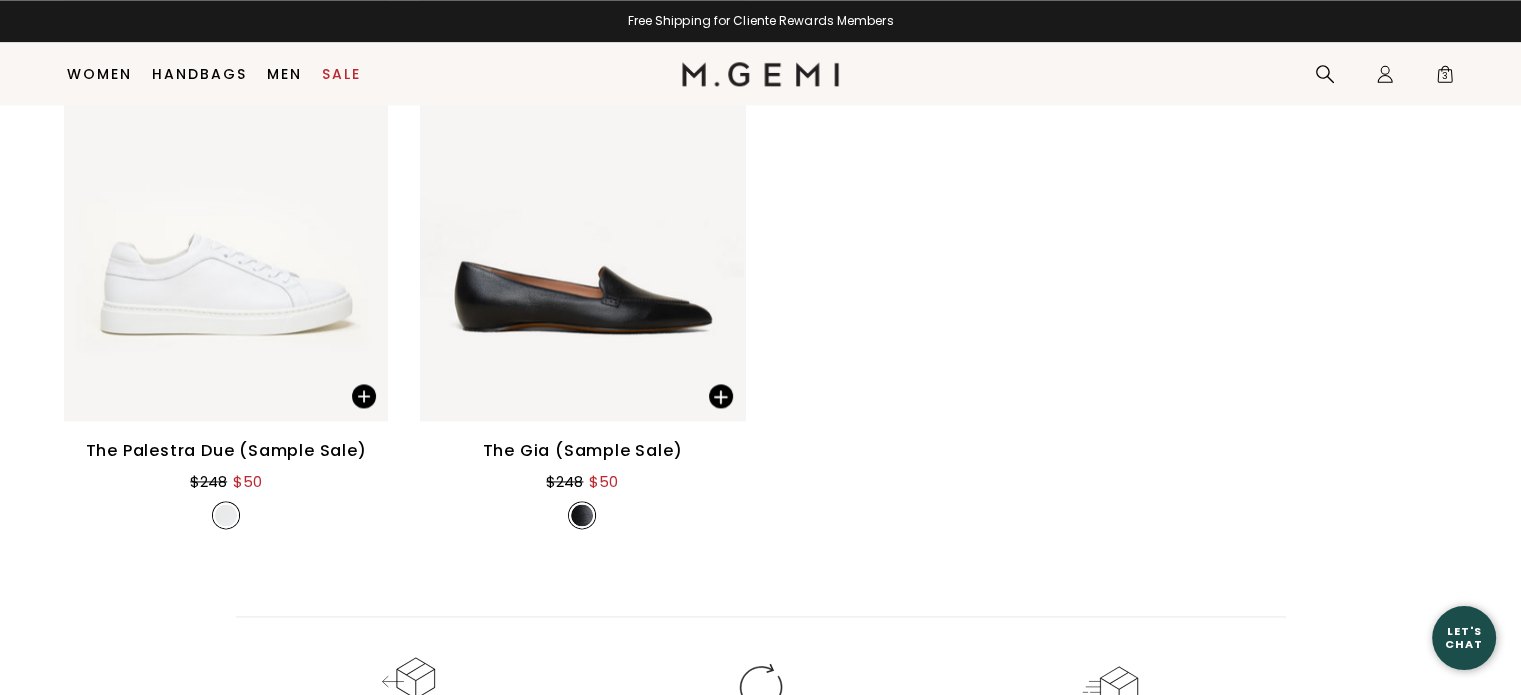 drag, startPoint x: 1520, startPoint y: 468, endPoint x: 1528, endPoint y: 419, distance: 49.648766 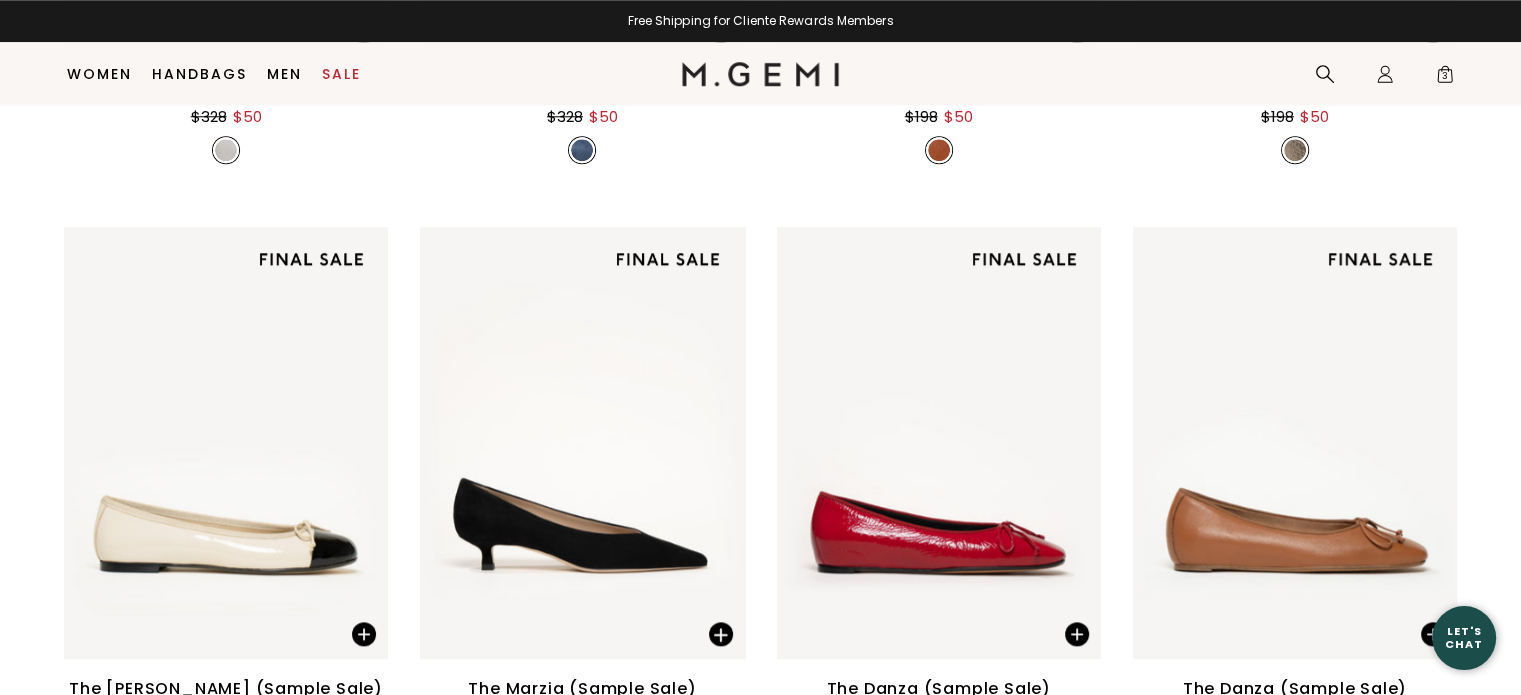 scroll, scrollTop: 1889, scrollLeft: 0, axis: vertical 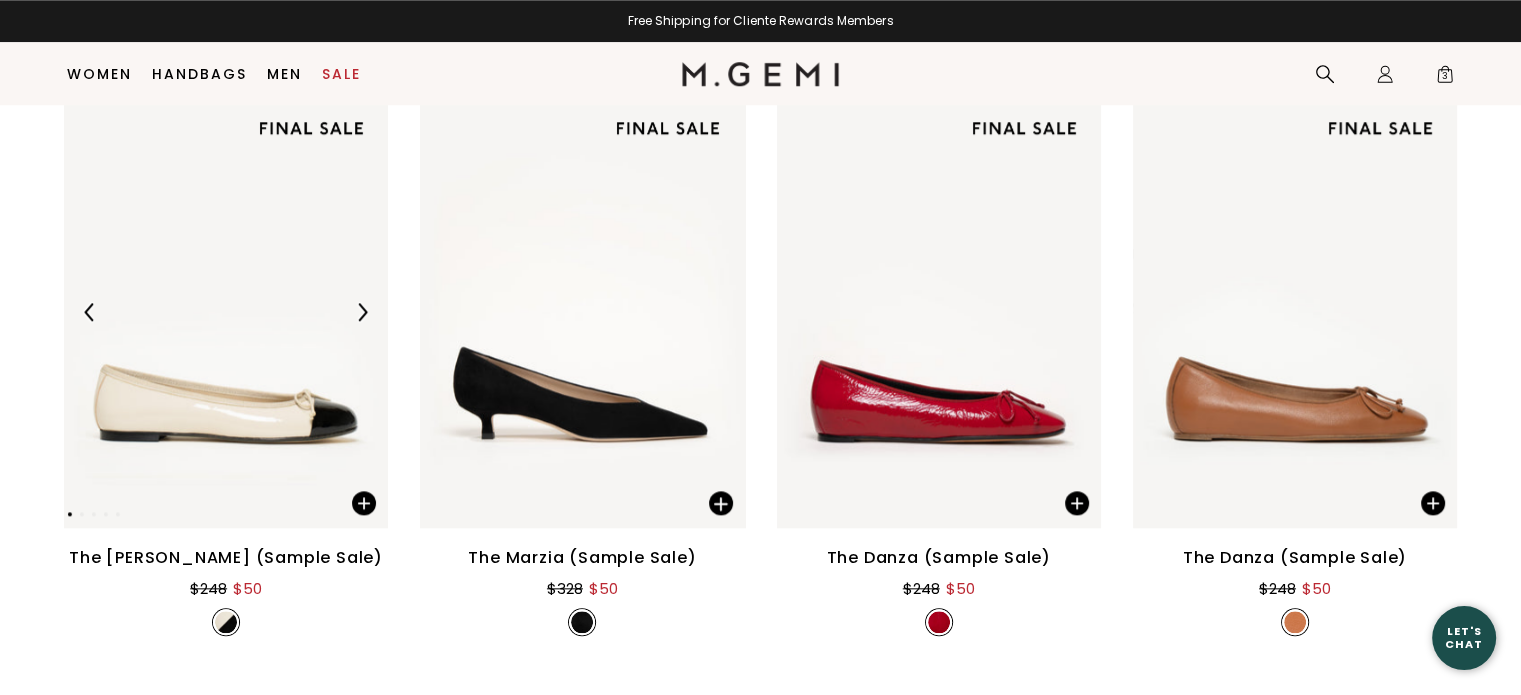 click at bounding box center (226, 312) 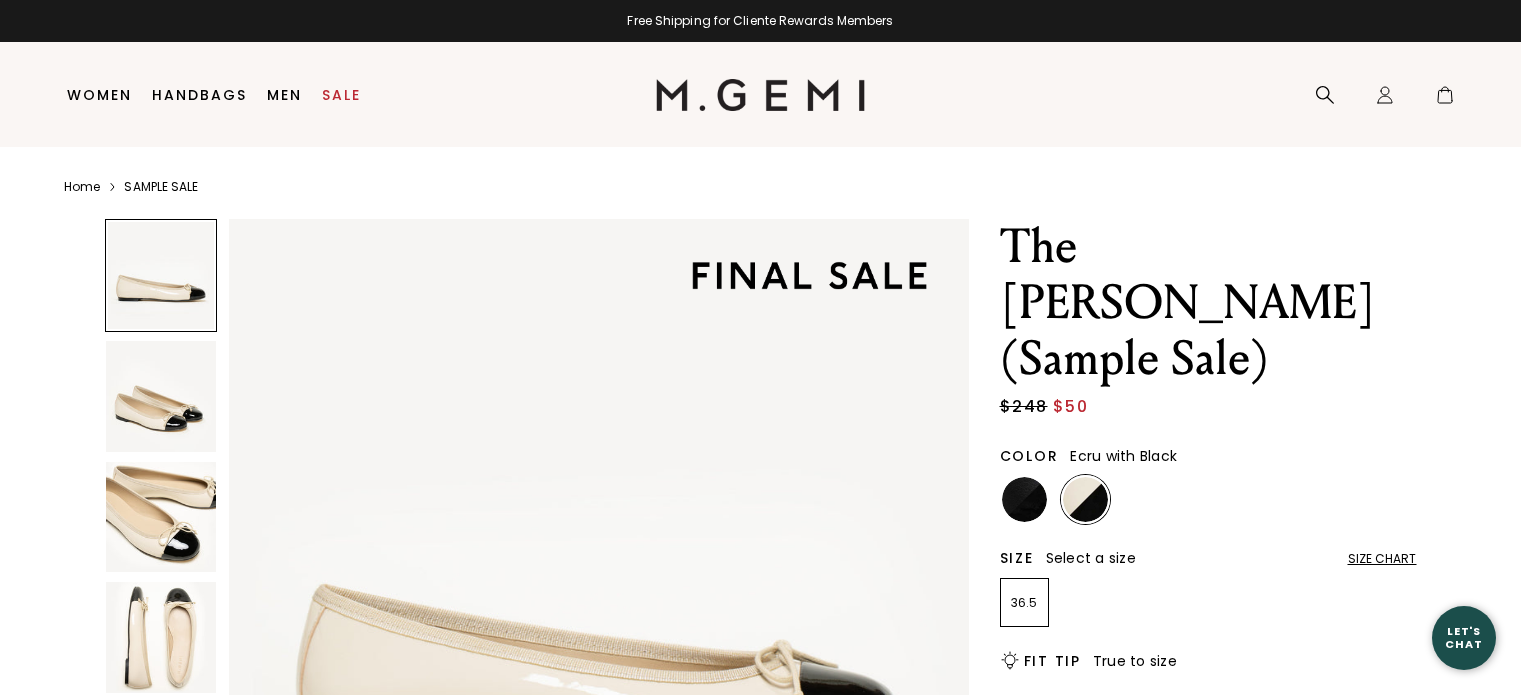 scroll, scrollTop: 0, scrollLeft: 0, axis: both 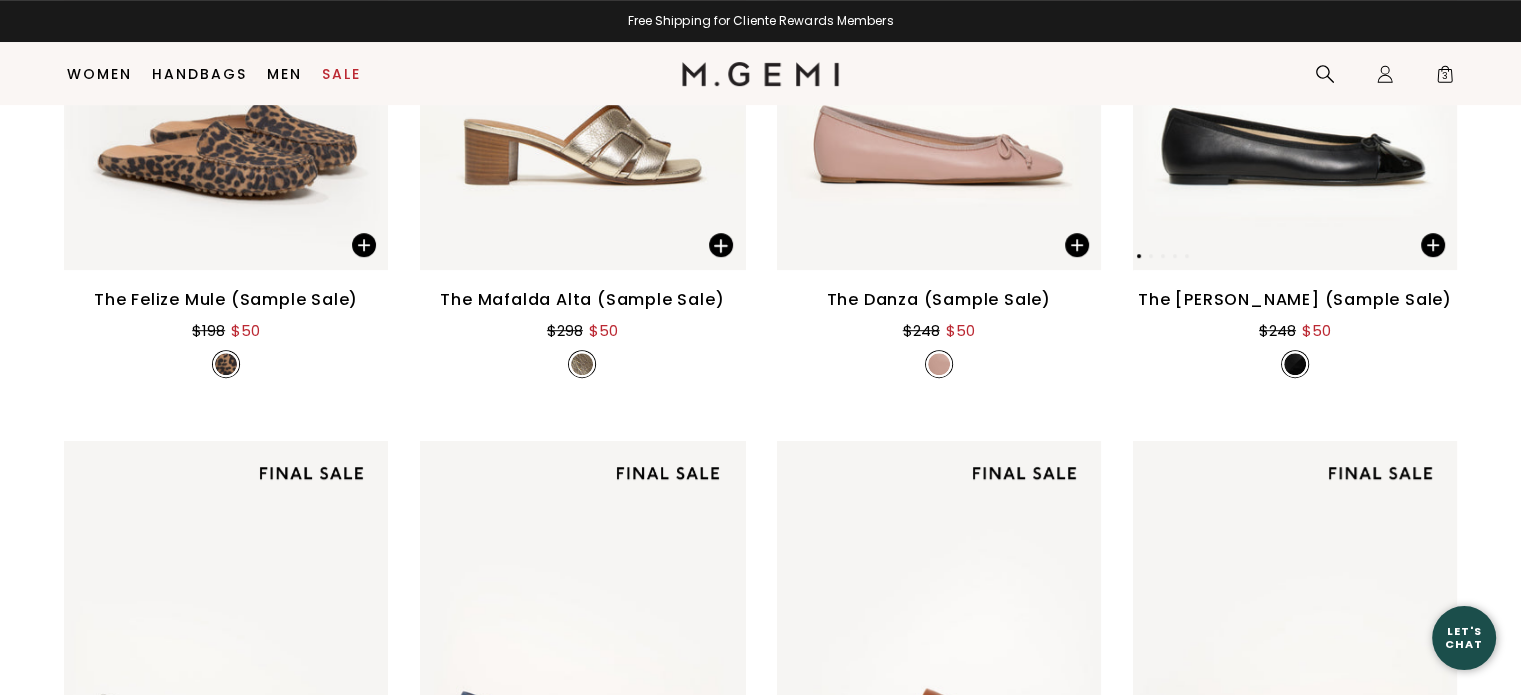 click at bounding box center [1295, 54] 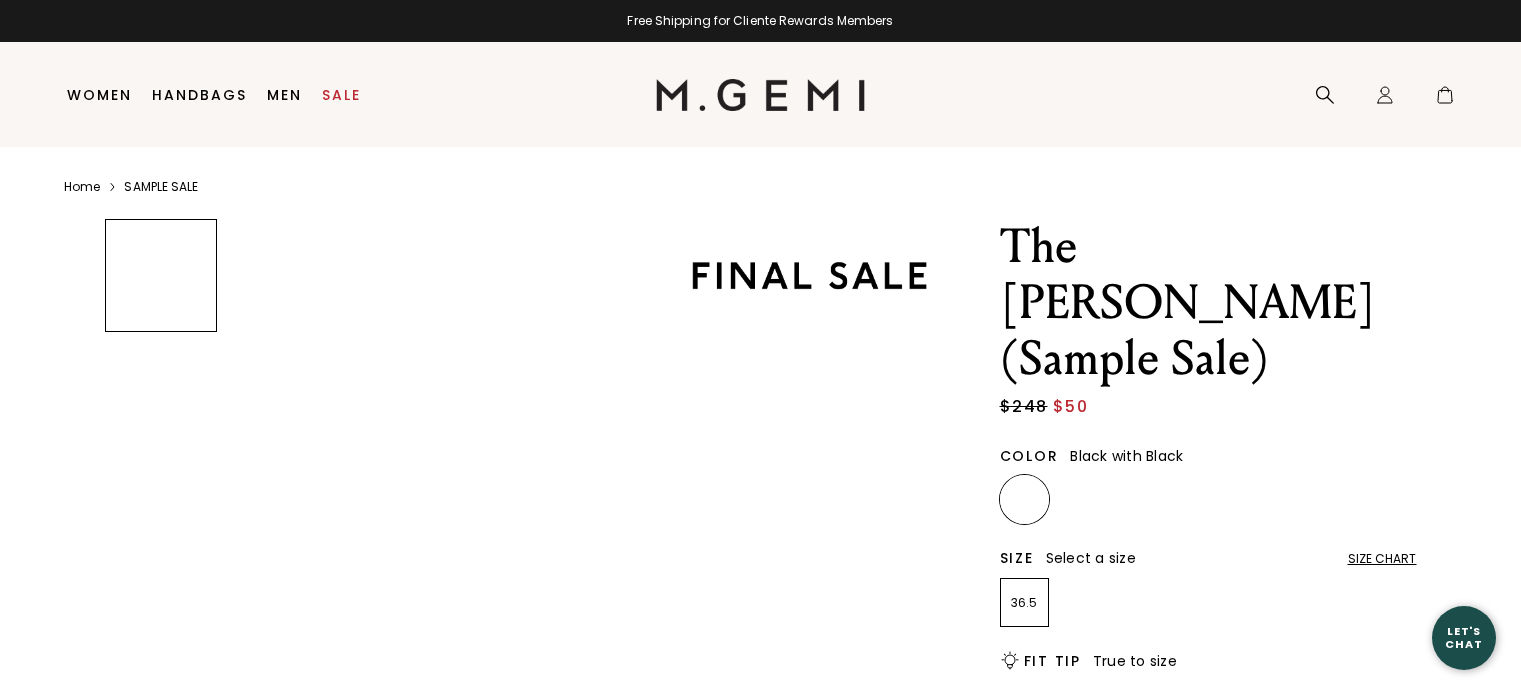 scroll, scrollTop: 0, scrollLeft: 0, axis: both 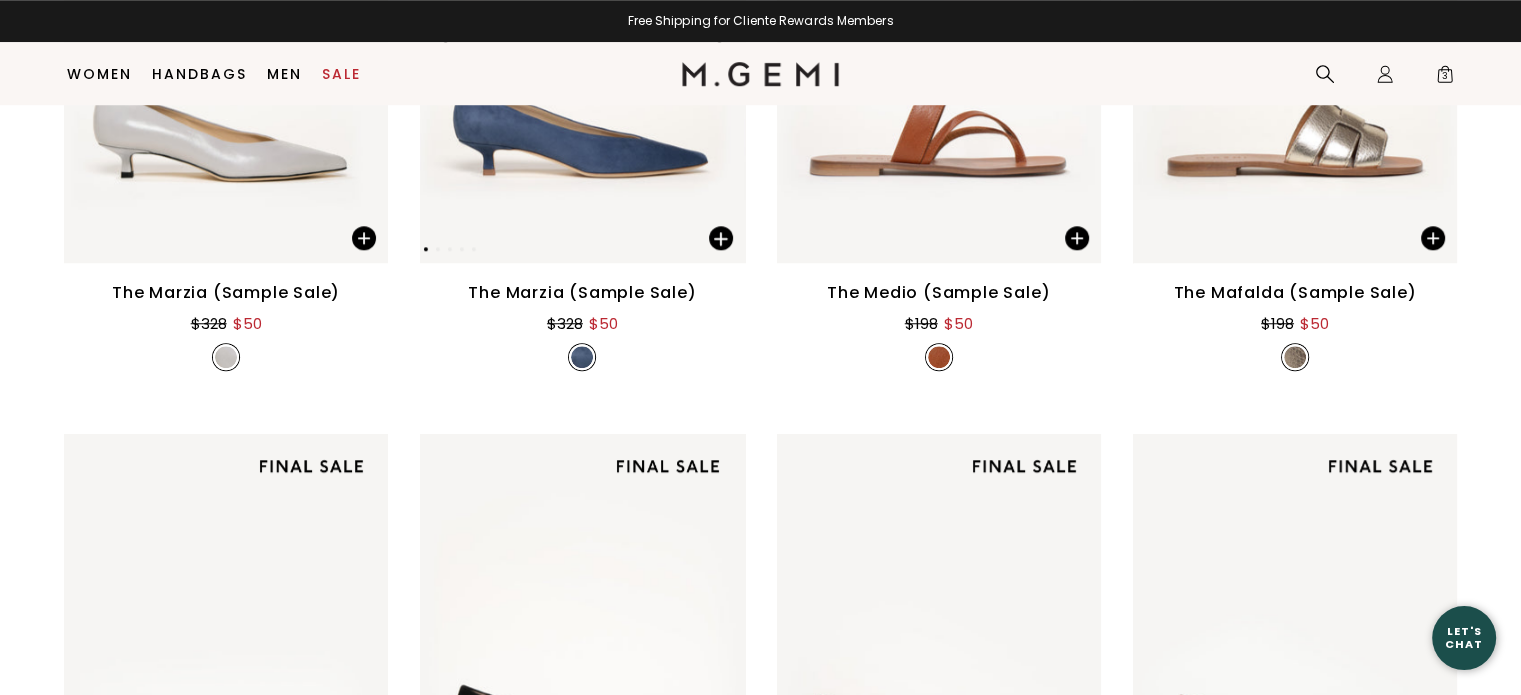 click at bounding box center (582, 47) 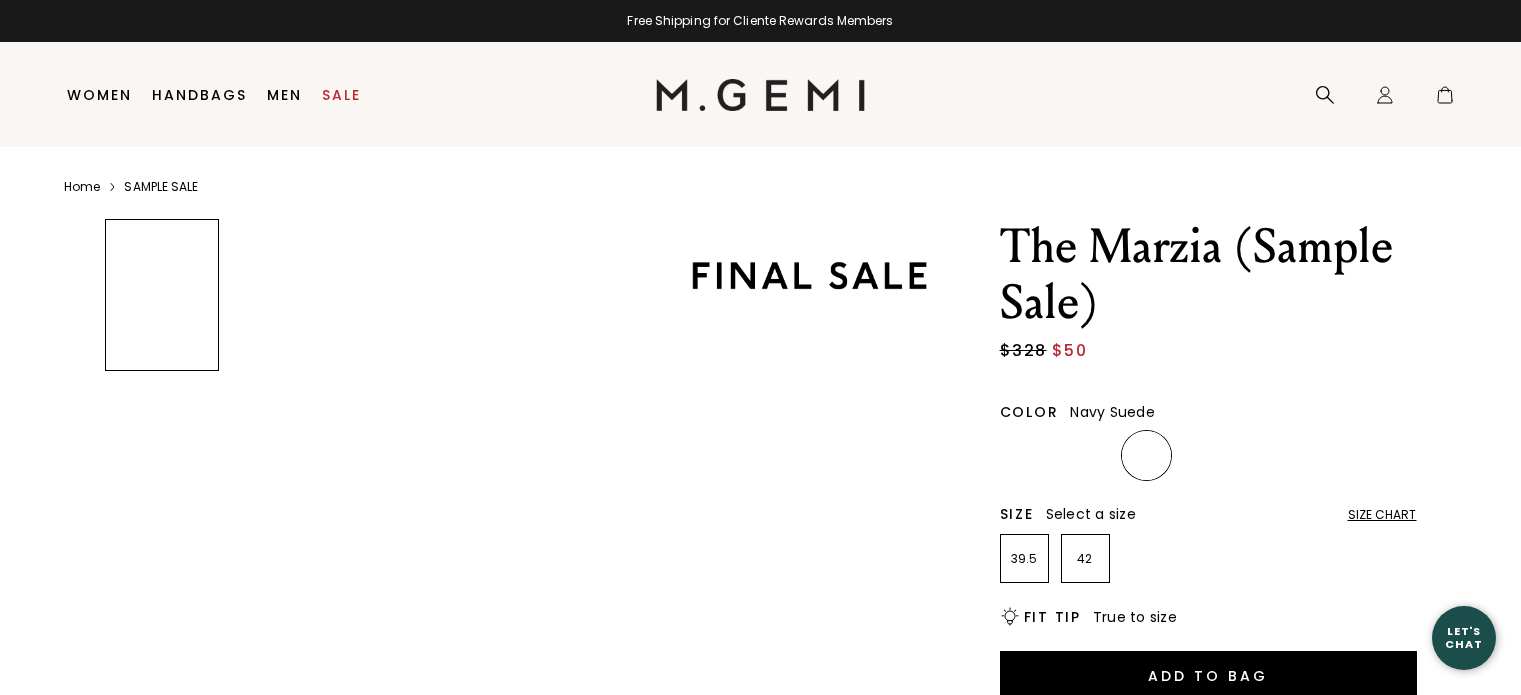 scroll, scrollTop: 0, scrollLeft: 0, axis: both 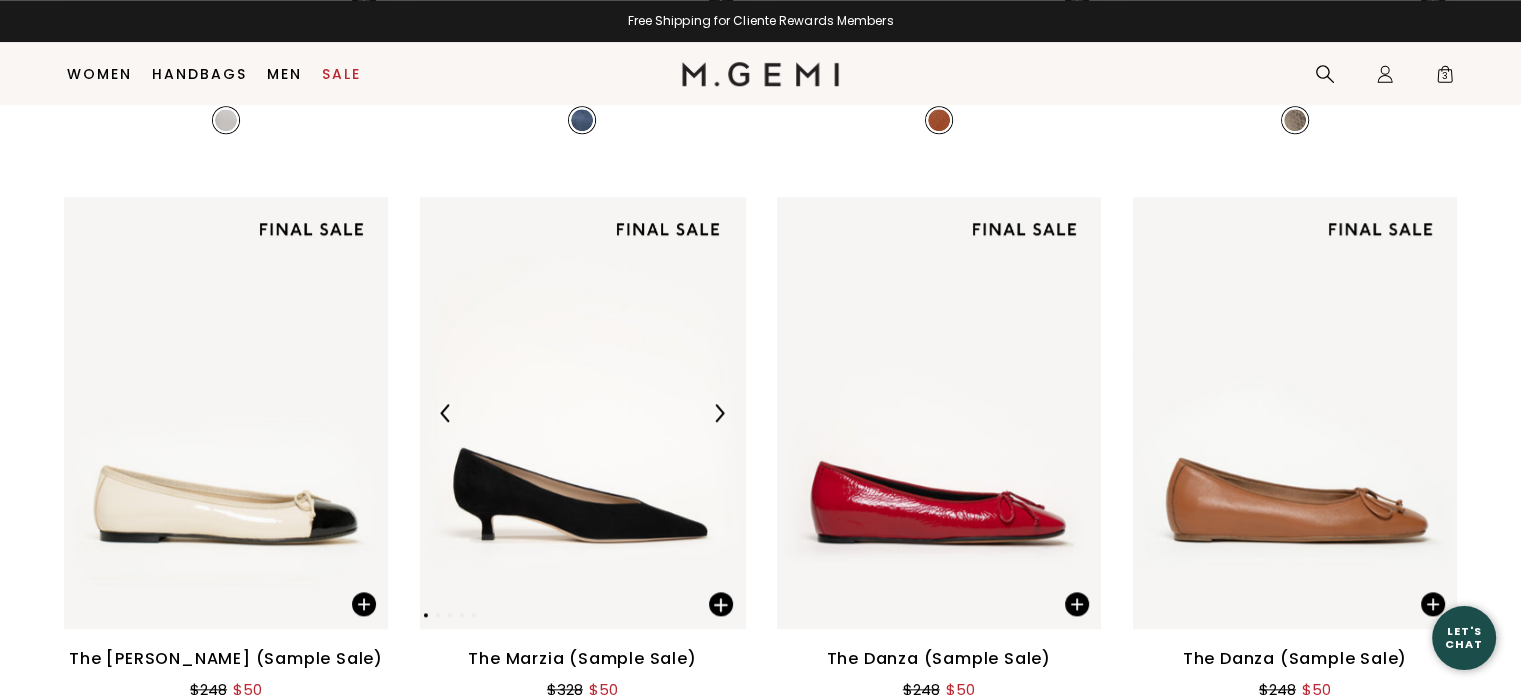 click at bounding box center [582, 413] 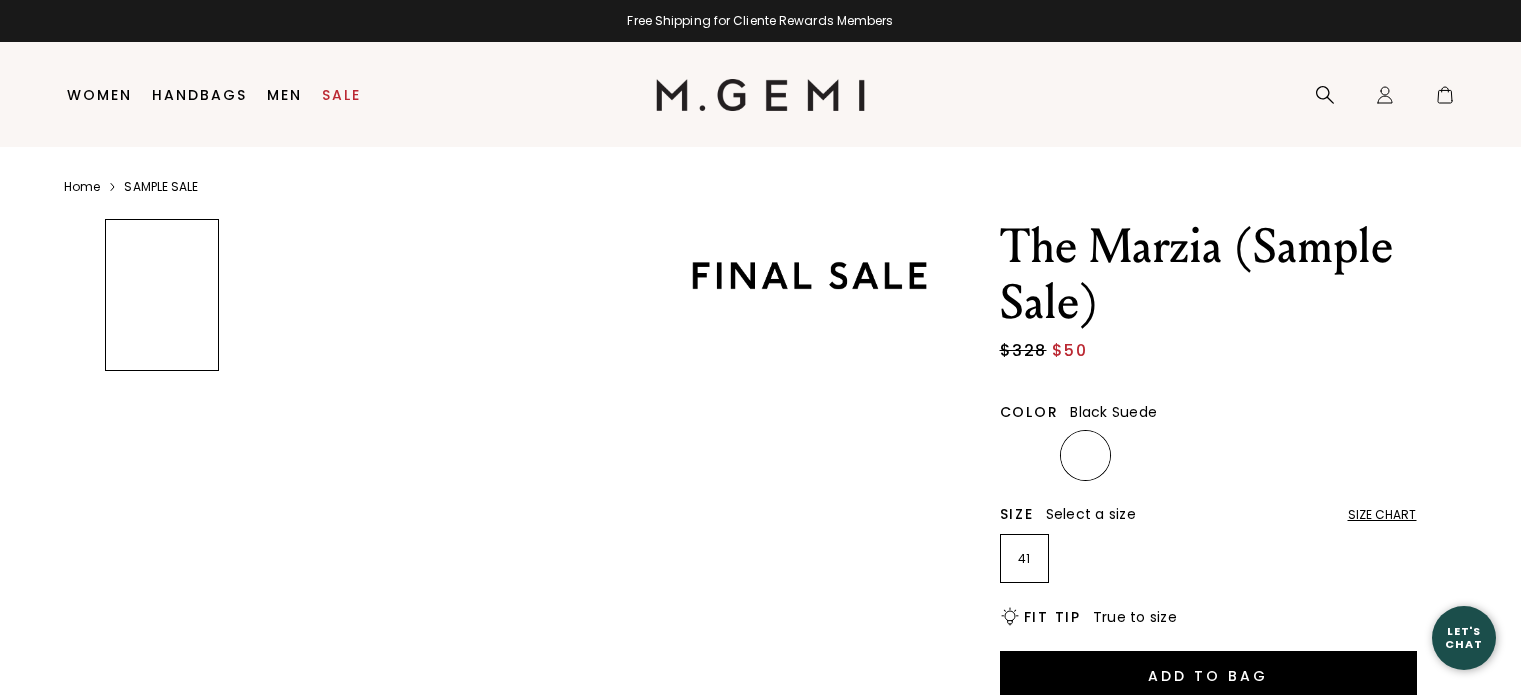 scroll, scrollTop: 0, scrollLeft: 0, axis: both 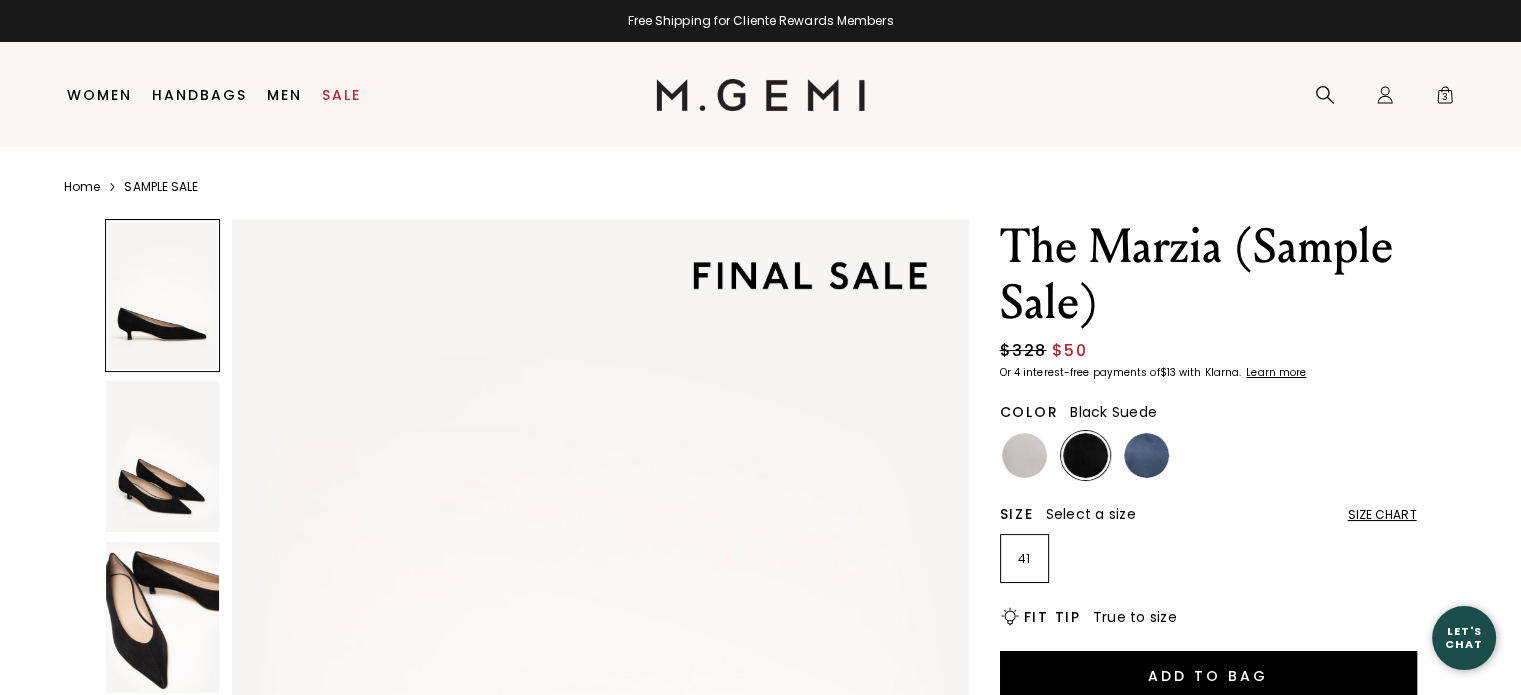 click at bounding box center (162, 617) 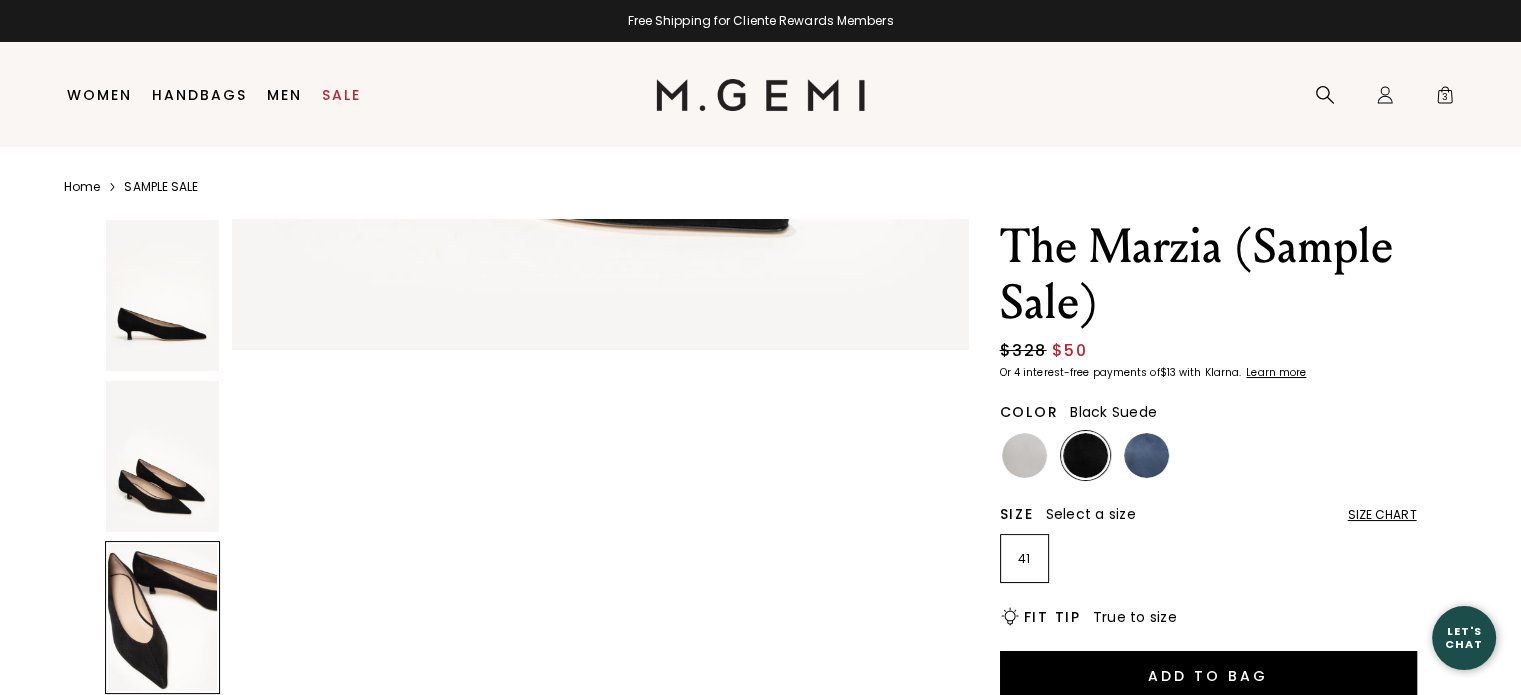 scroll, scrollTop: 1964, scrollLeft: 0, axis: vertical 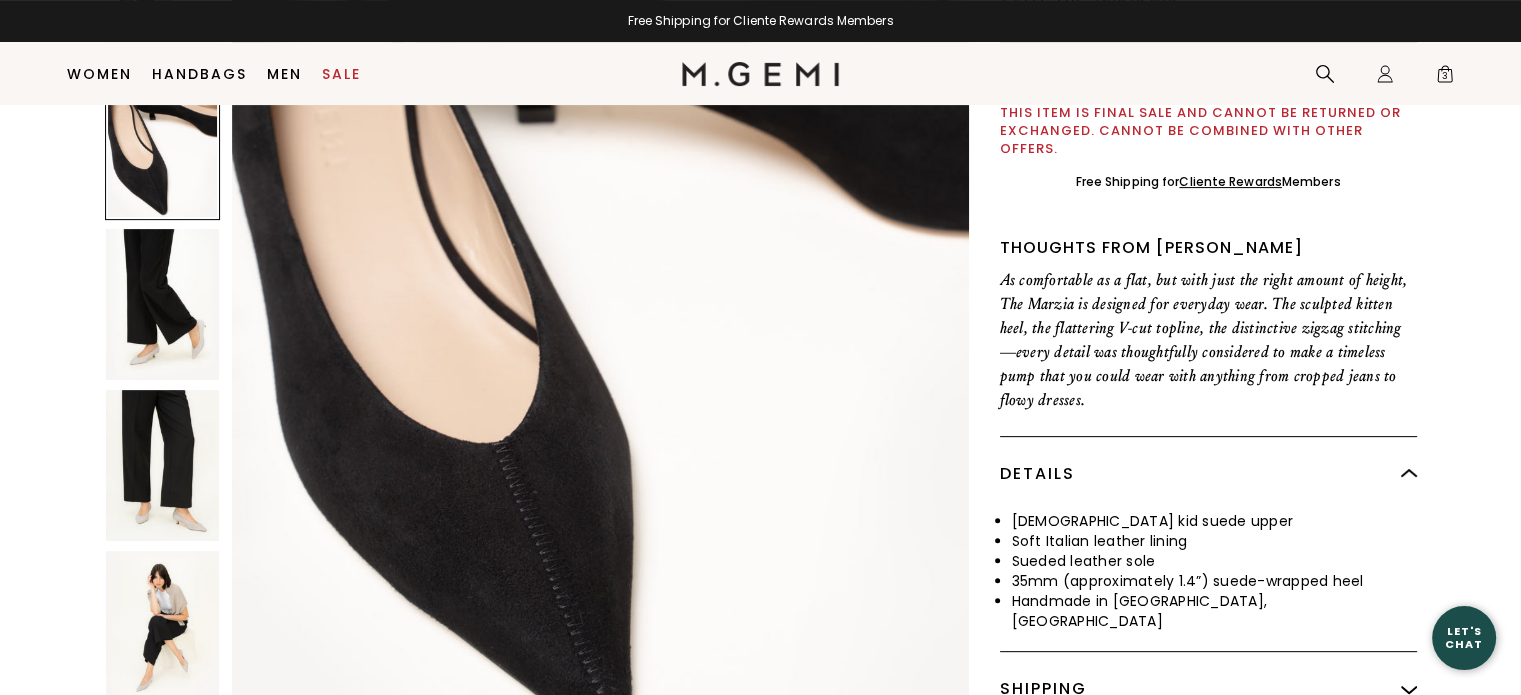 click at bounding box center [162, 304] 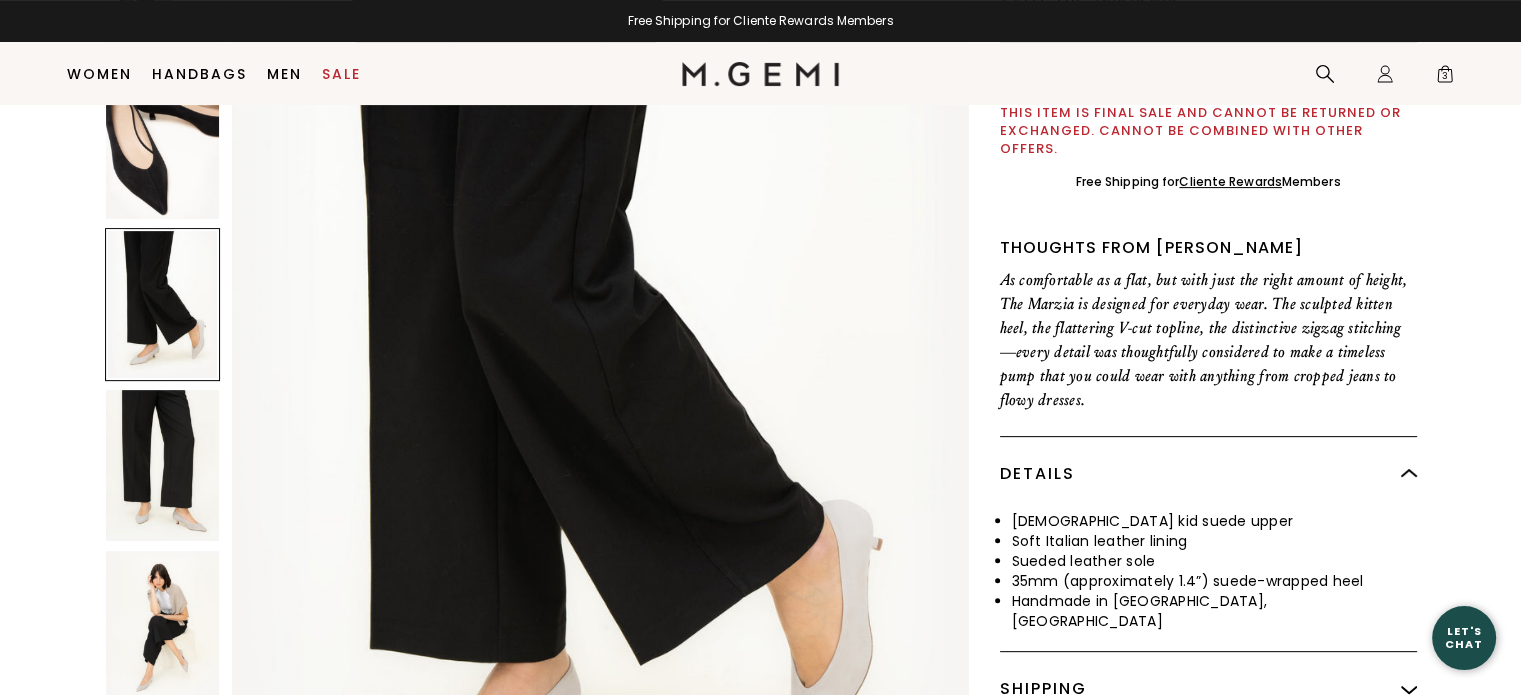 scroll, scrollTop: 2946, scrollLeft: 0, axis: vertical 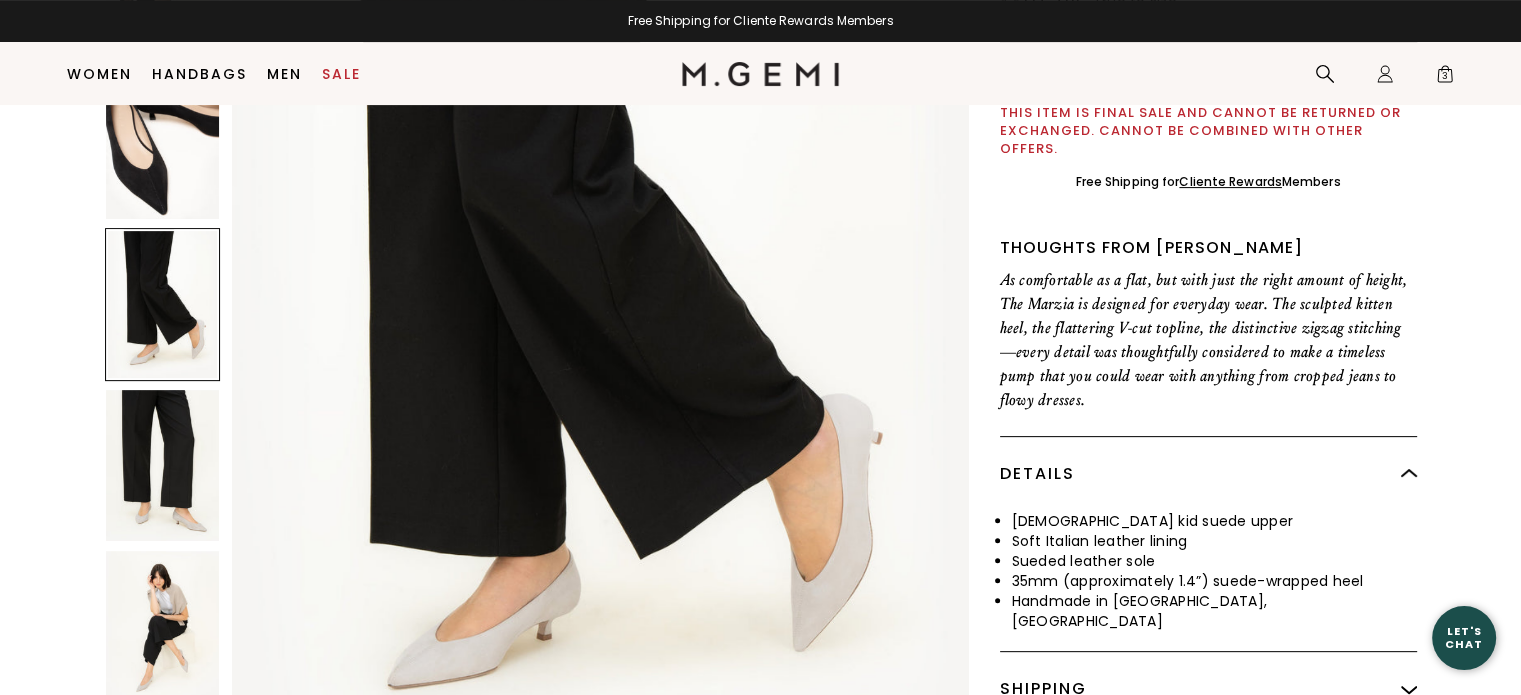 click at bounding box center [162, 465] 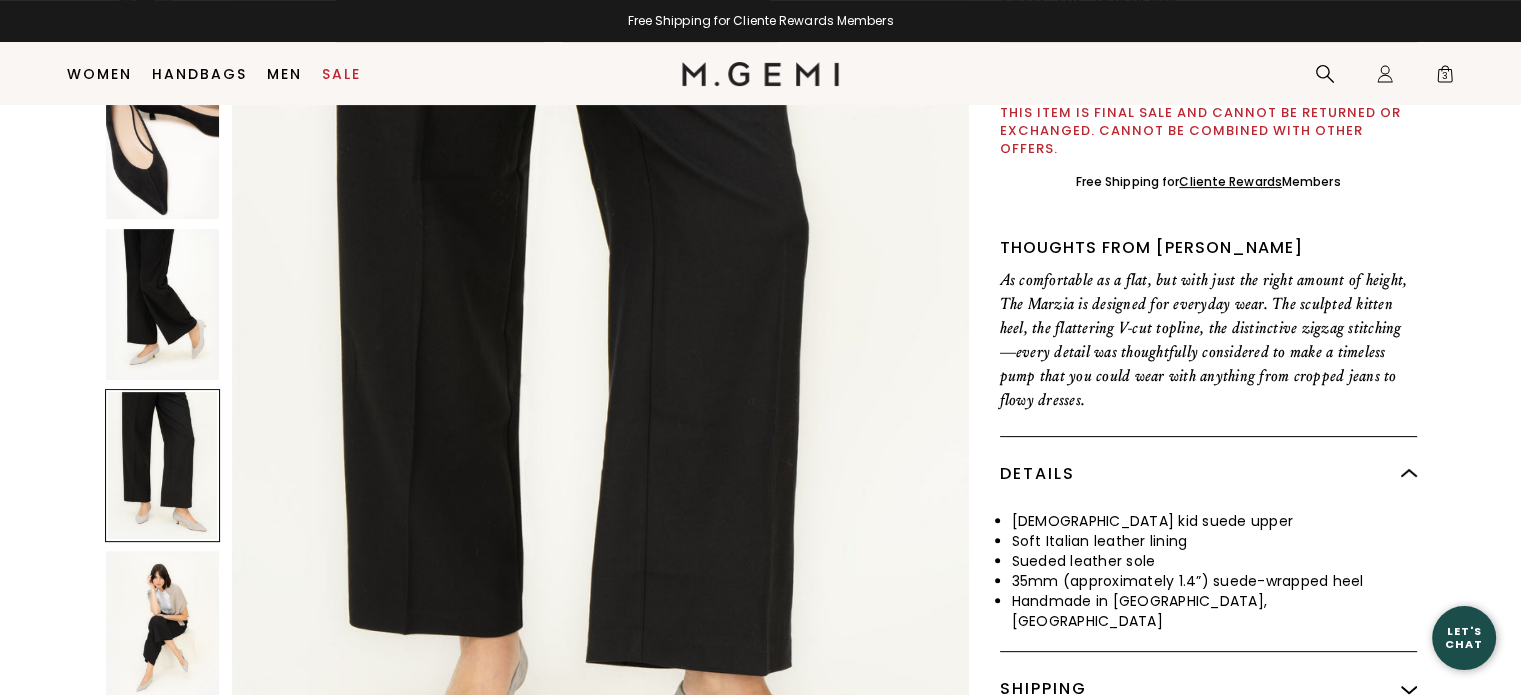 scroll, scrollTop: 3928, scrollLeft: 0, axis: vertical 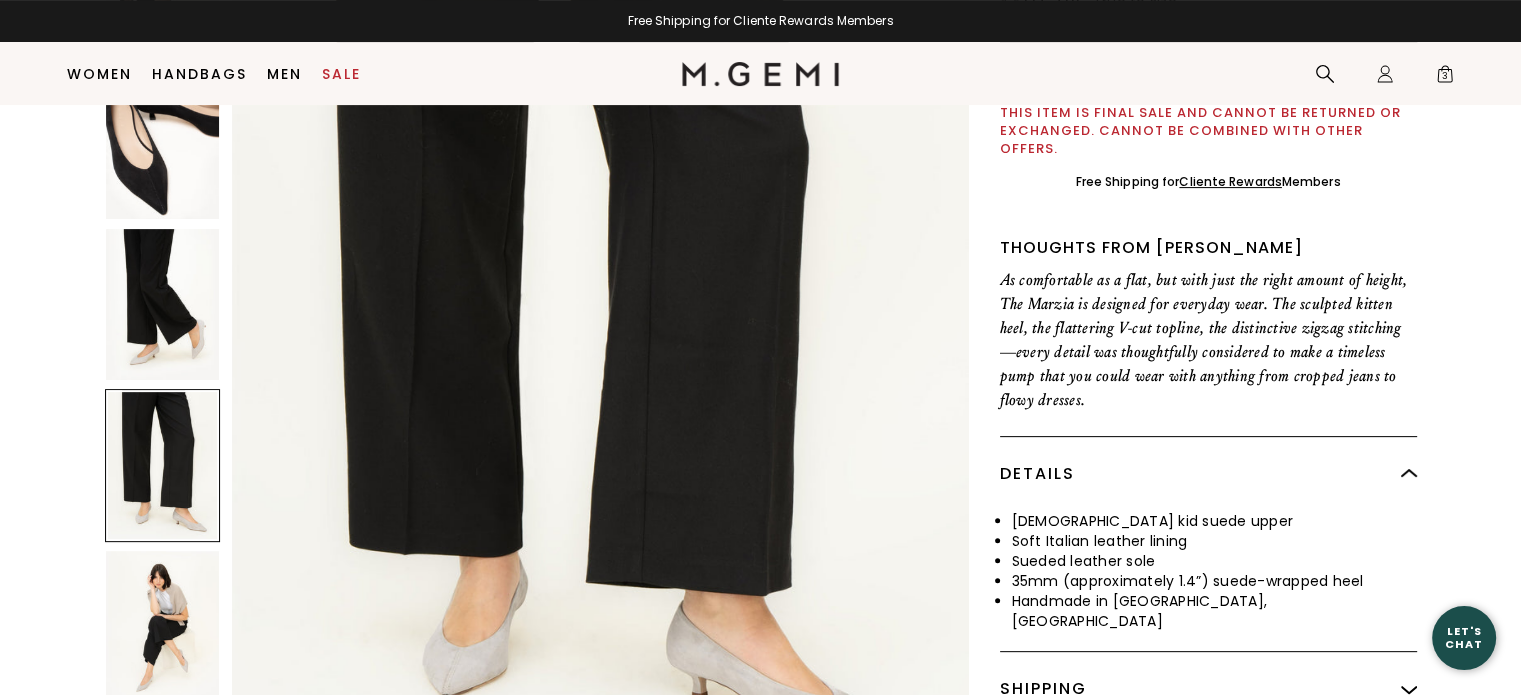 click at bounding box center (162, 626) 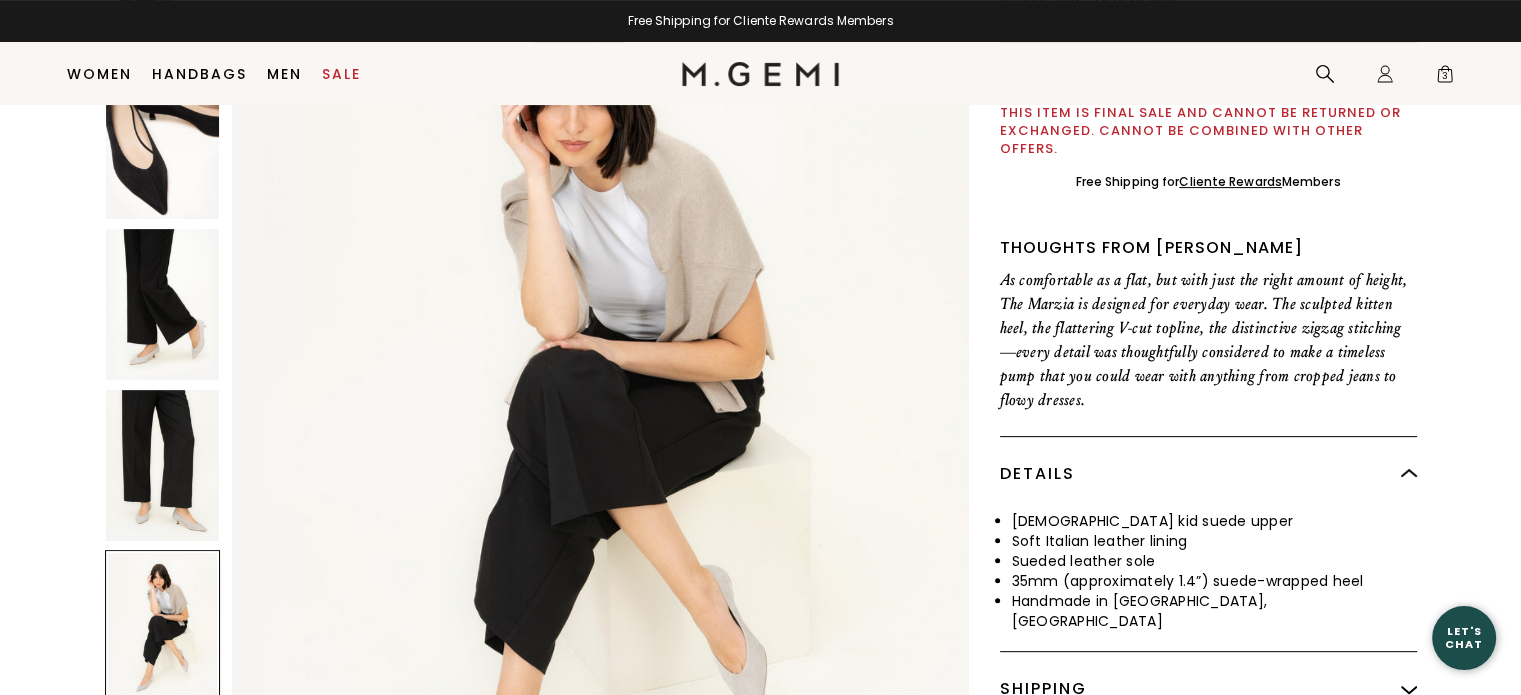 scroll, scrollTop: 4910, scrollLeft: 0, axis: vertical 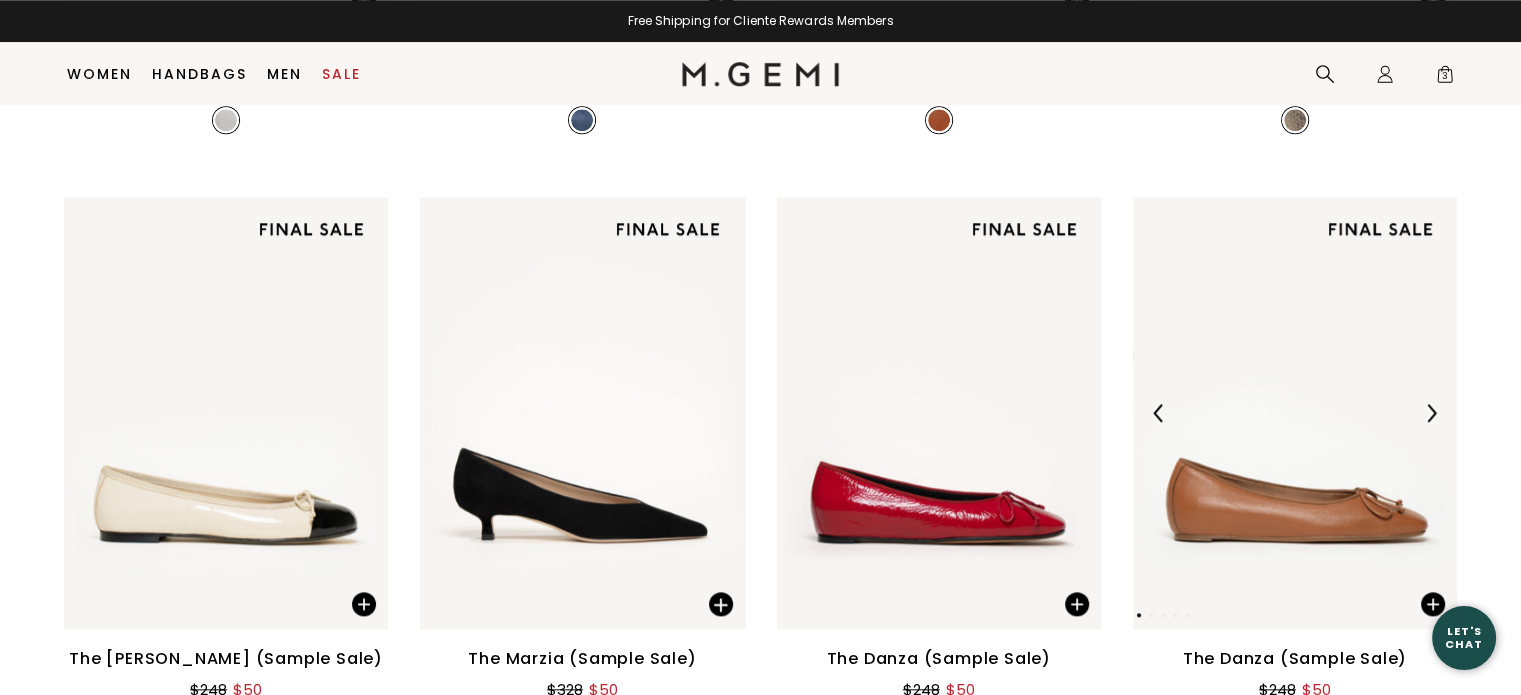 click at bounding box center [1295, 413] 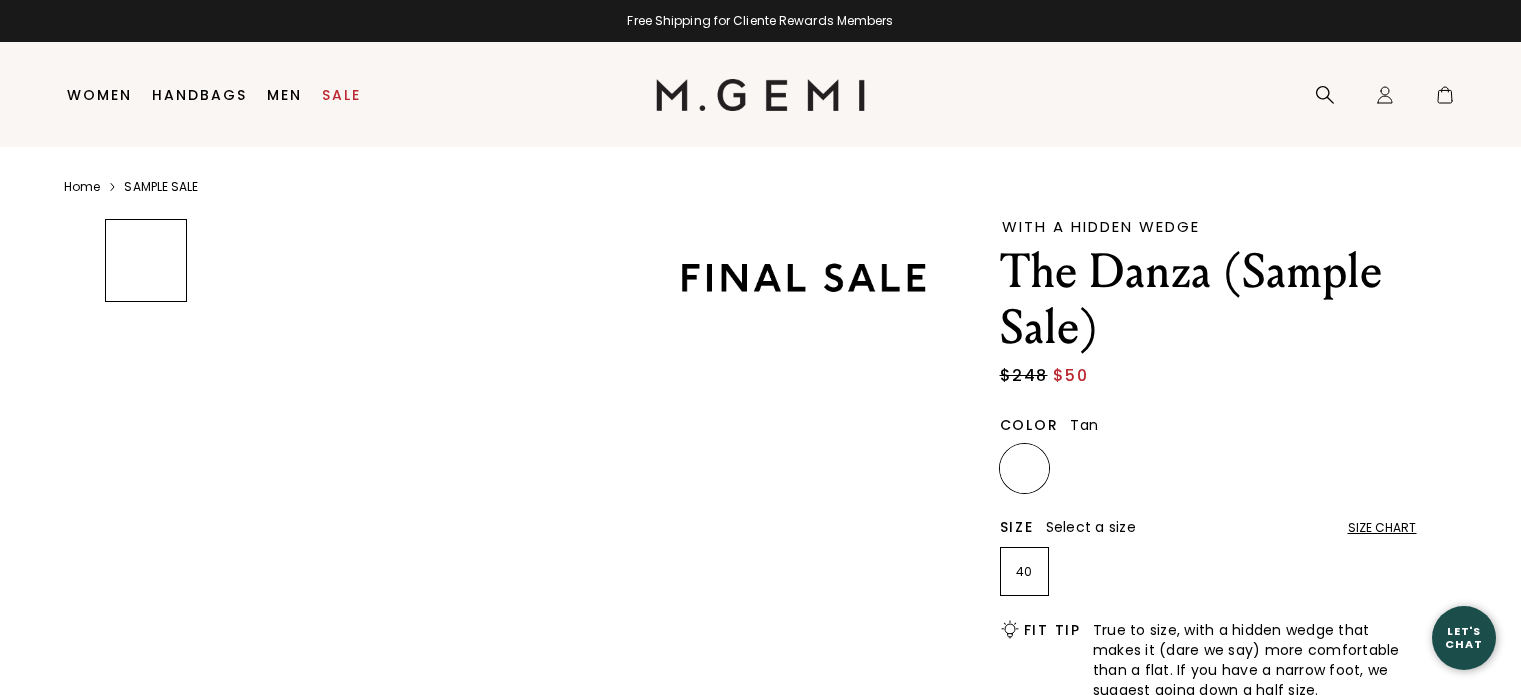 scroll, scrollTop: 0, scrollLeft: 0, axis: both 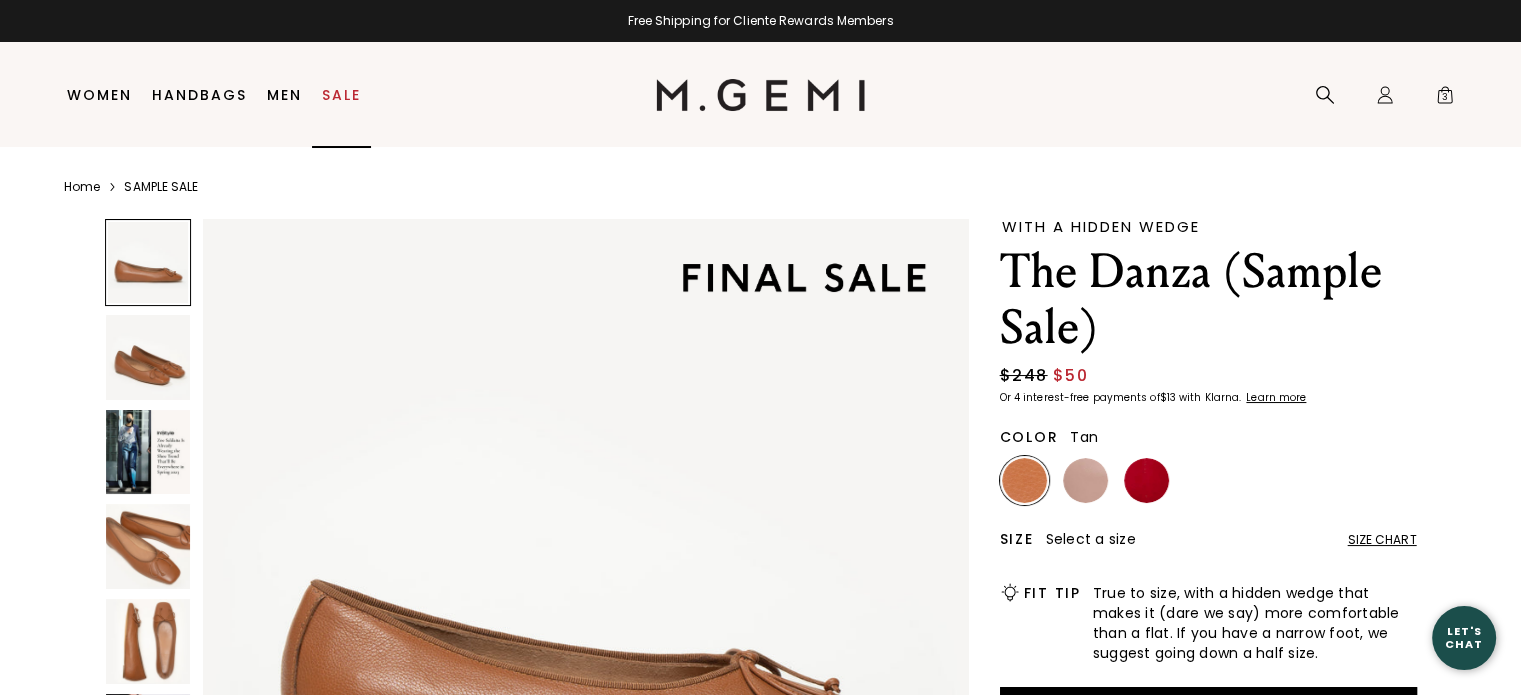 click on "Sale" at bounding box center (341, 95) 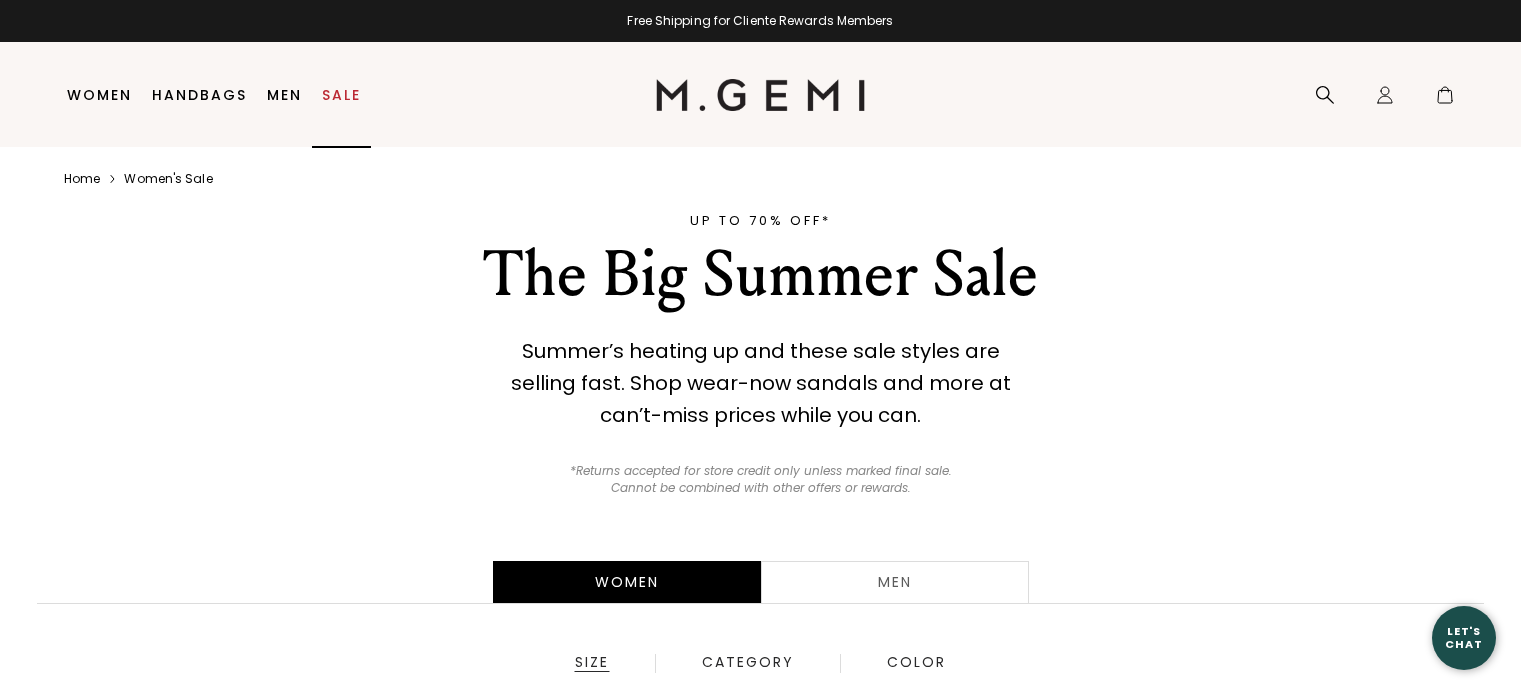 scroll, scrollTop: 0, scrollLeft: 0, axis: both 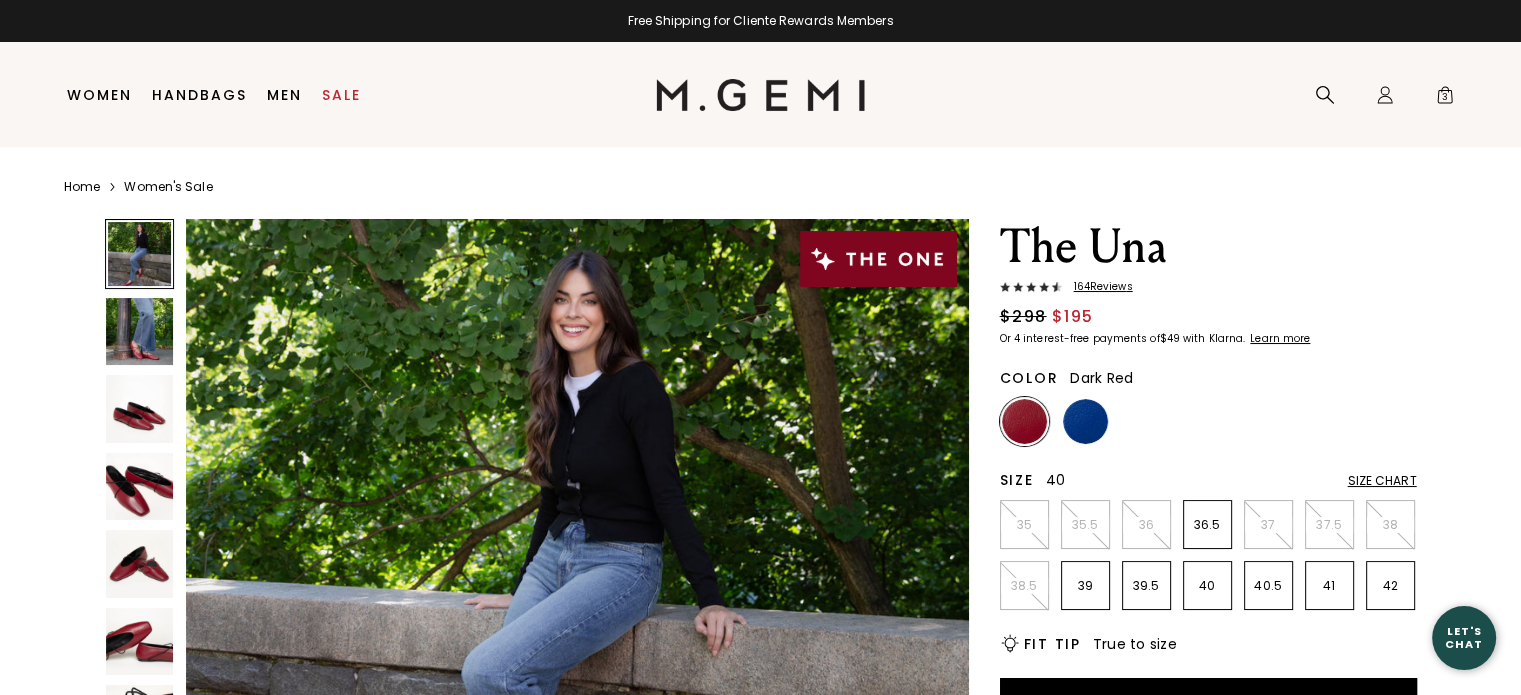 click on "40" at bounding box center (1207, 585) 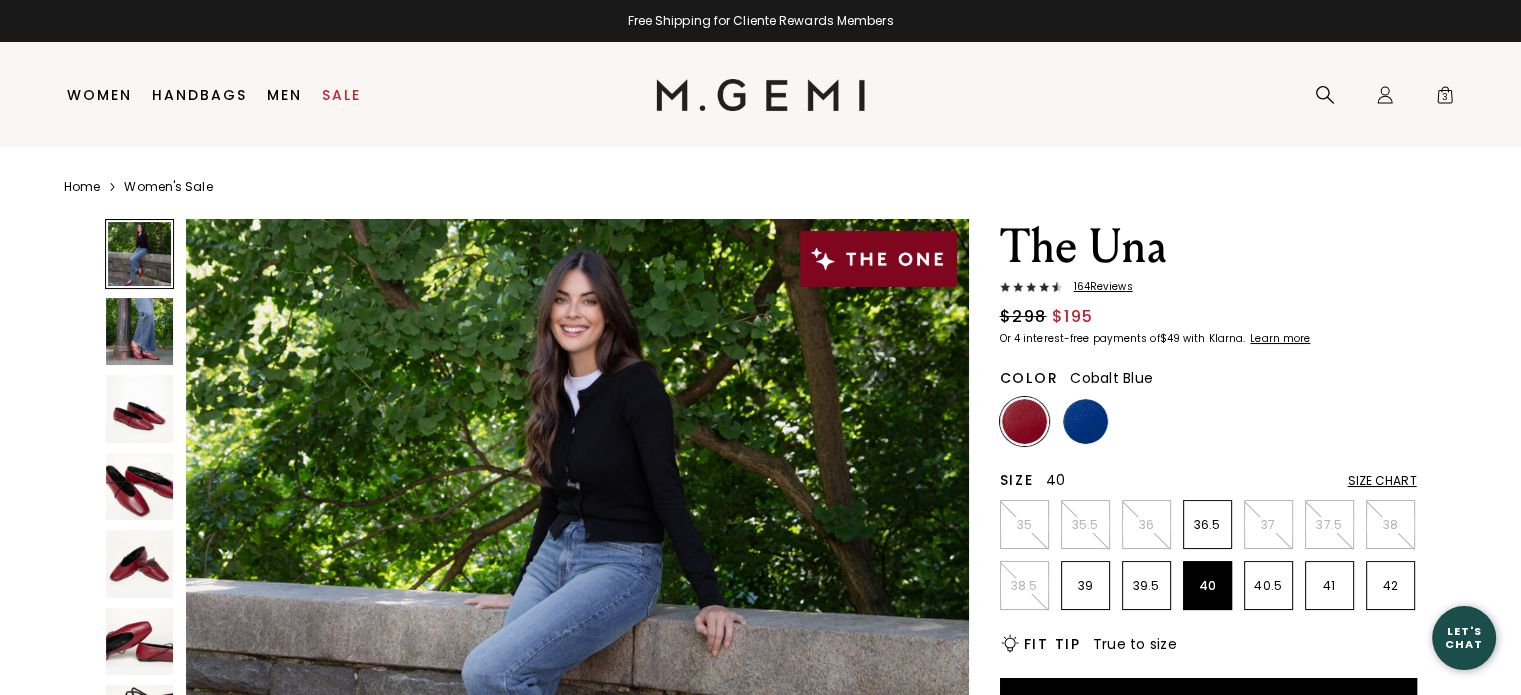 click at bounding box center [1085, 421] 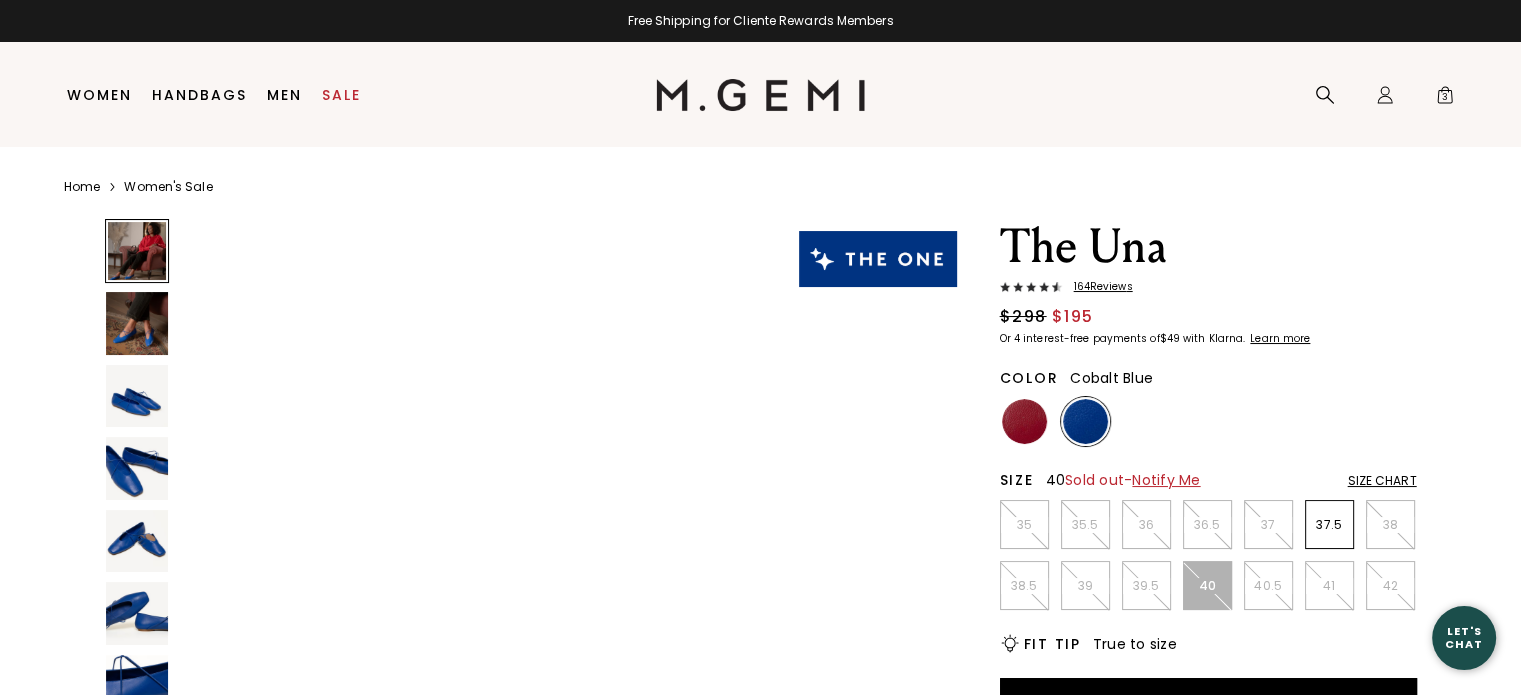 scroll, scrollTop: 0, scrollLeft: 0, axis: both 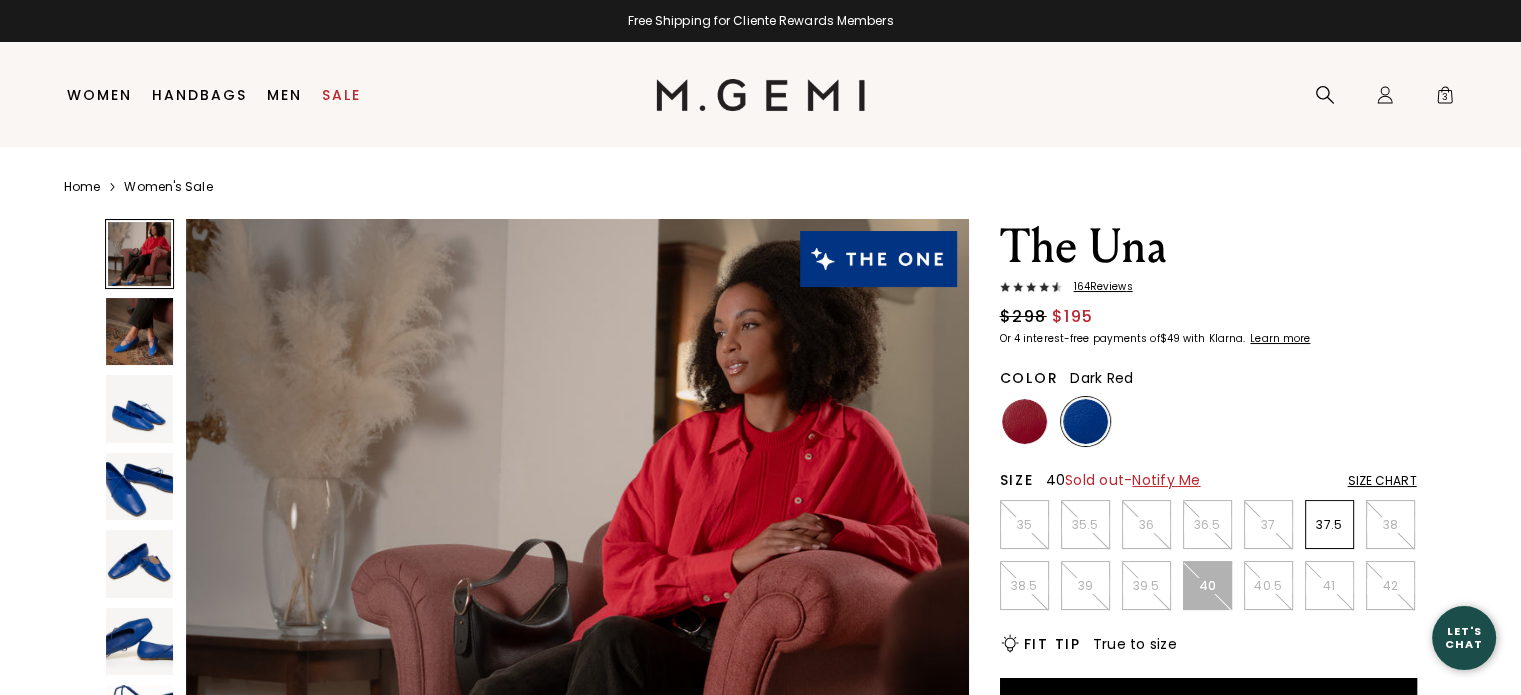 click at bounding box center [1024, 421] 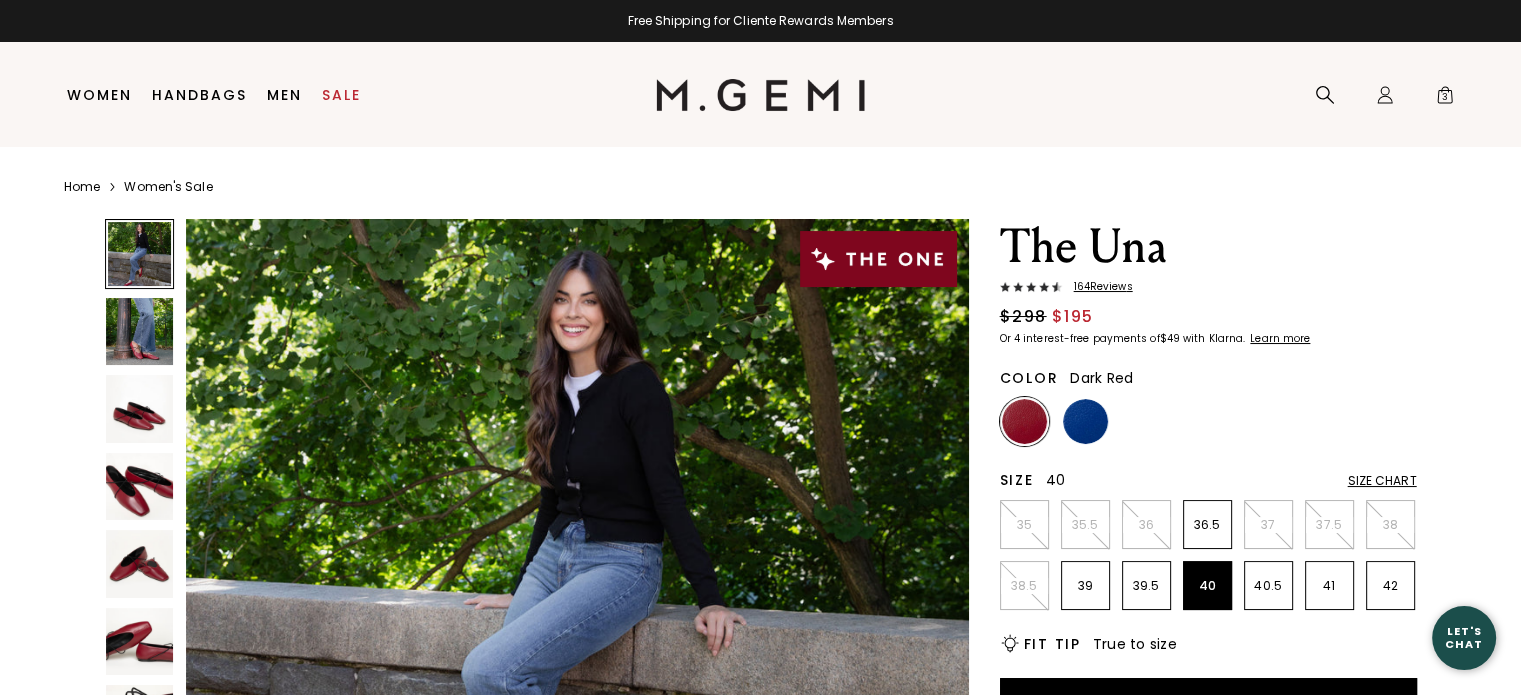 click on "40" at bounding box center [1207, 585] 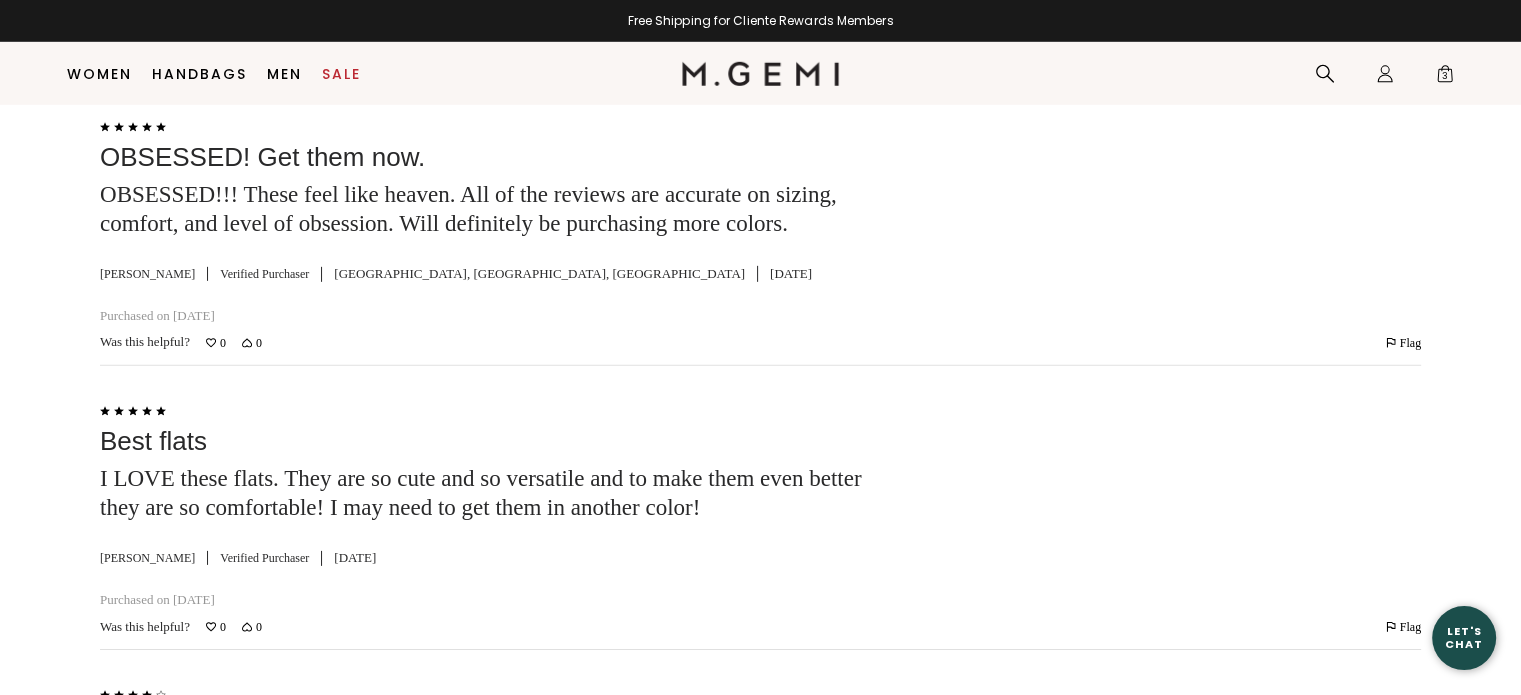 scroll, scrollTop: 6151, scrollLeft: 0, axis: vertical 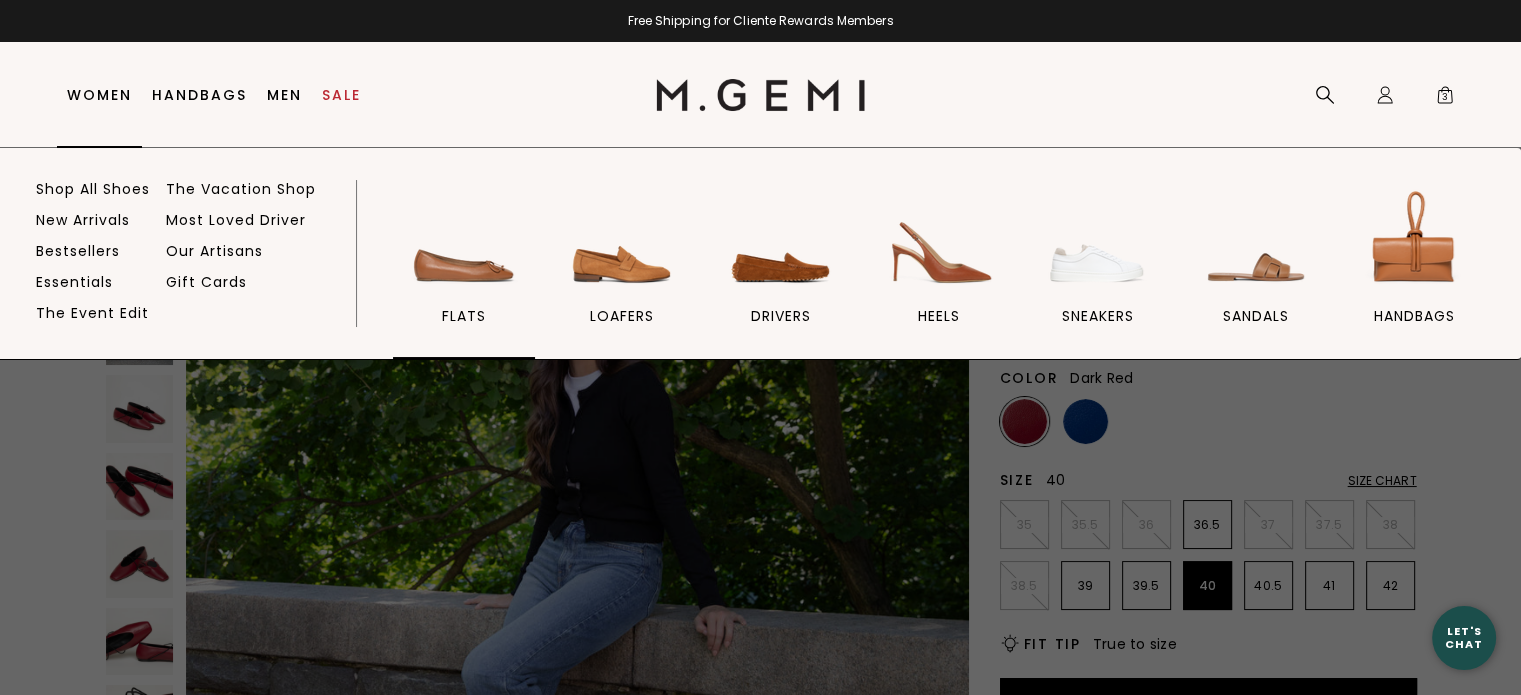 click at bounding box center [464, 241] 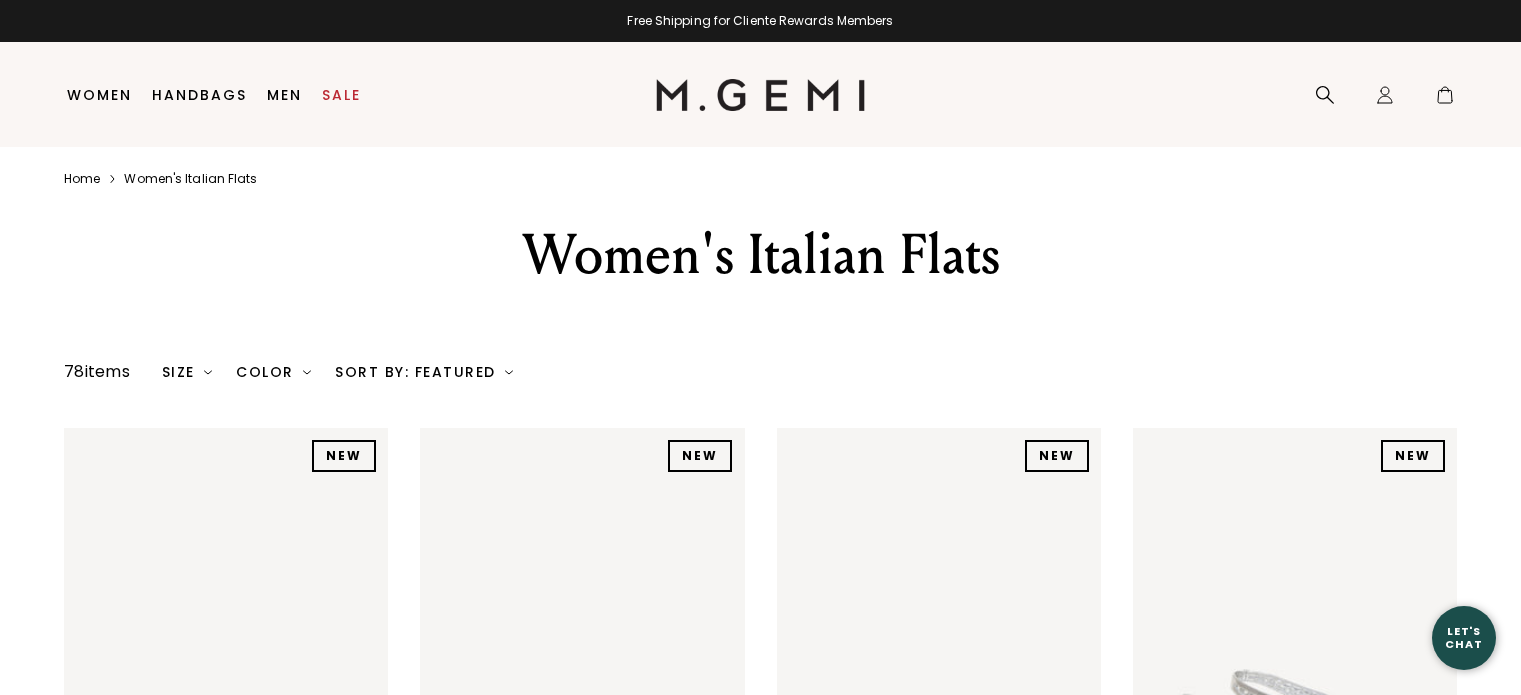 scroll, scrollTop: 0, scrollLeft: 0, axis: both 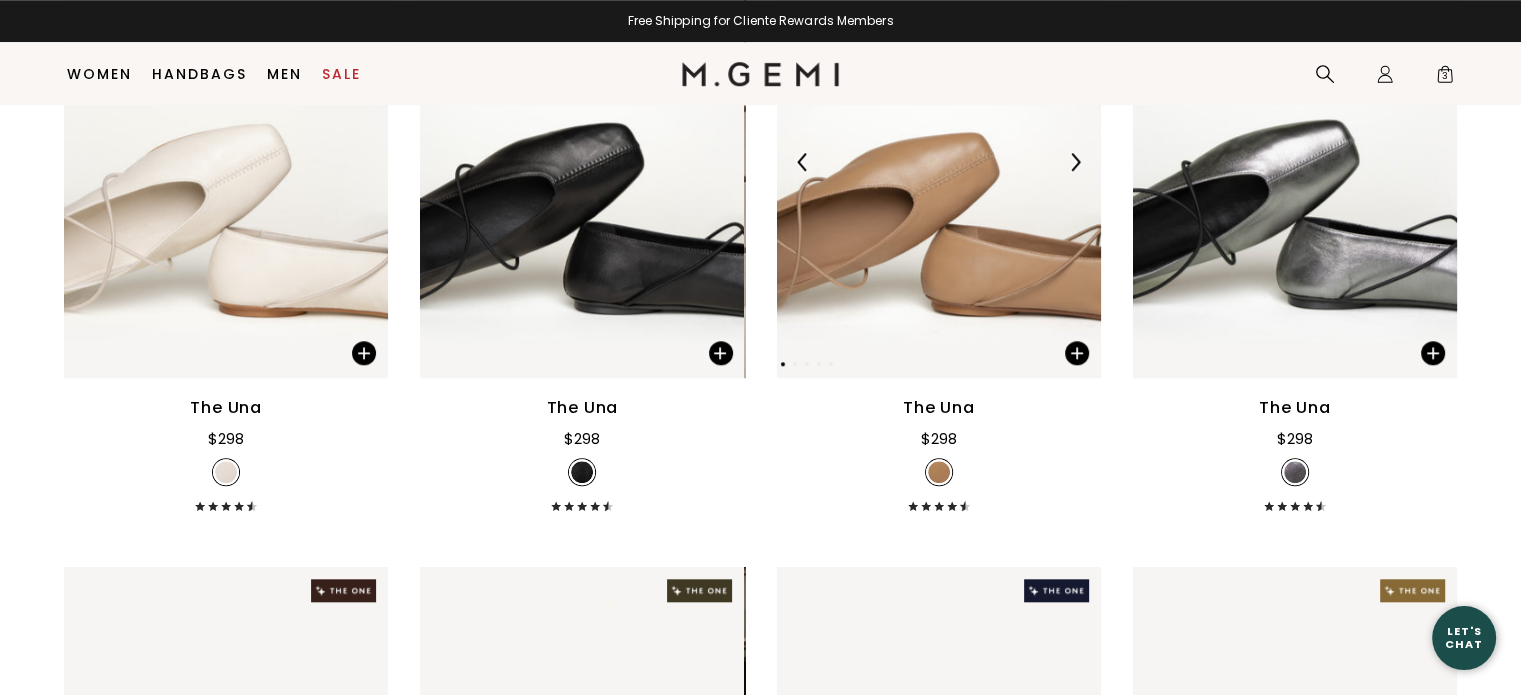 click at bounding box center (939, 162) 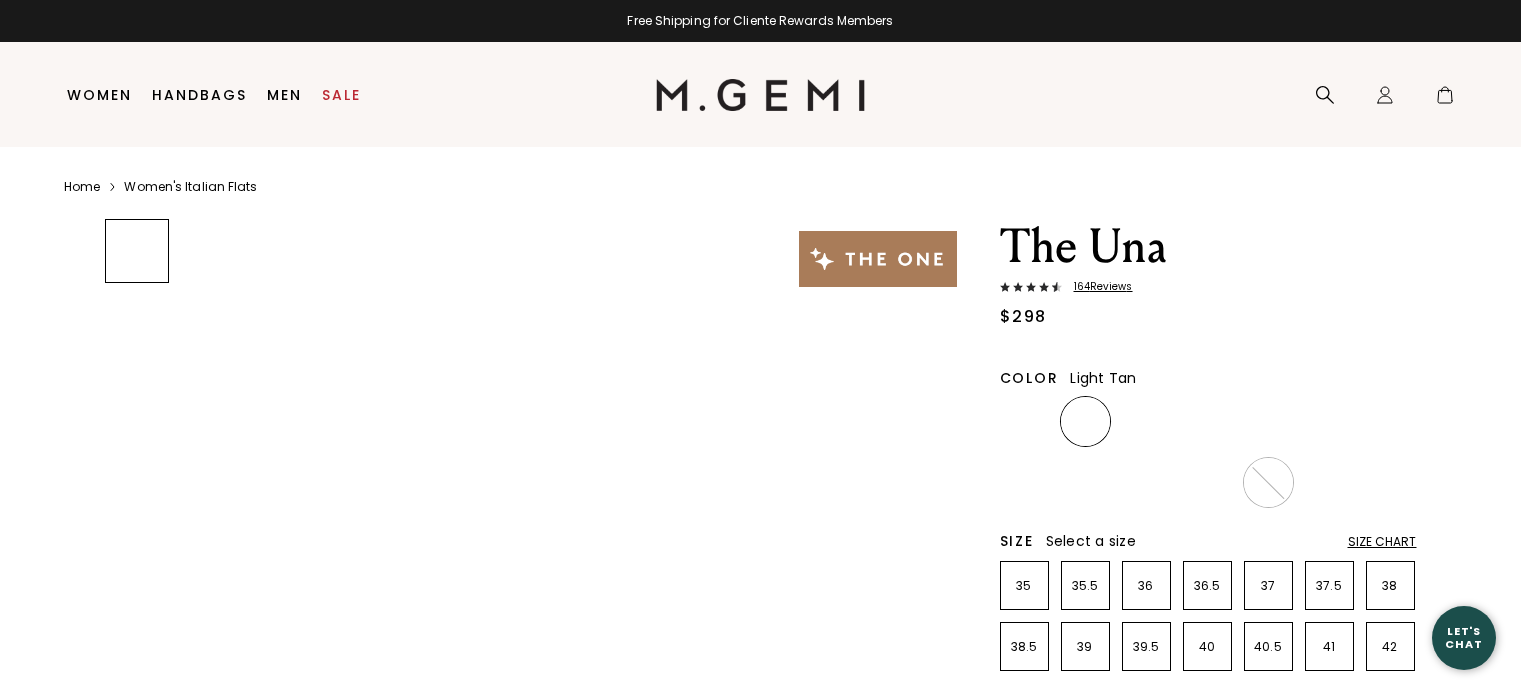 scroll, scrollTop: 0, scrollLeft: 0, axis: both 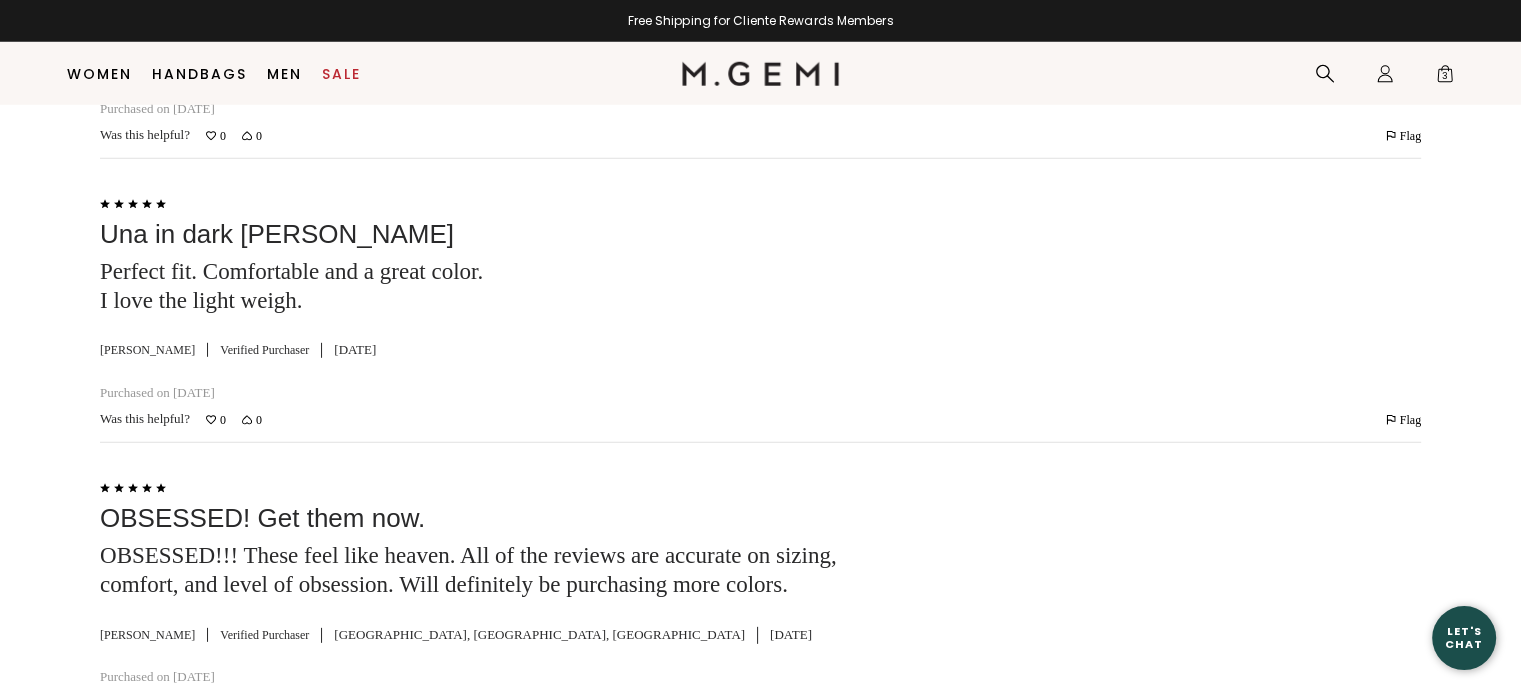 click at bounding box center [939, -1013] 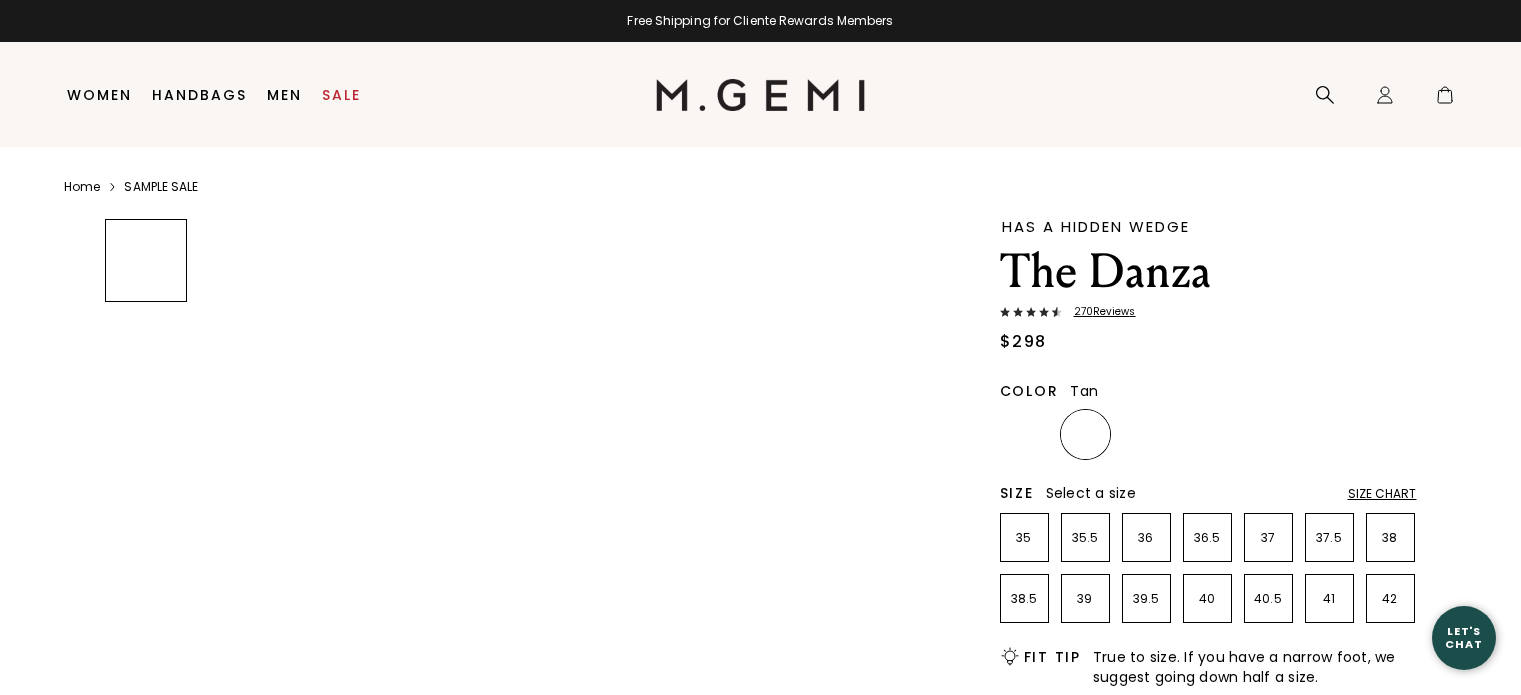 scroll, scrollTop: 0, scrollLeft: 0, axis: both 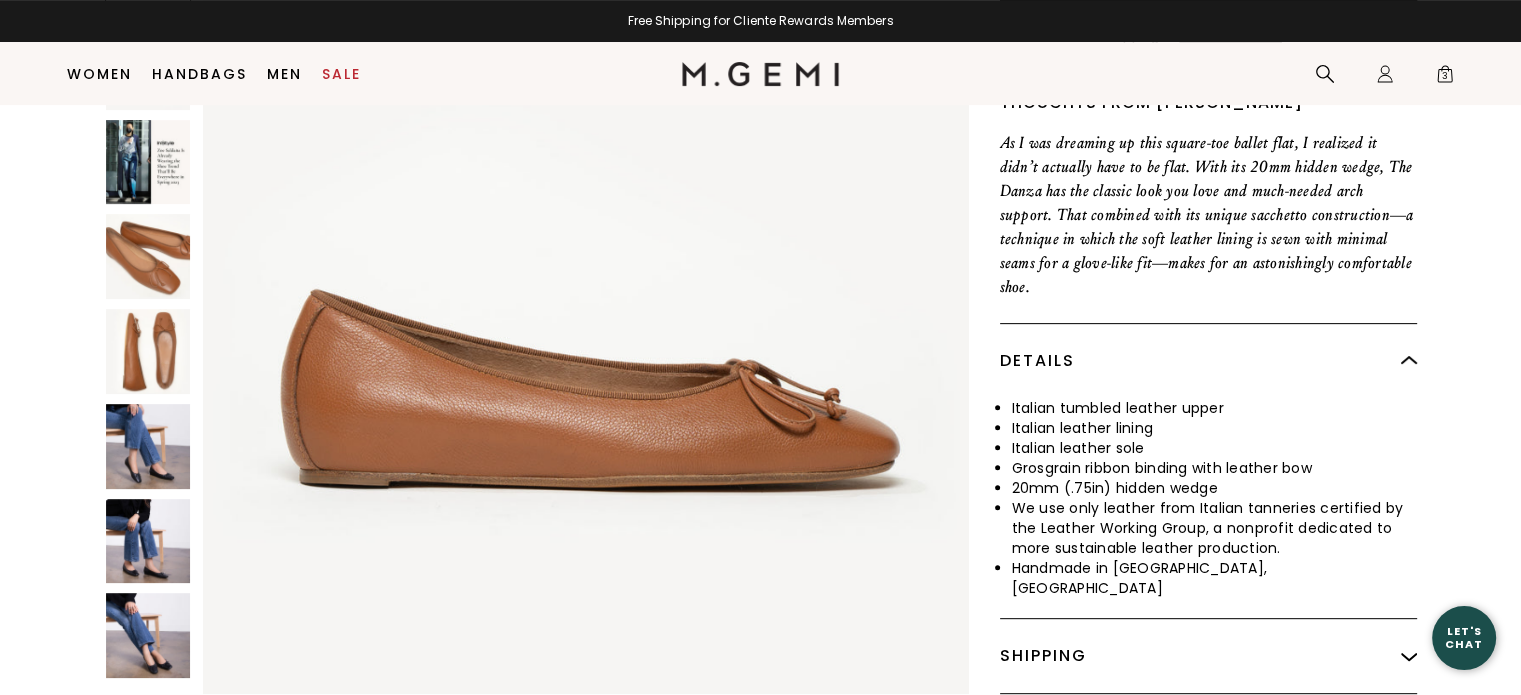 click at bounding box center (148, 256) 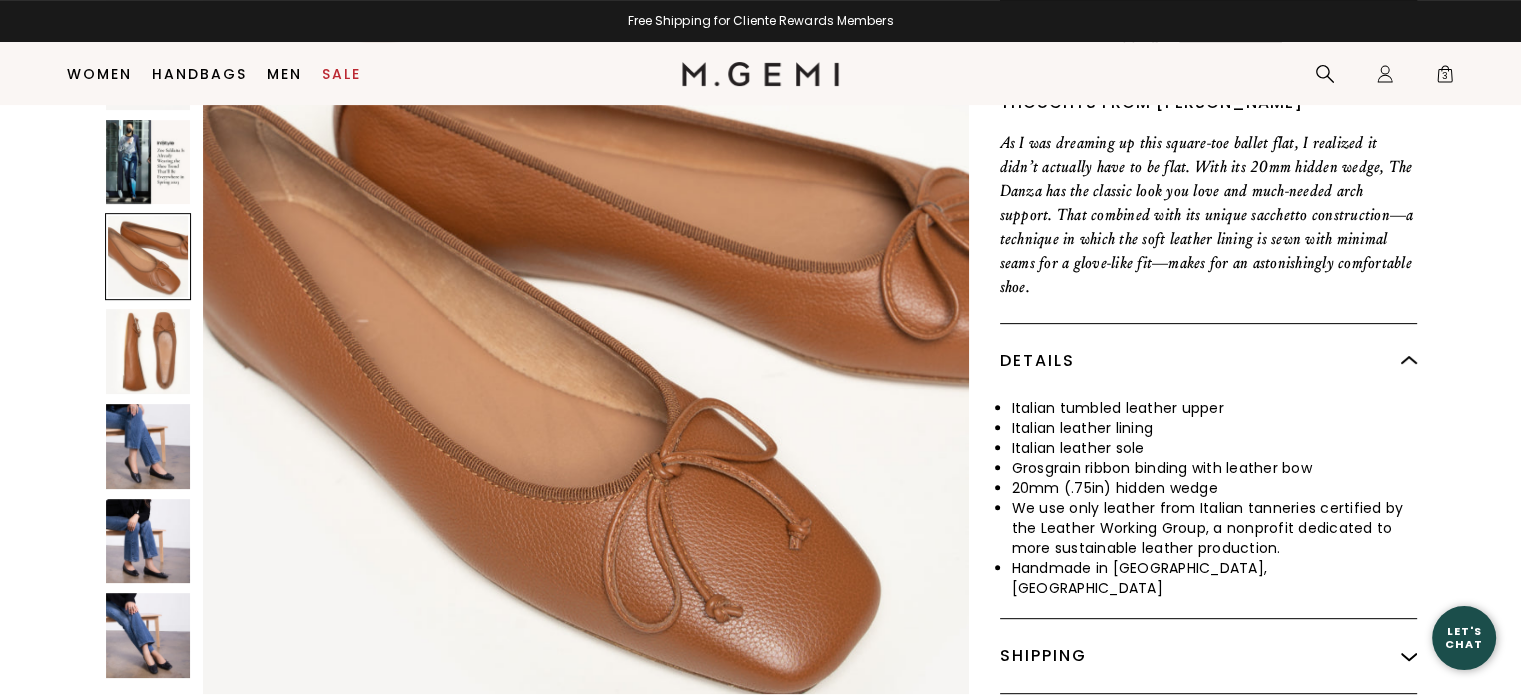 click at bounding box center [148, 351] 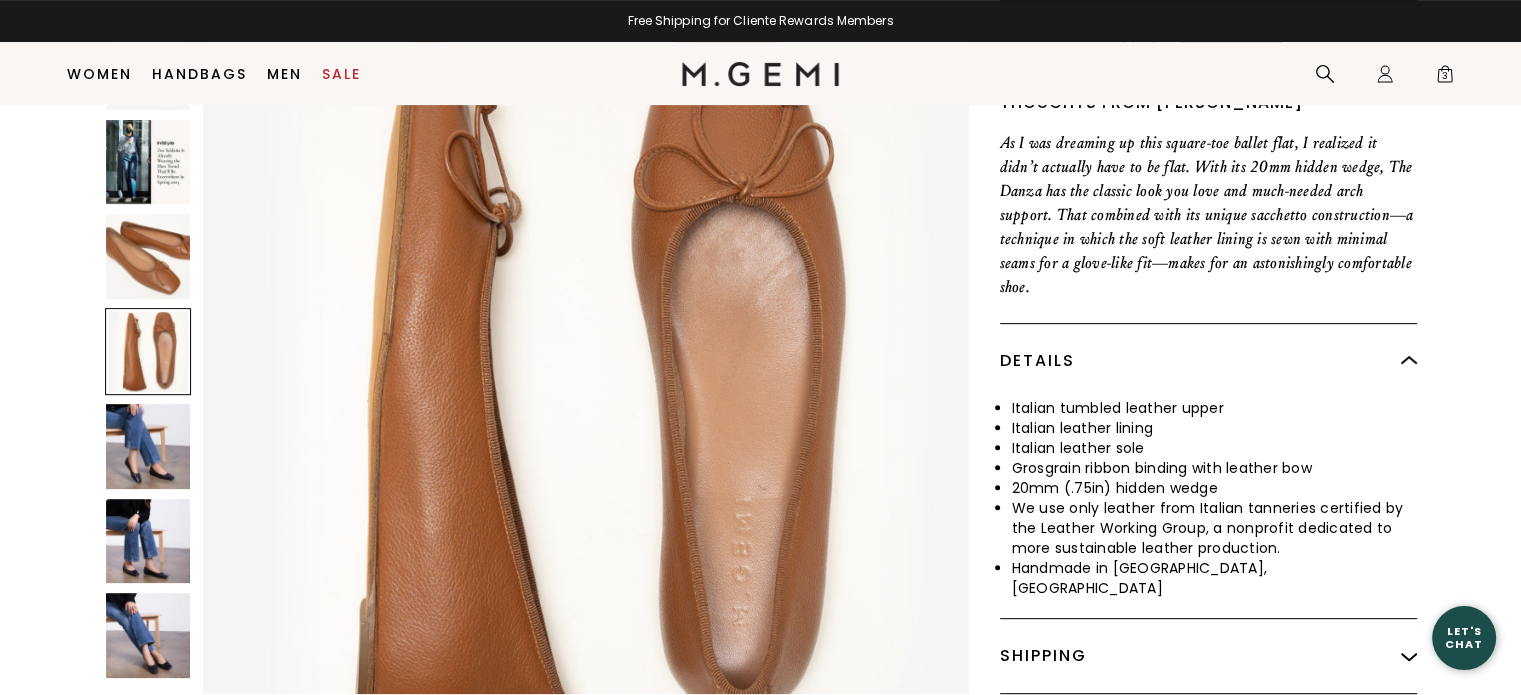 scroll, scrollTop: 3080, scrollLeft: 0, axis: vertical 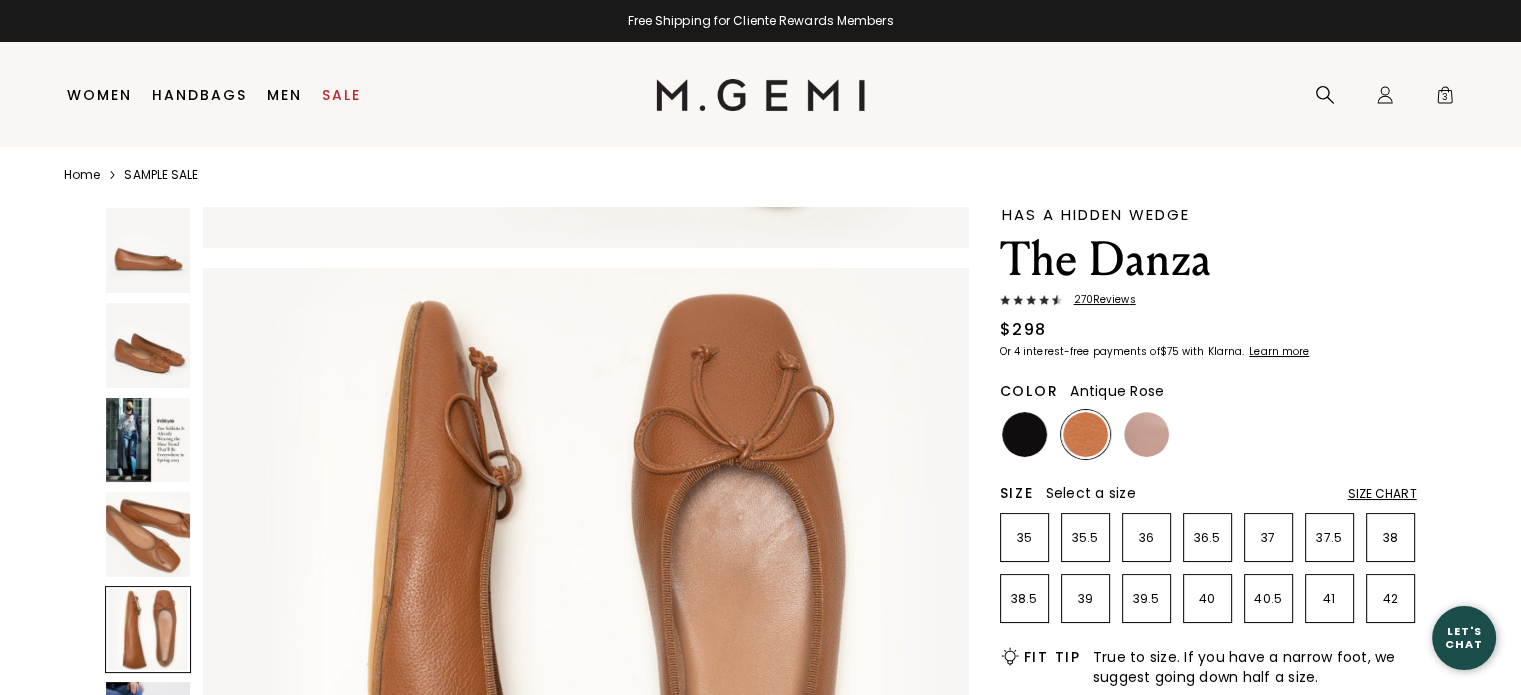 click at bounding box center (1146, 434) 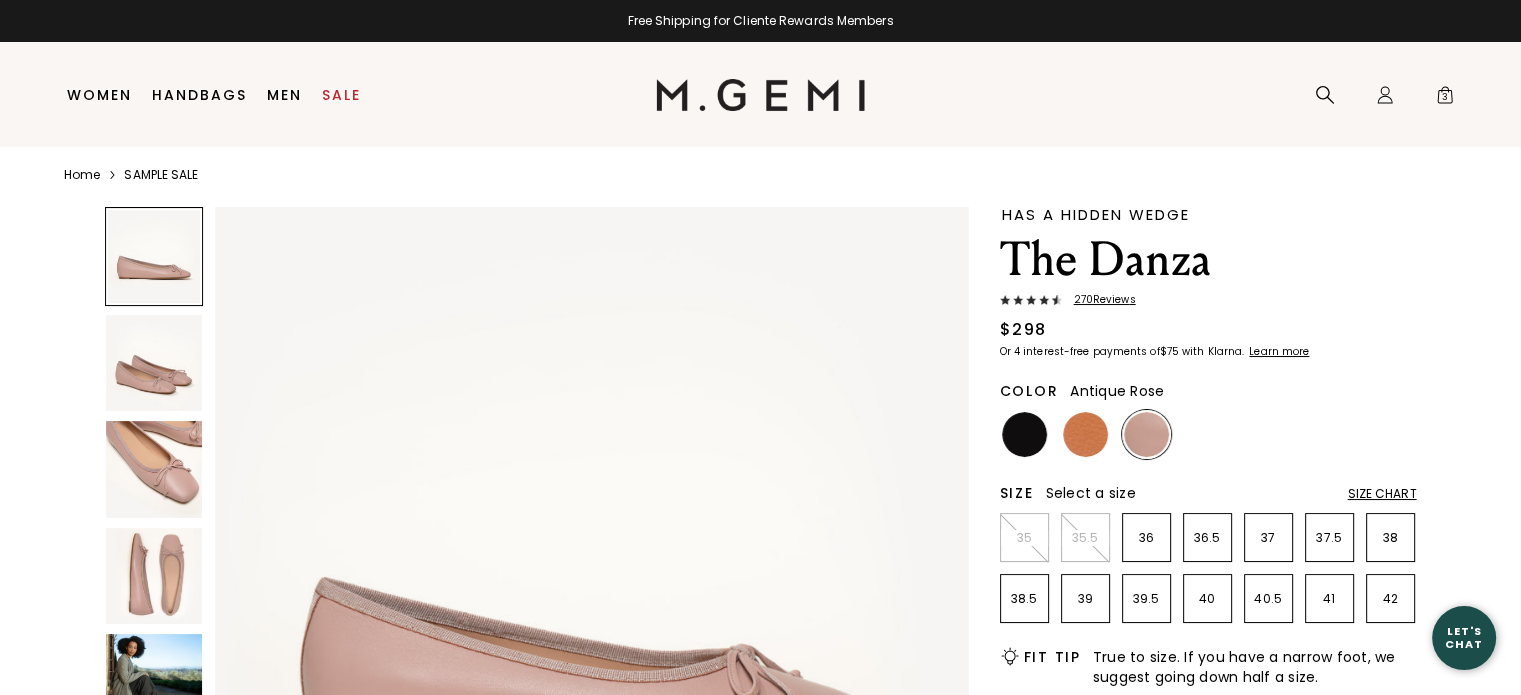 scroll, scrollTop: 0, scrollLeft: 0, axis: both 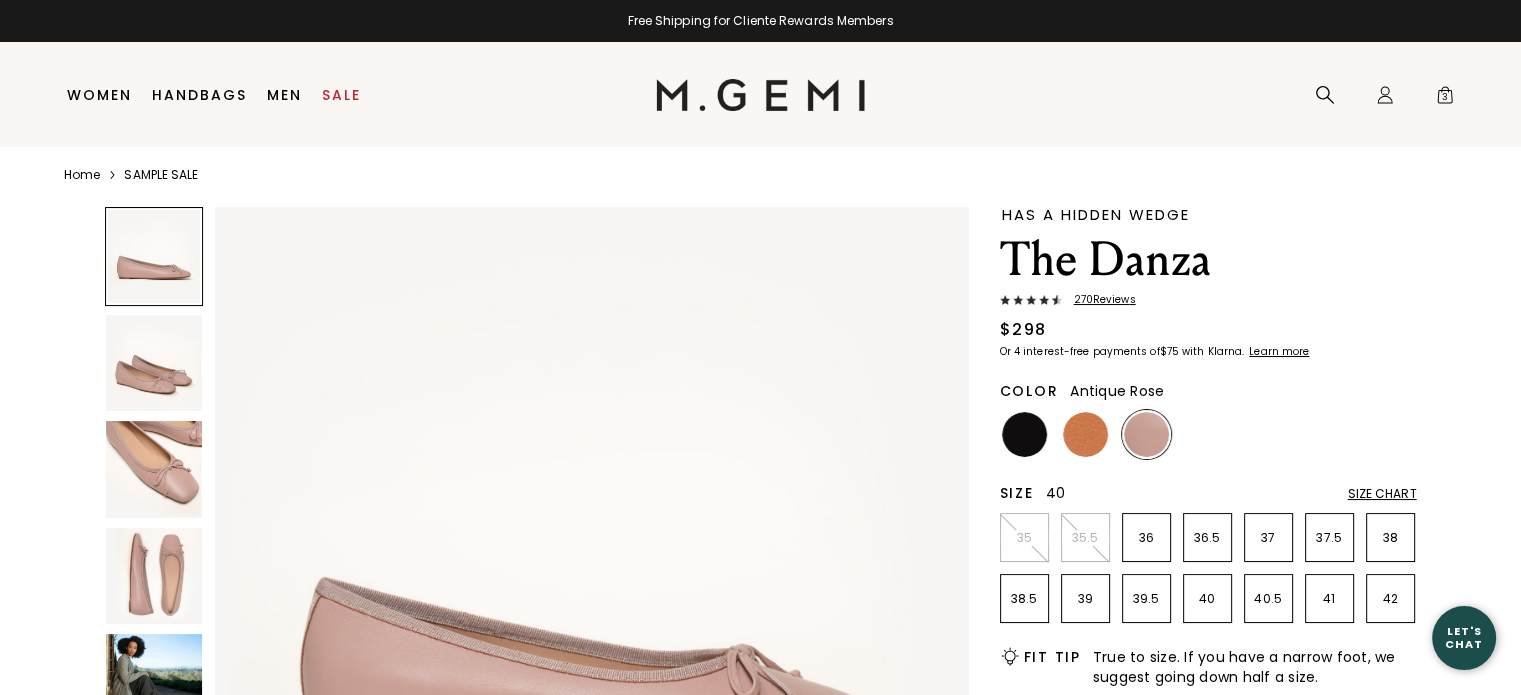 click on "40" at bounding box center (1207, 598) 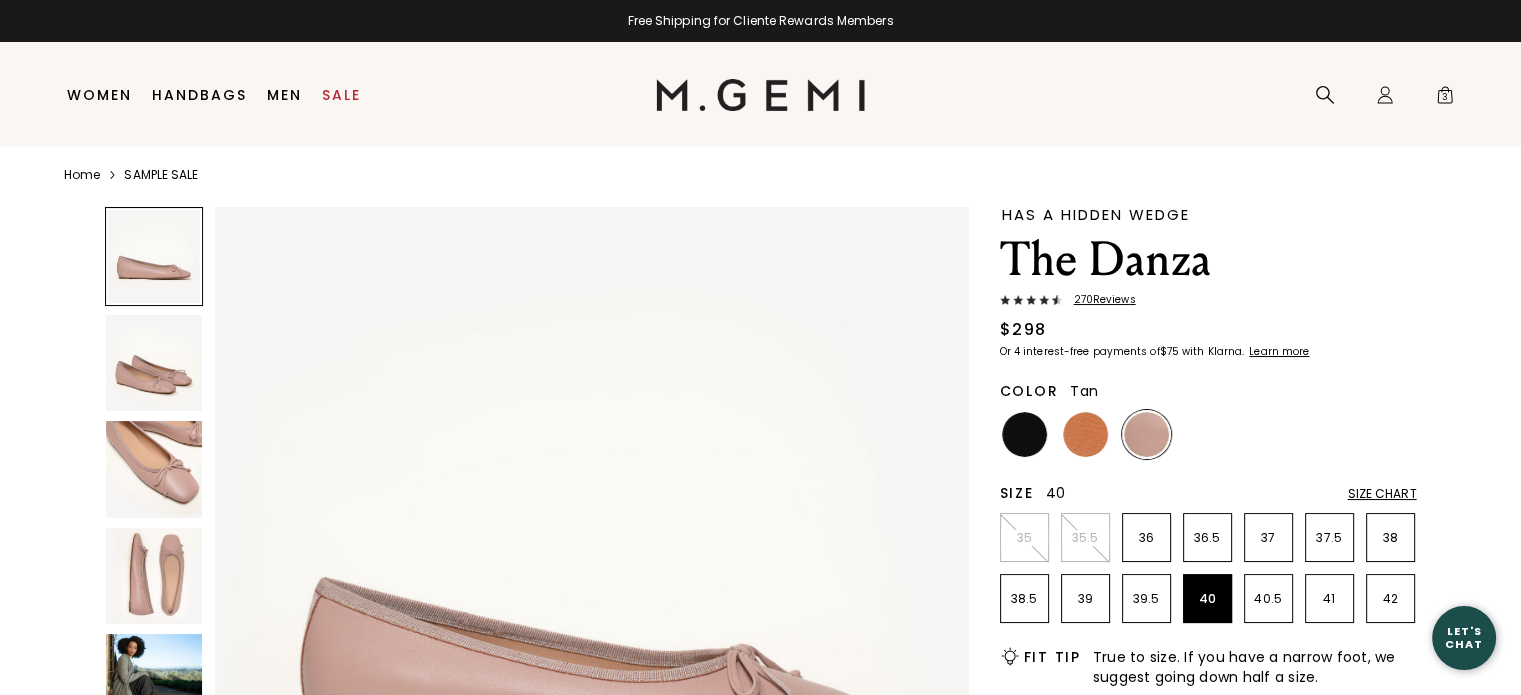 click at bounding box center (1085, 434) 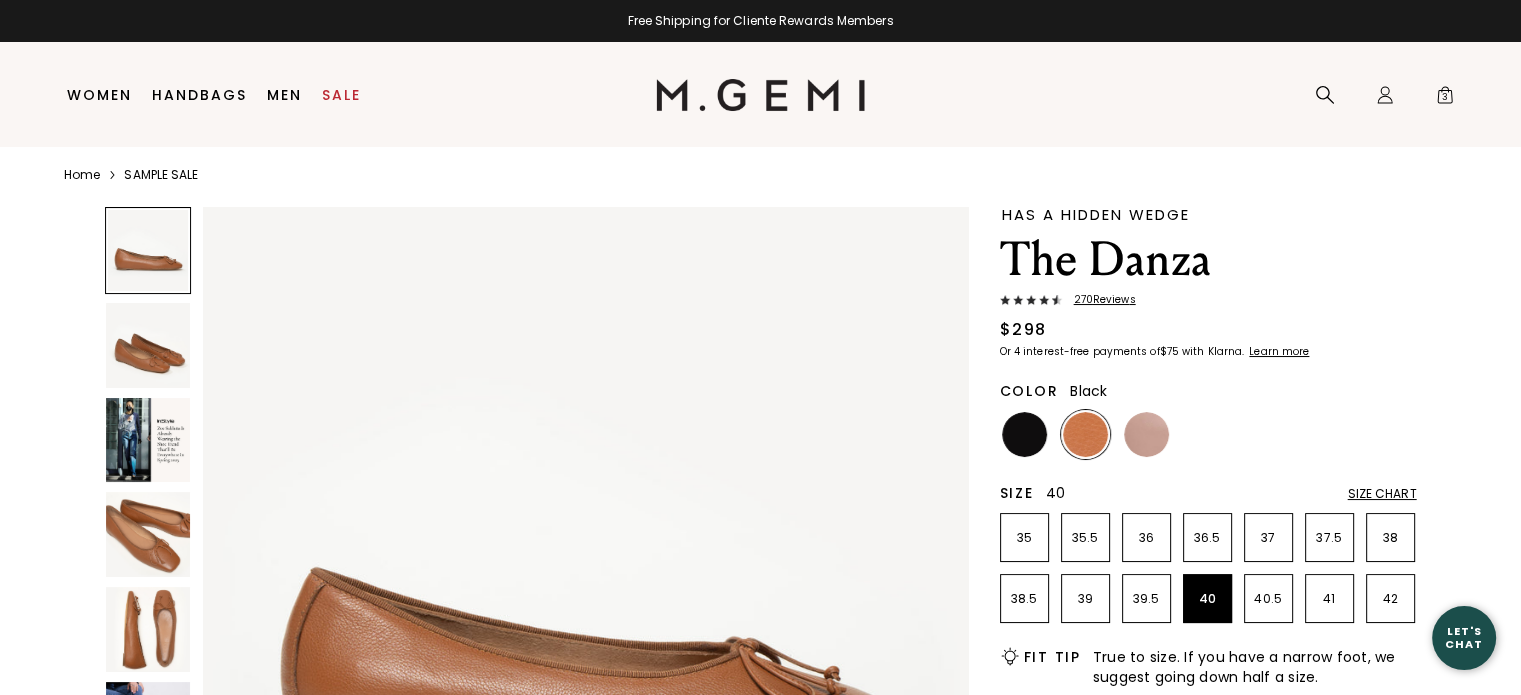 click at bounding box center [1024, 434] 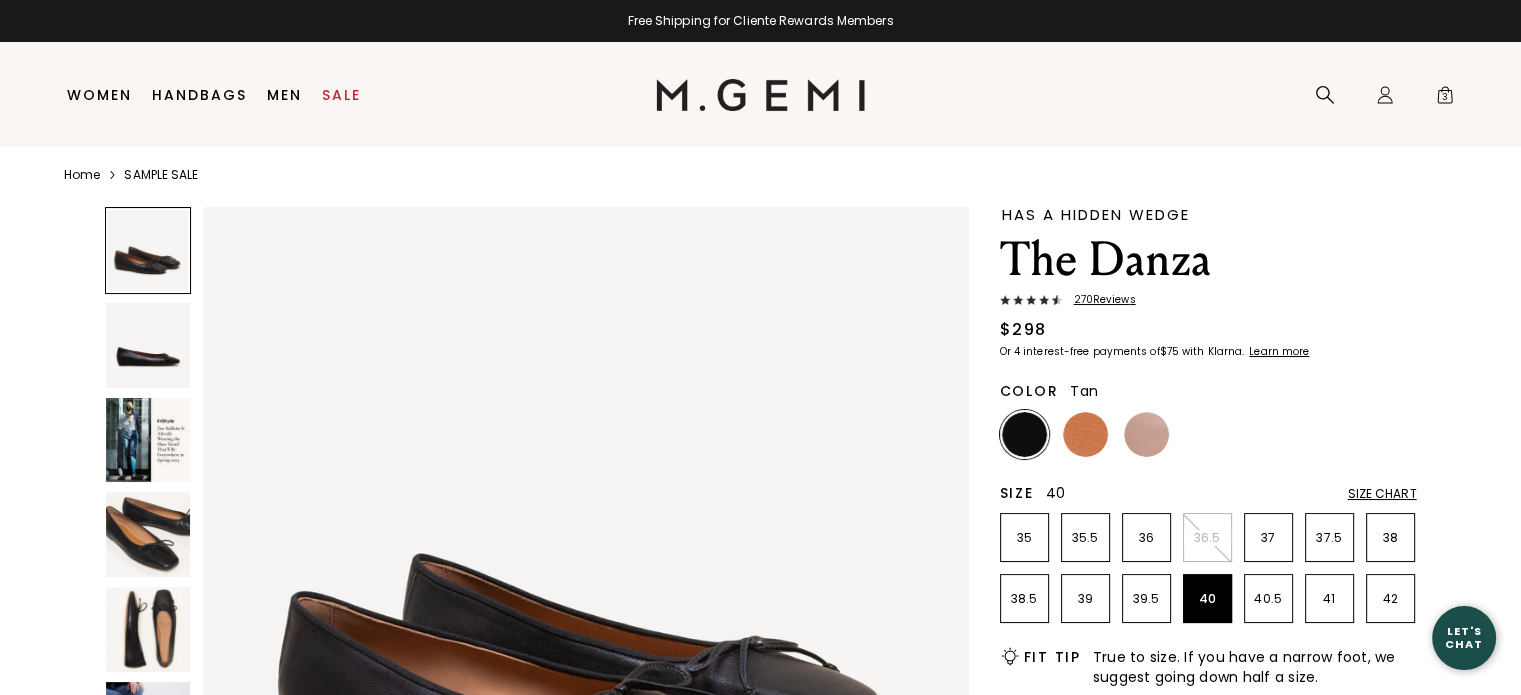 click at bounding box center (1085, 434) 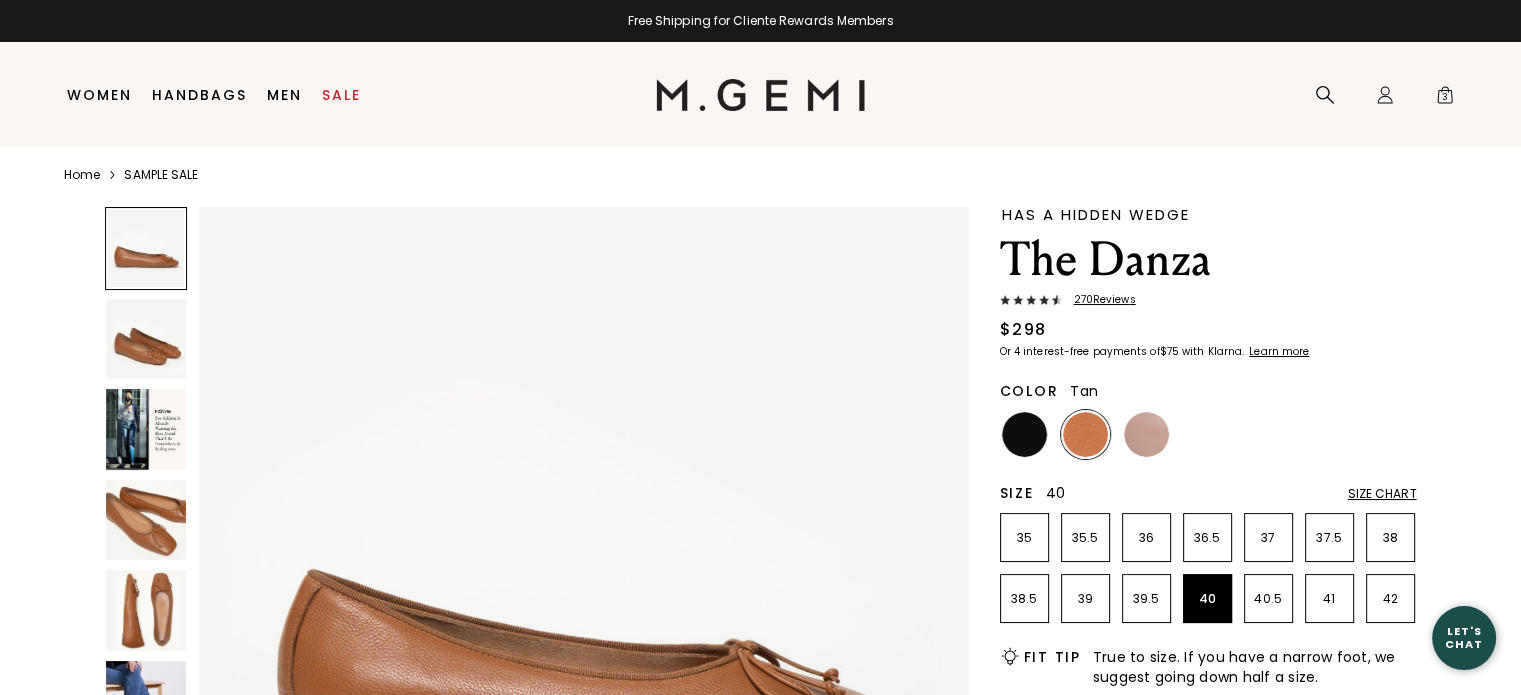 scroll, scrollTop: 0, scrollLeft: 0, axis: both 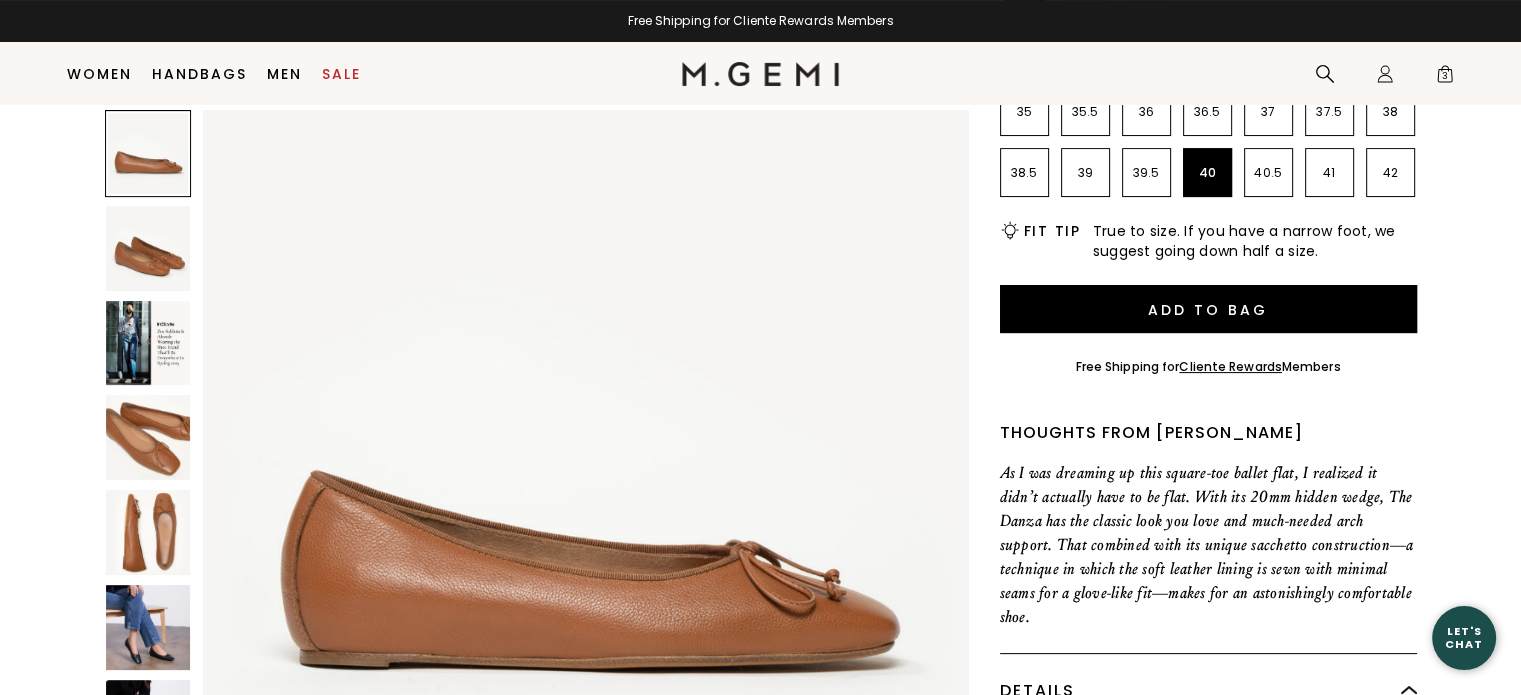 click at bounding box center (148, 532) 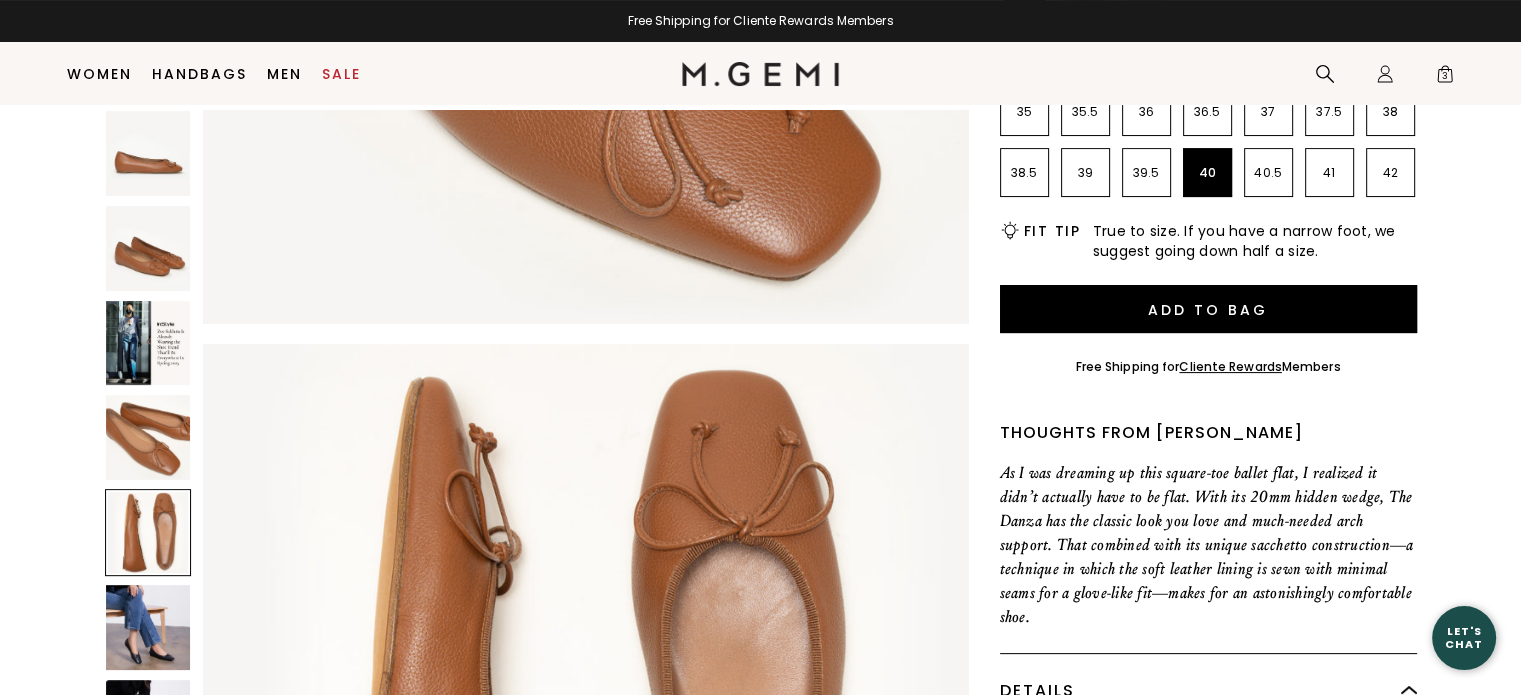 scroll, scrollTop: 3080, scrollLeft: 0, axis: vertical 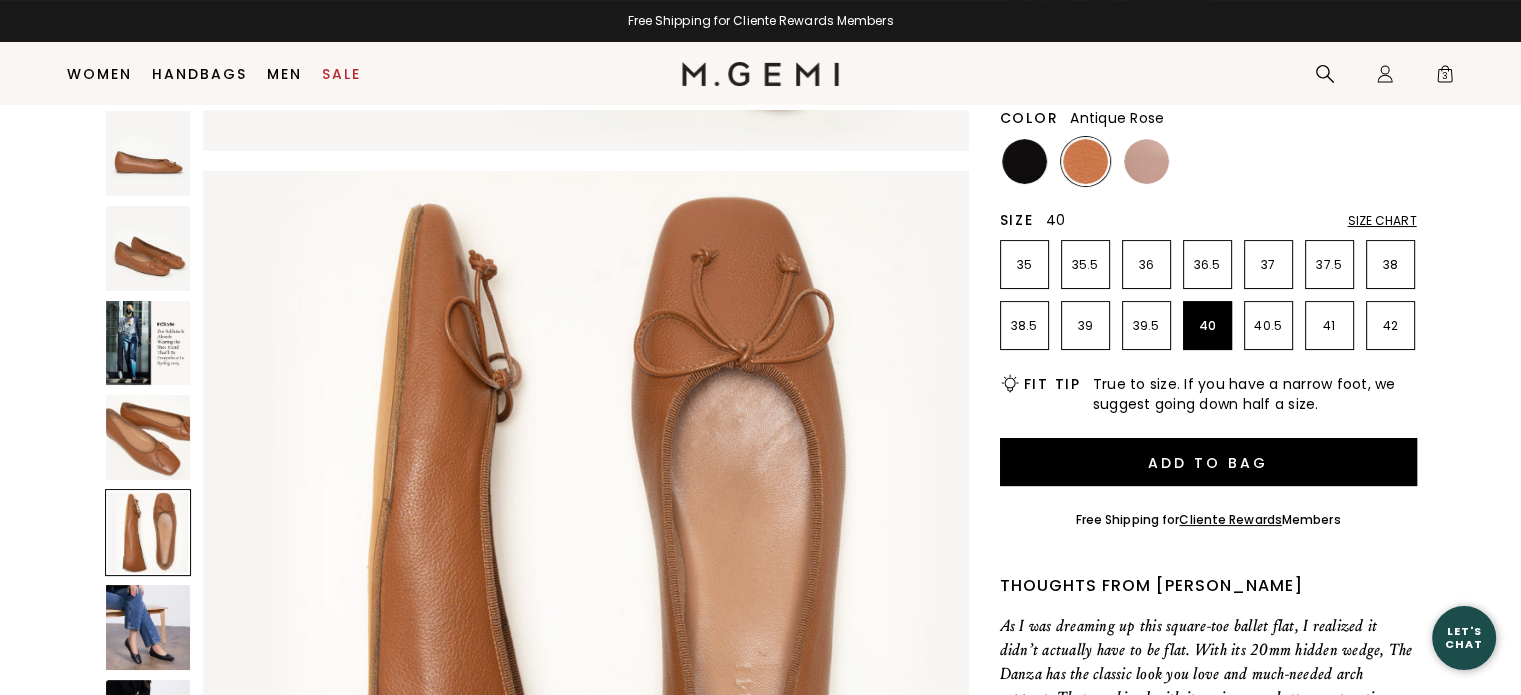 click at bounding box center (1146, 161) 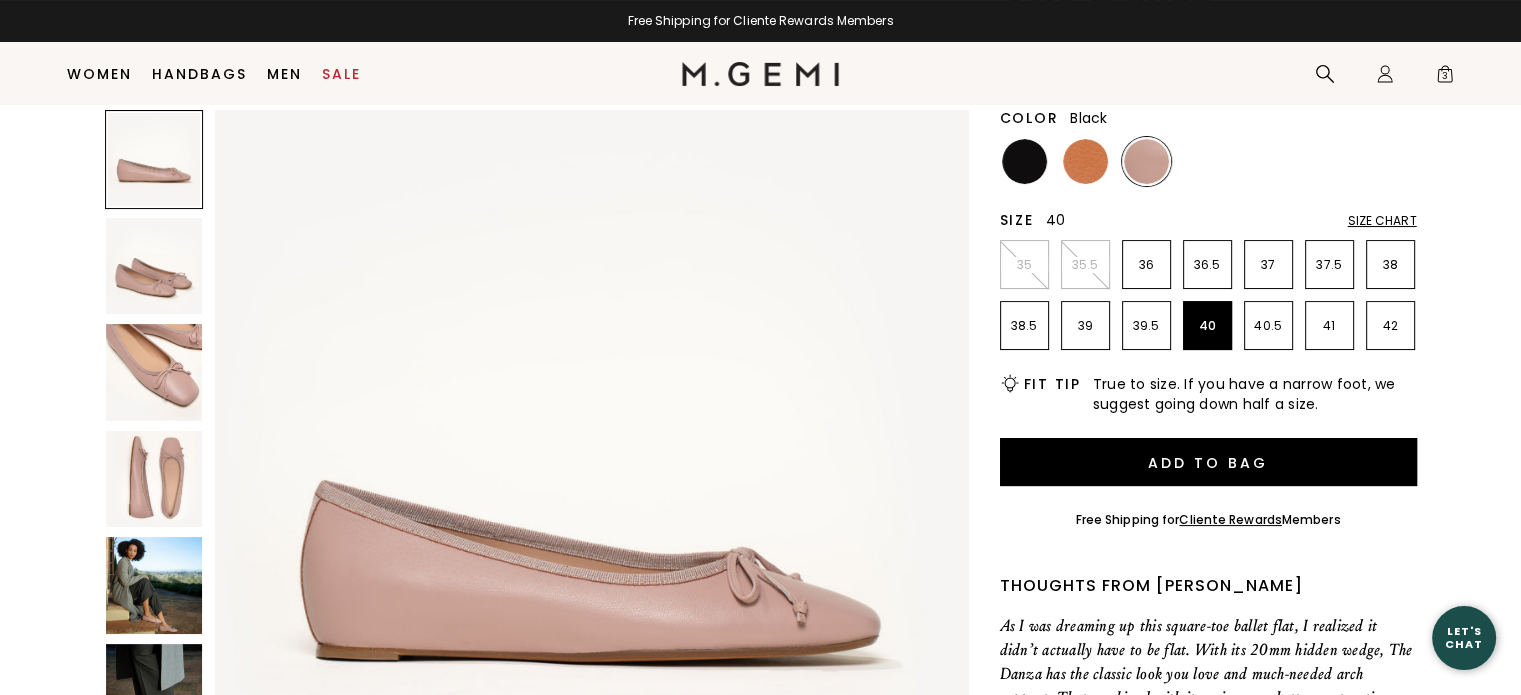 click at bounding box center (1024, 161) 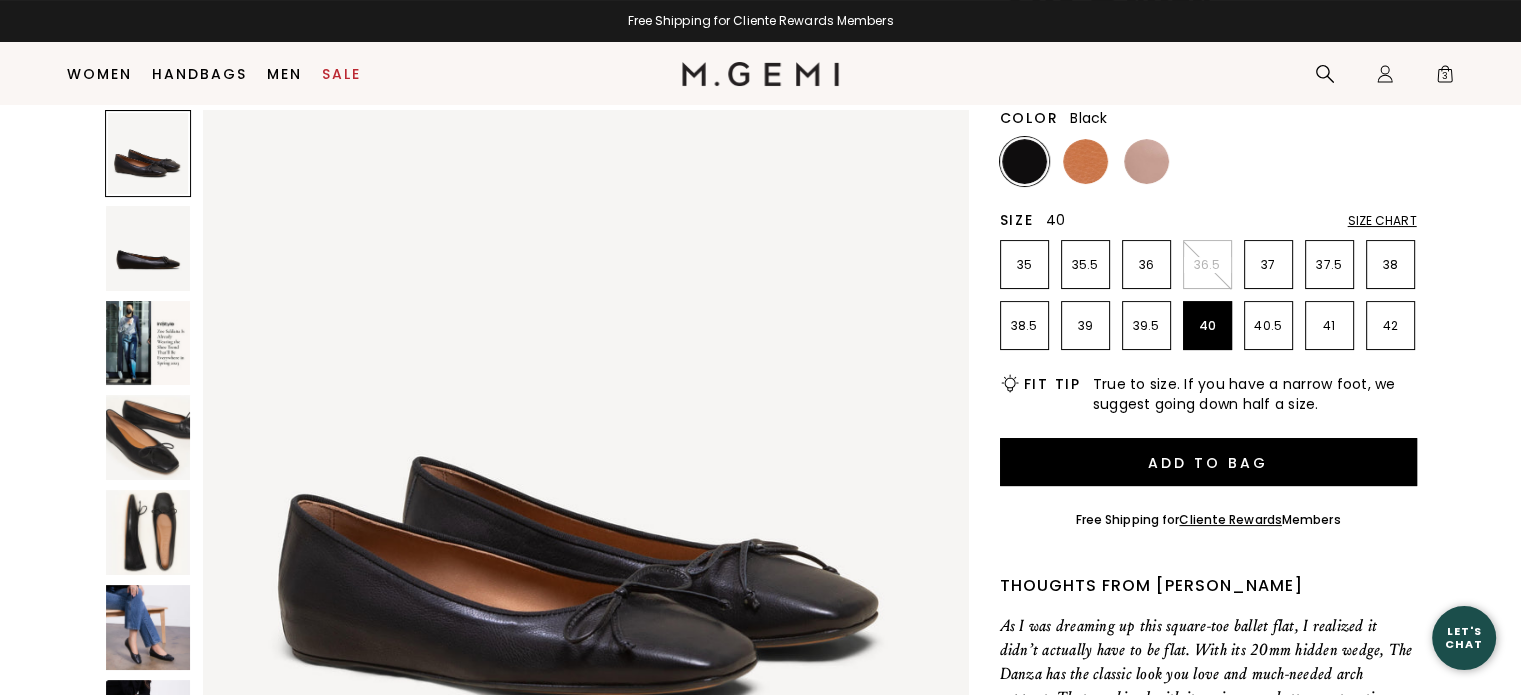 scroll, scrollTop: 0, scrollLeft: 0, axis: both 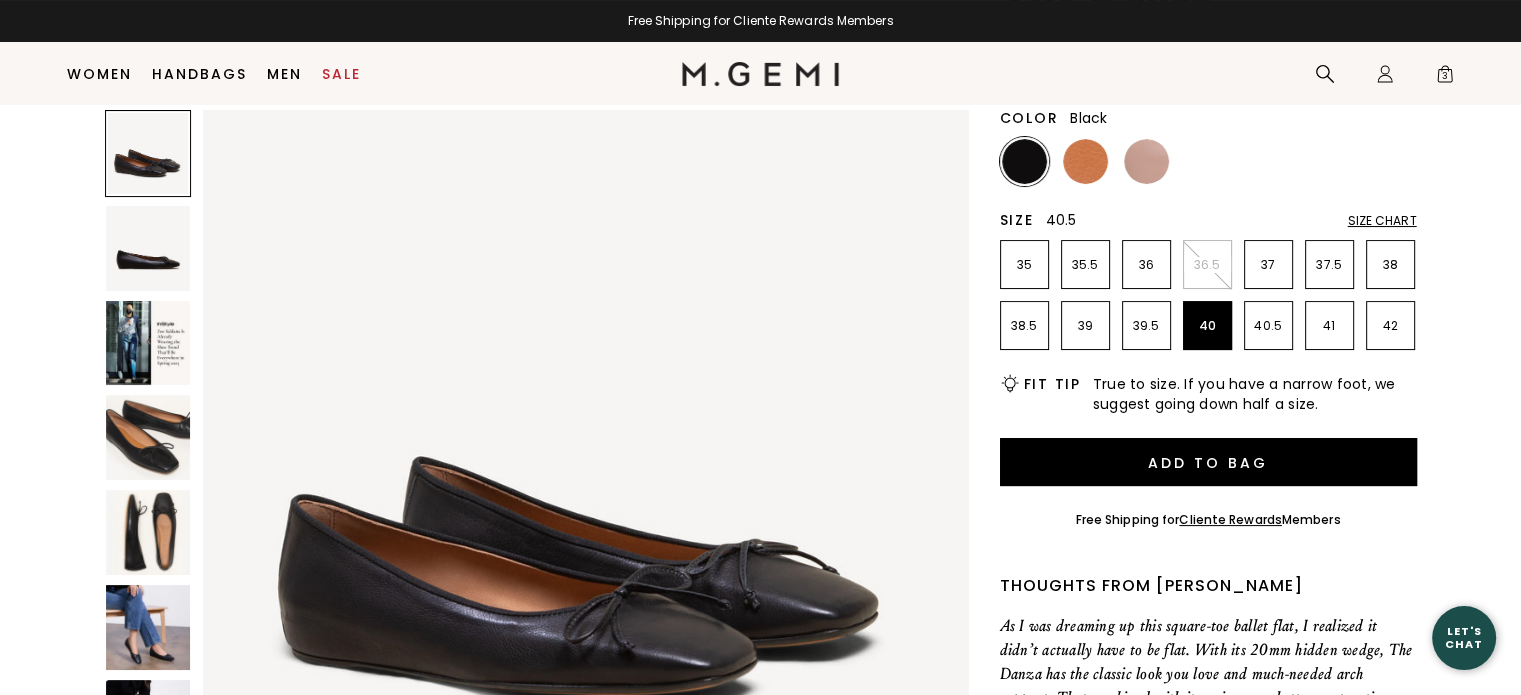 click on "40.5" at bounding box center [1268, 325] 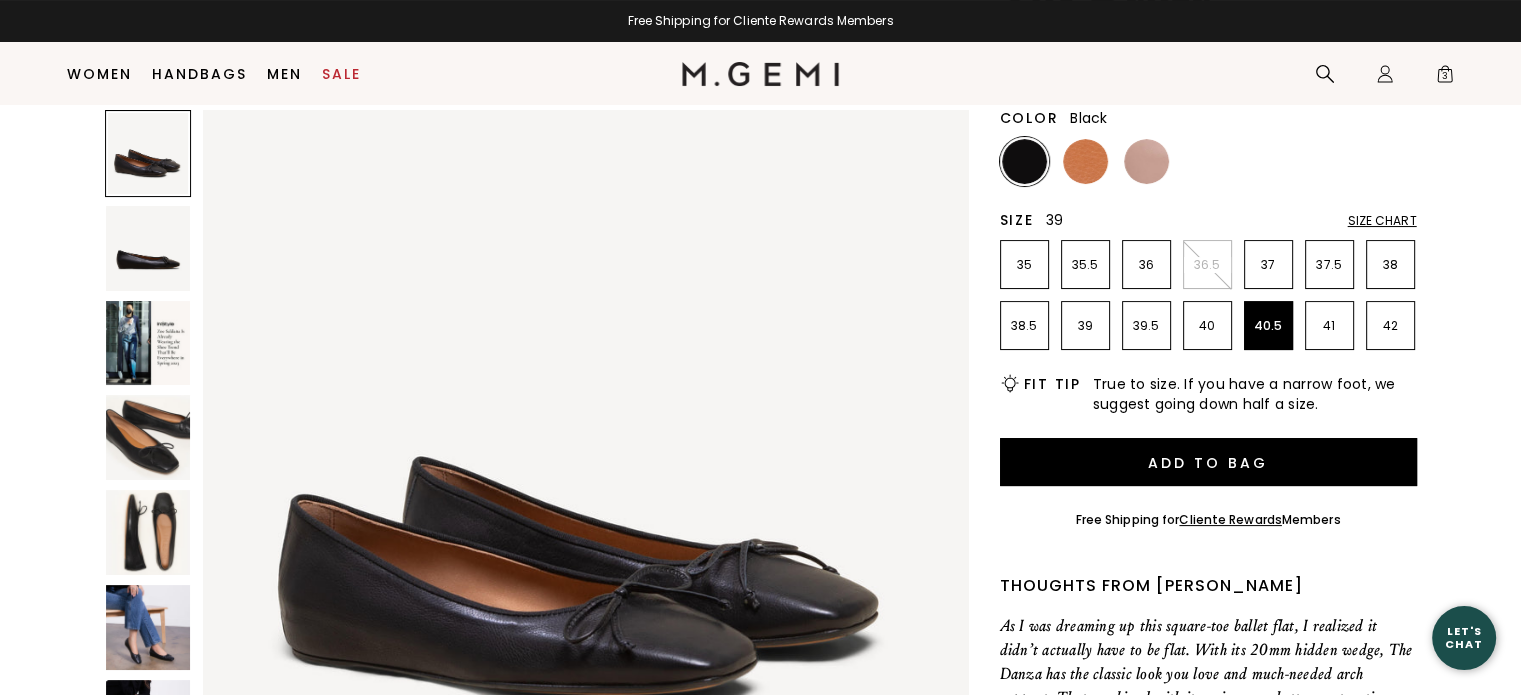 click on "39" at bounding box center (1085, 326) 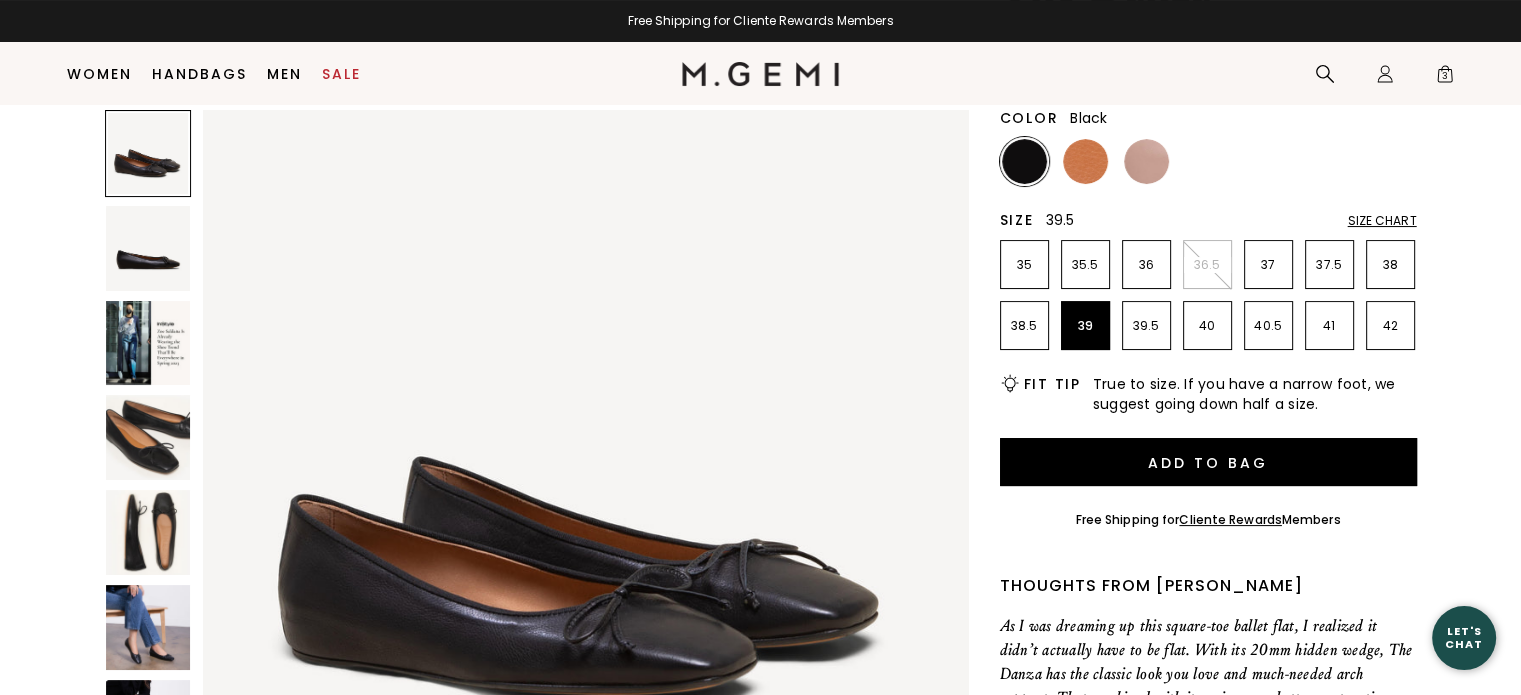 scroll, scrollTop: 0, scrollLeft: 0, axis: both 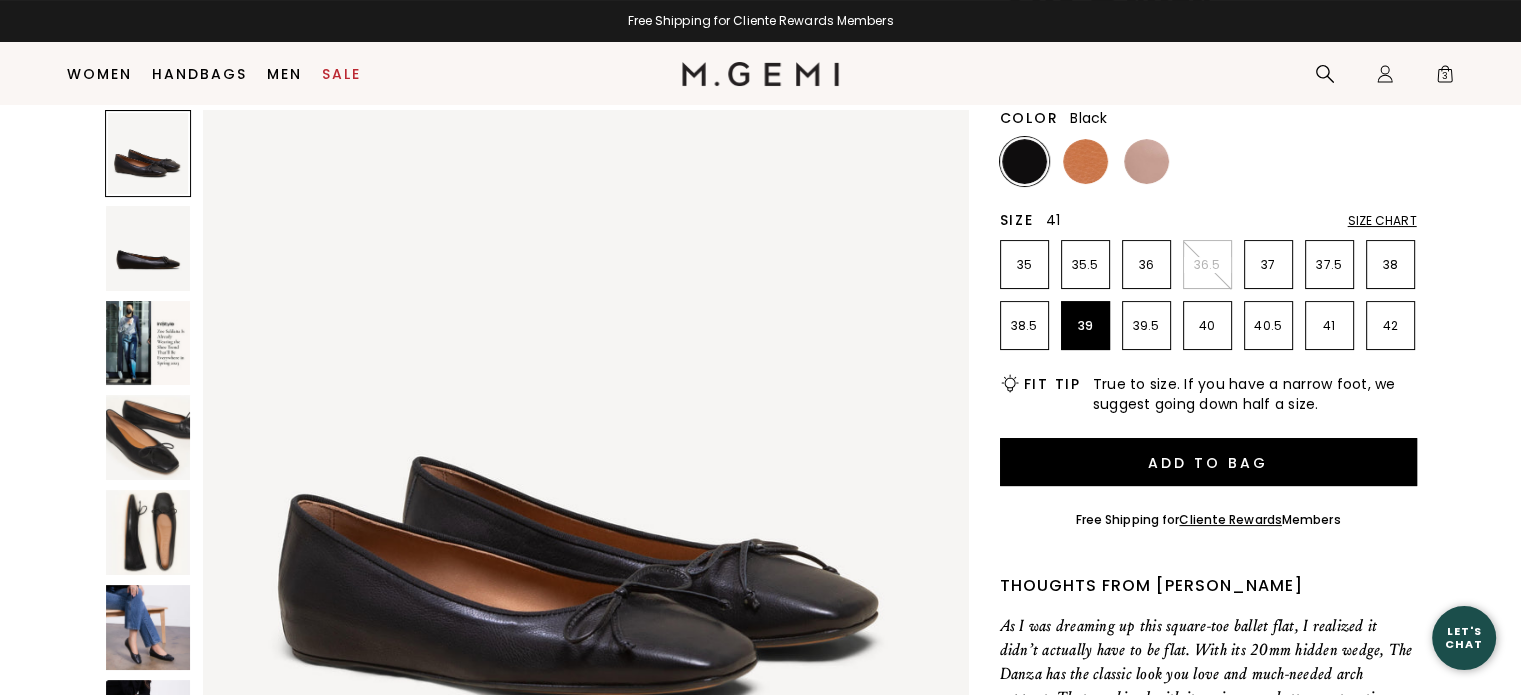 click on "41" at bounding box center [1329, 325] 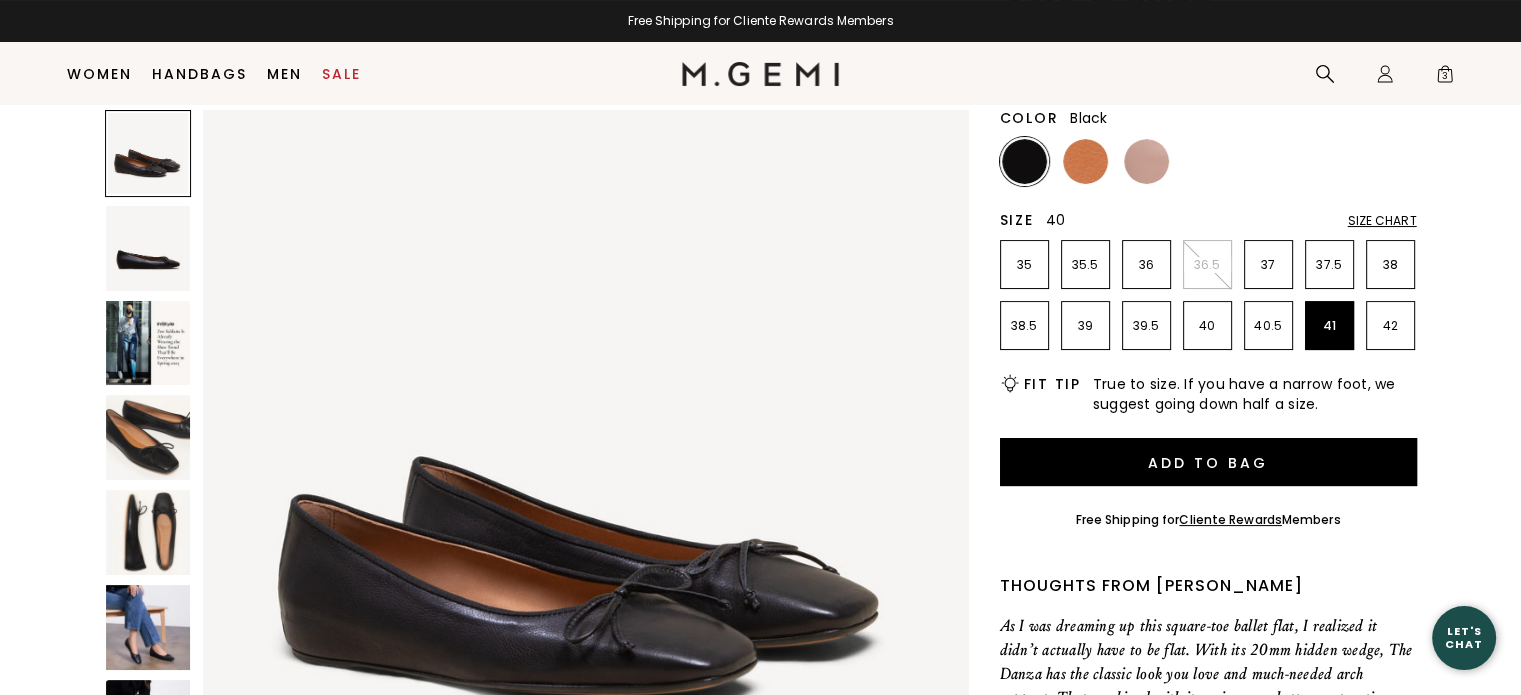click on "40" at bounding box center [1207, 325] 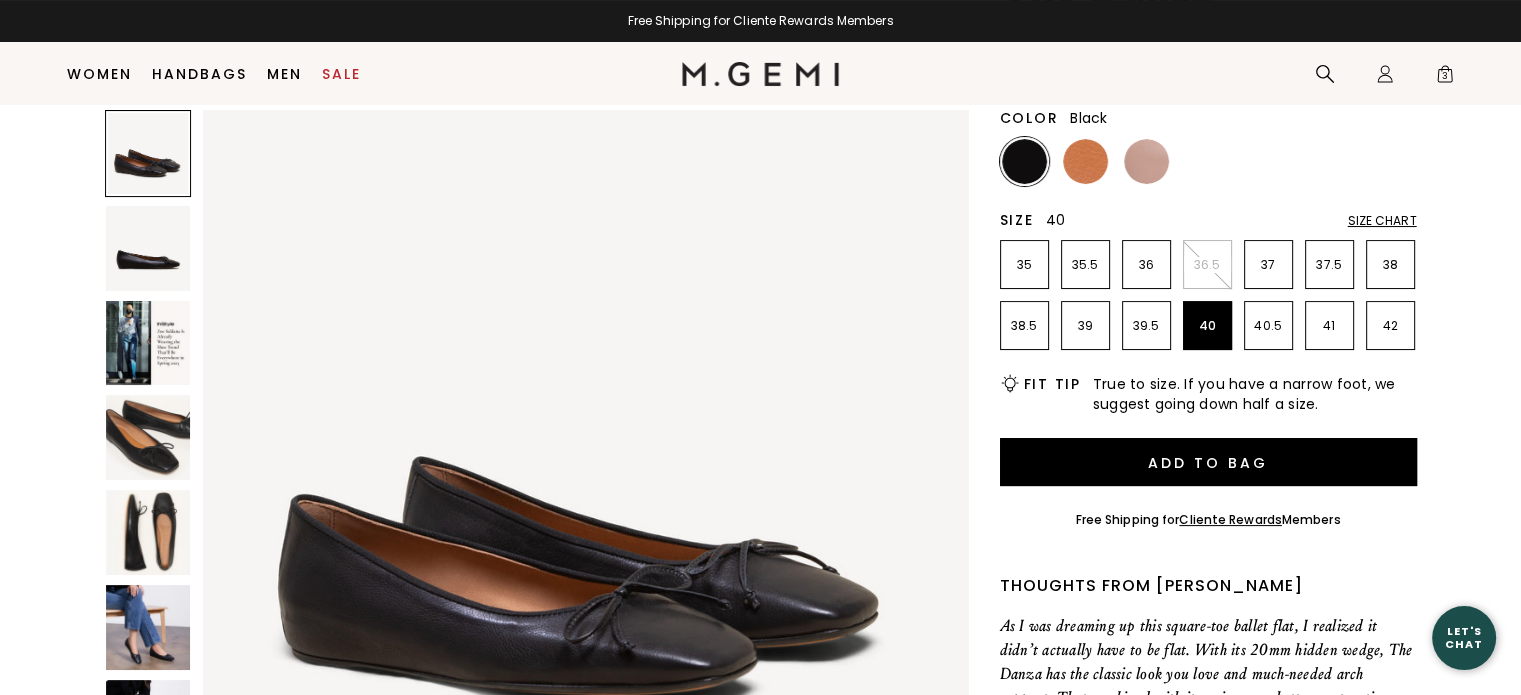 scroll, scrollTop: 0, scrollLeft: 0, axis: both 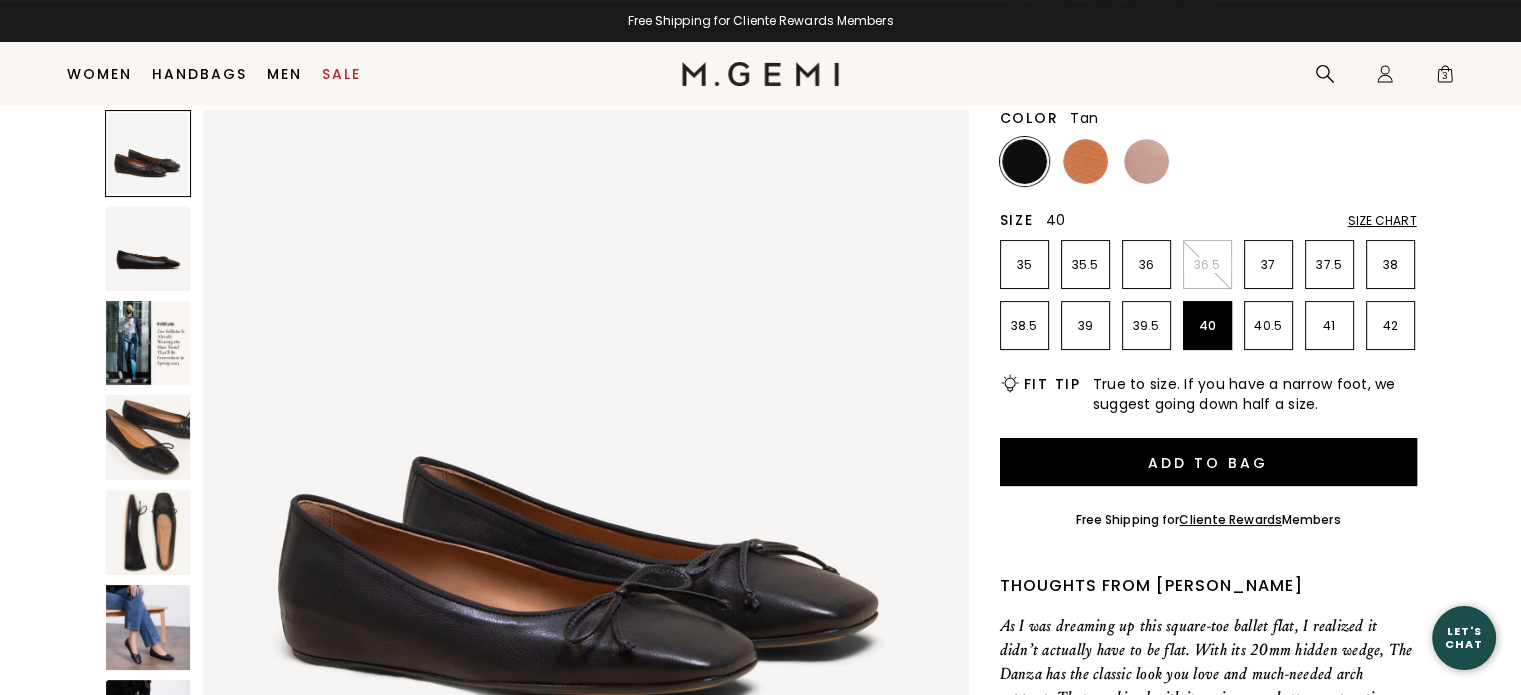 click at bounding box center [1085, 161] 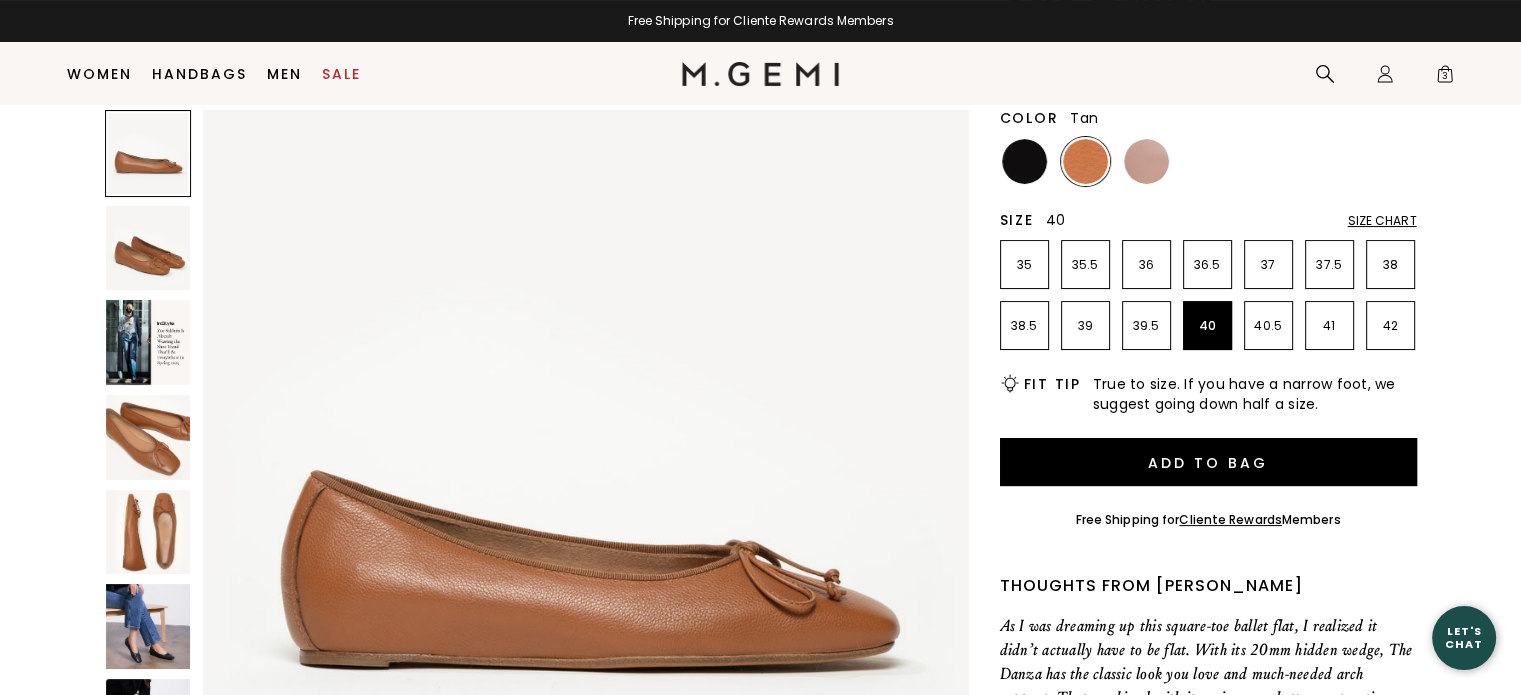 scroll, scrollTop: 0, scrollLeft: 0, axis: both 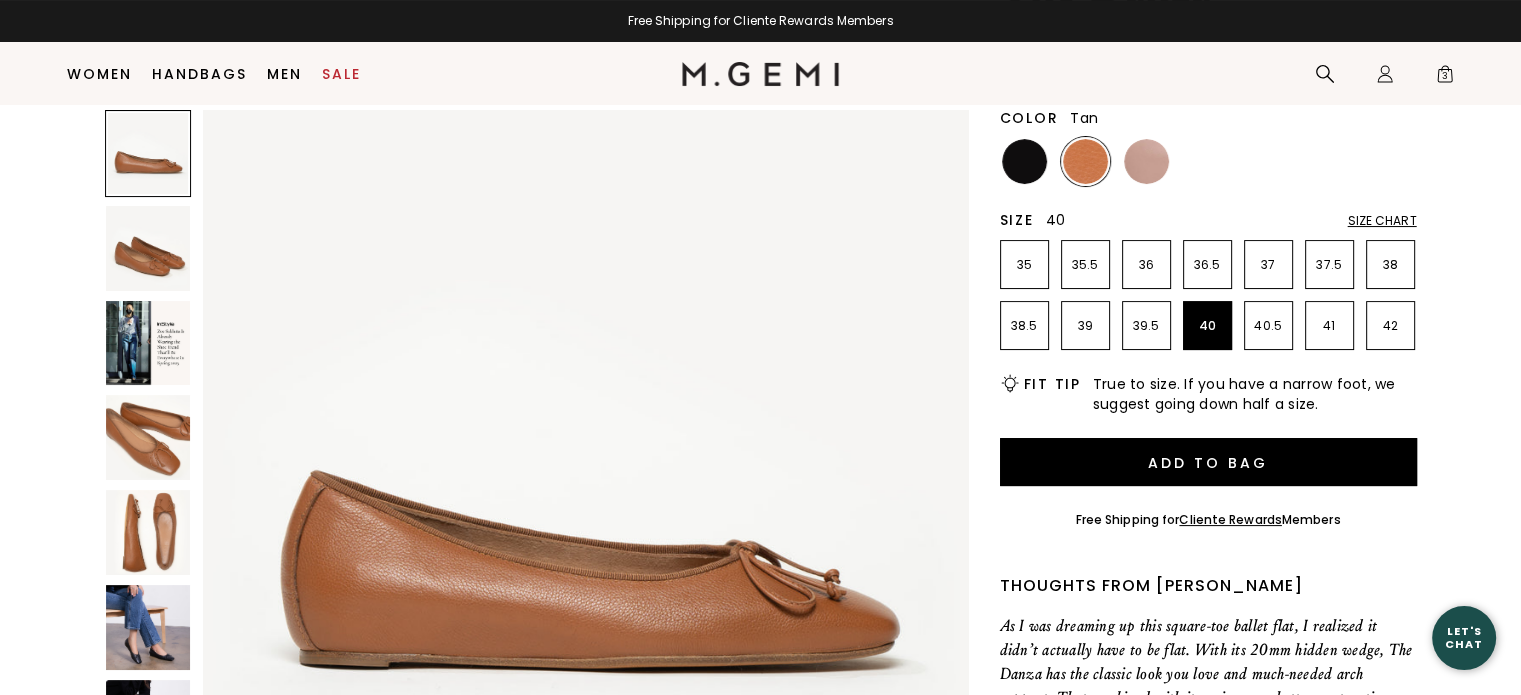 click at bounding box center [148, 437] 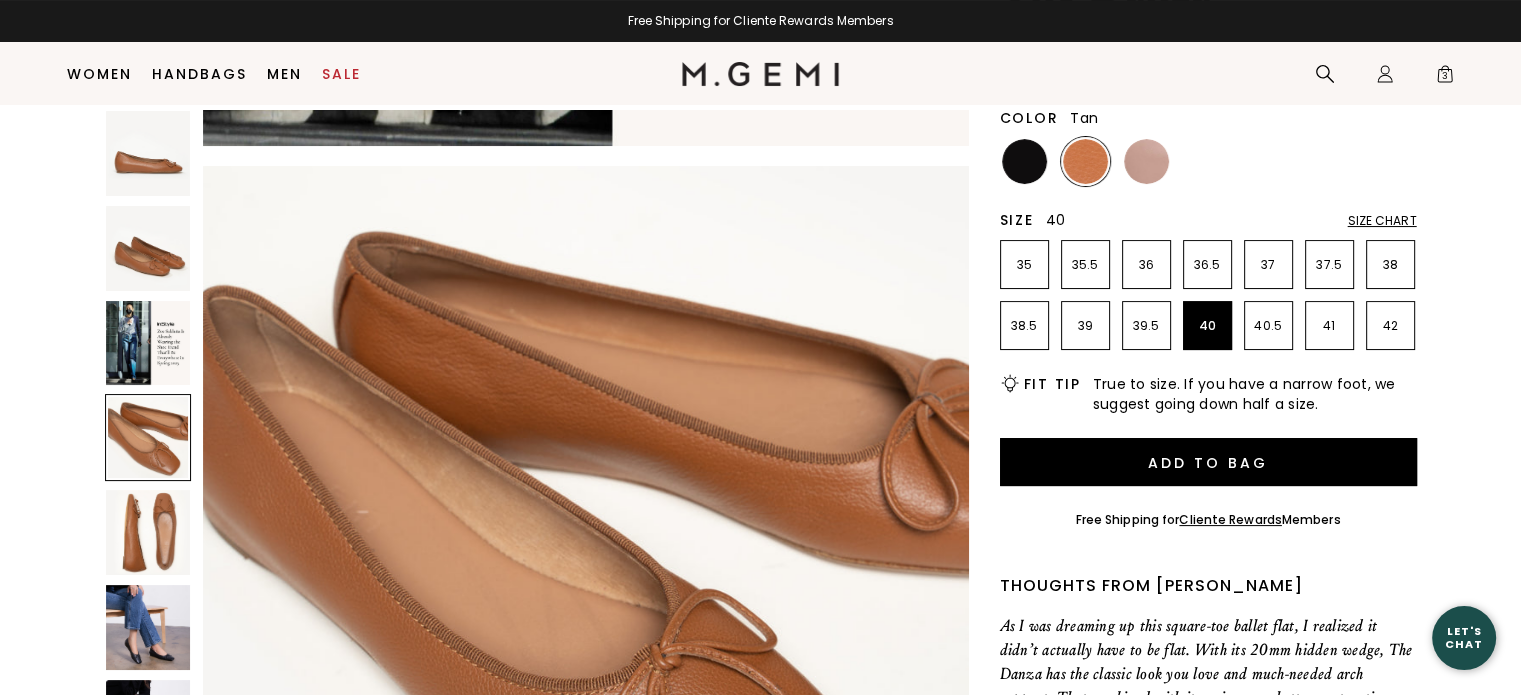 scroll, scrollTop: 2310, scrollLeft: 0, axis: vertical 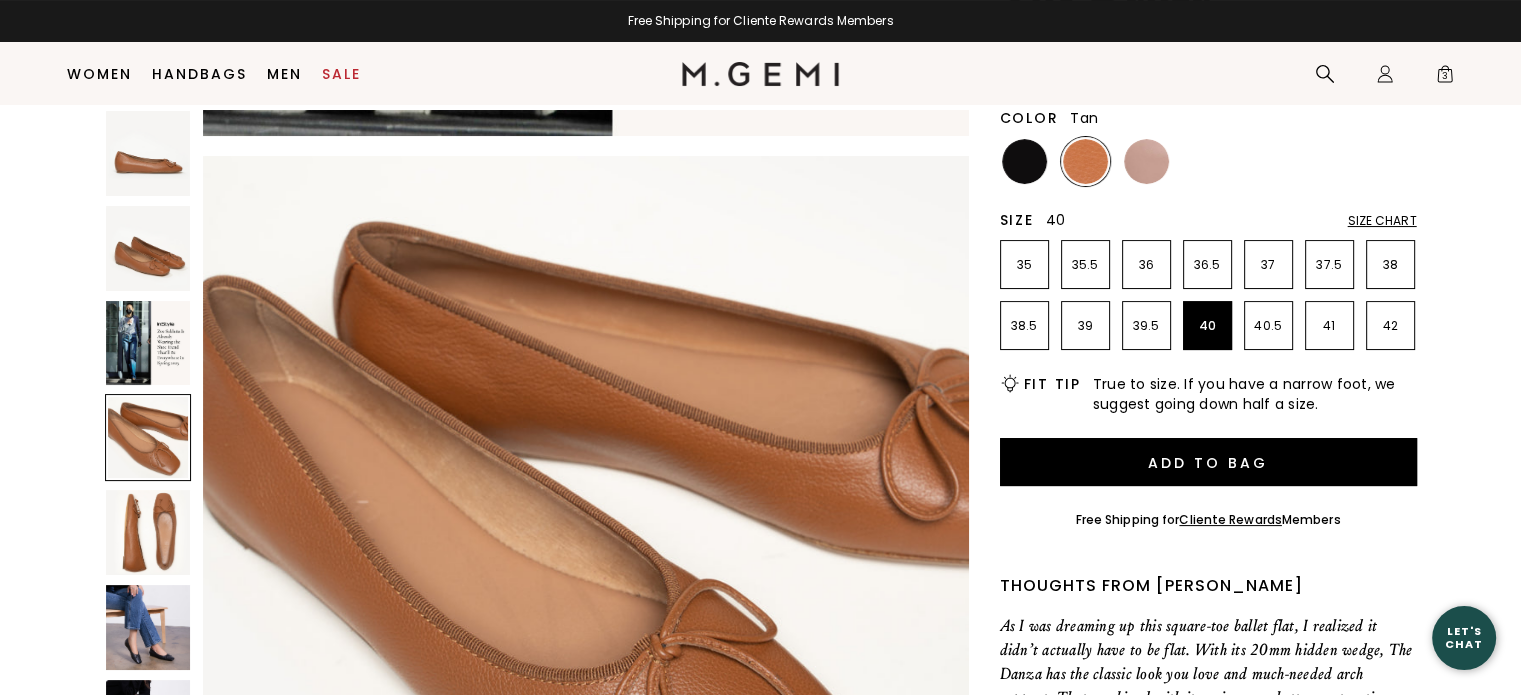 click at bounding box center (148, 532) 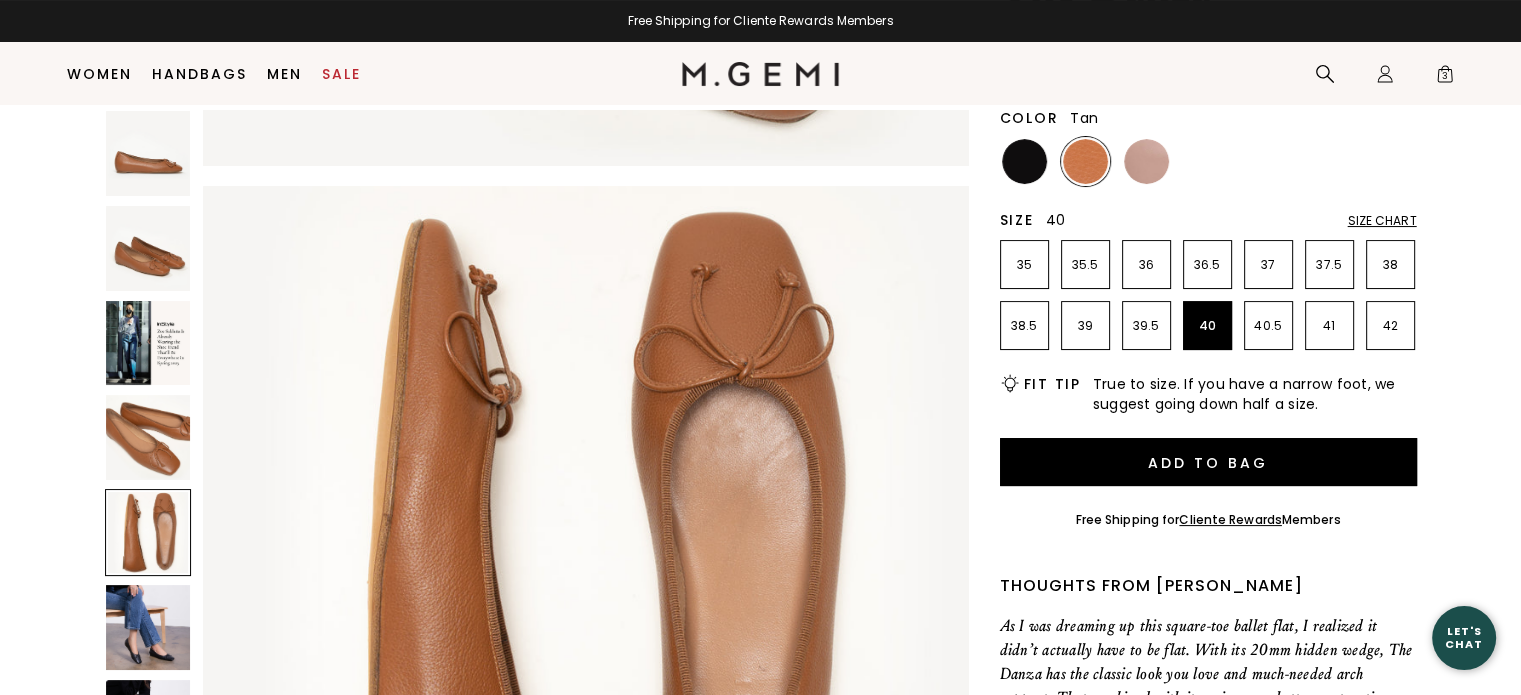 scroll, scrollTop: 3080, scrollLeft: 0, axis: vertical 